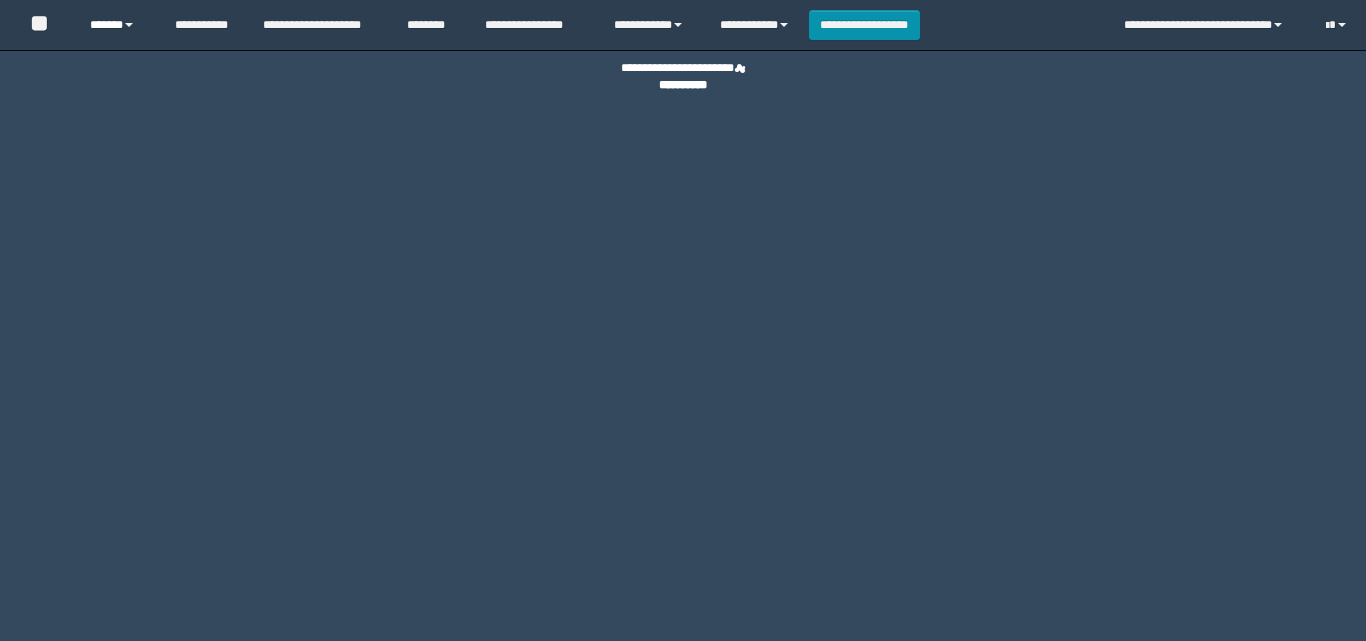 scroll, scrollTop: 0, scrollLeft: 0, axis: both 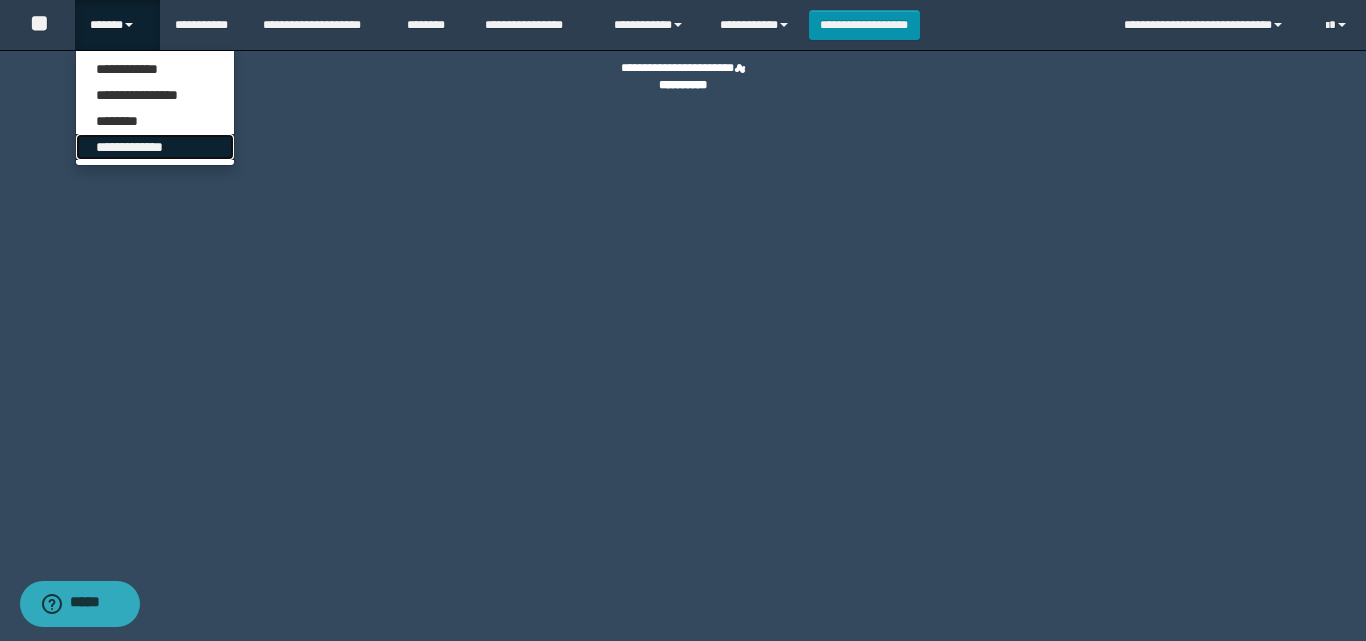 drag, startPoint x: 137, startPoint y: 146, endPoint x: 182, endPoint y: 159, distance: 46.840153 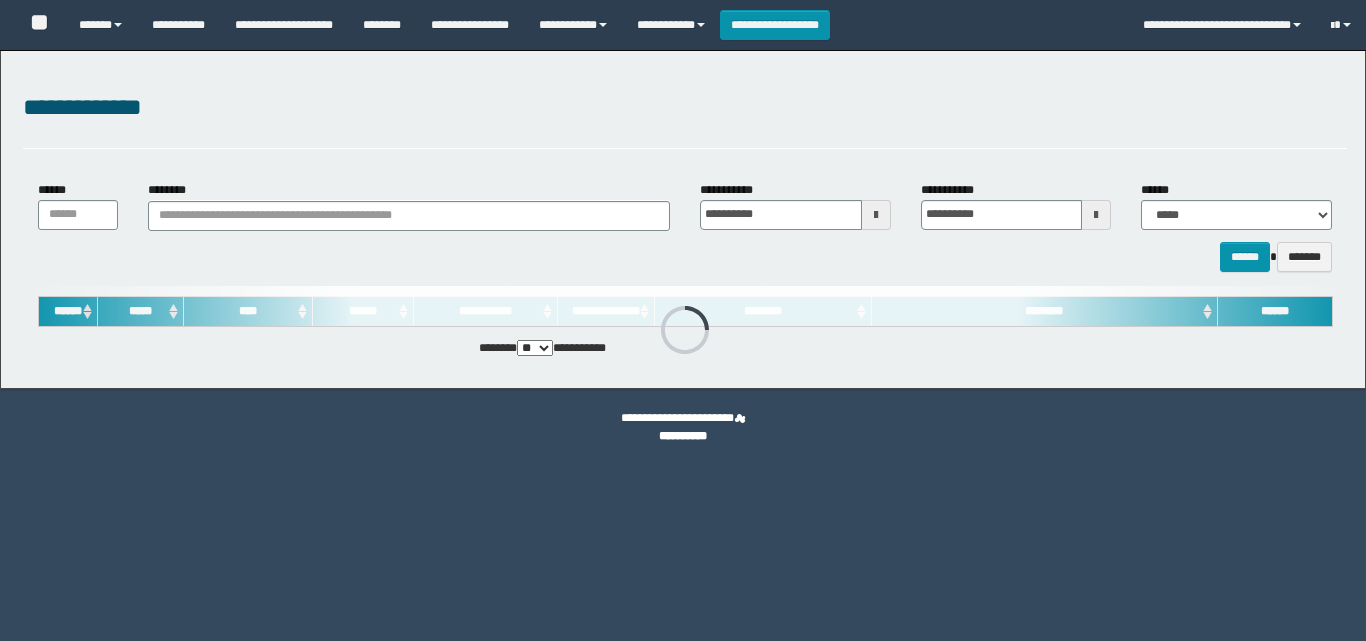scroll, scrollTop: 0, scrollLeft: 0, axis: both 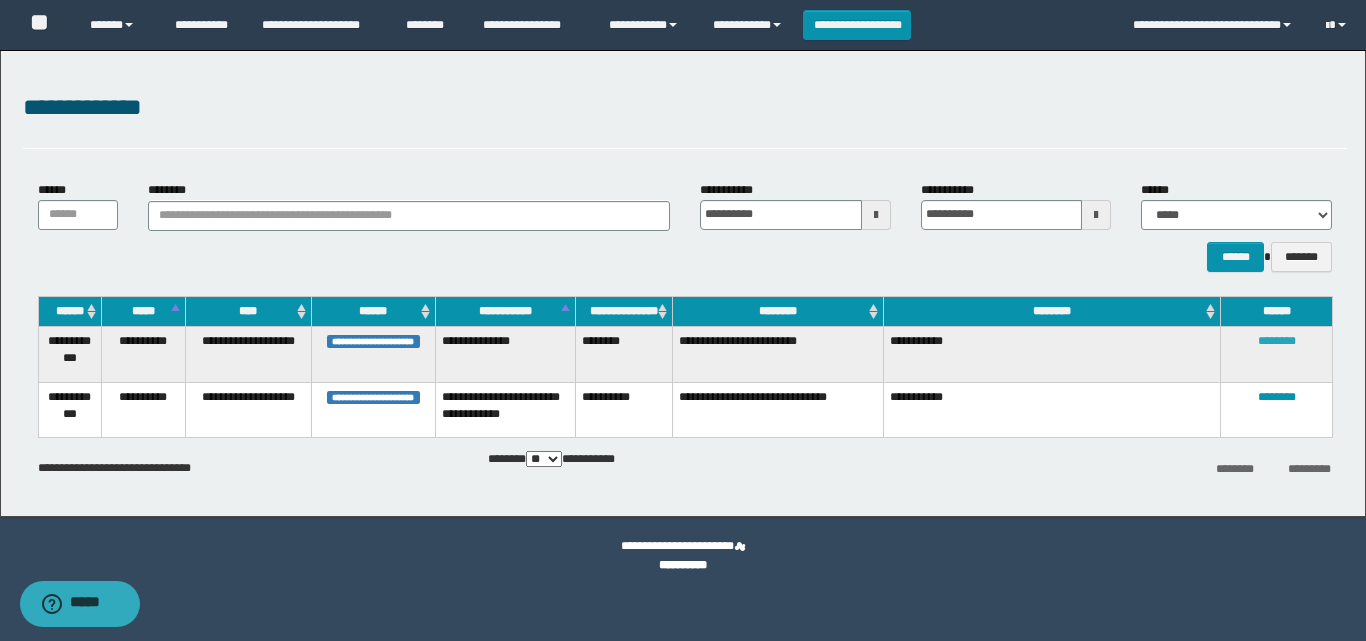 click on "********" at bounding box center (1277, 341) 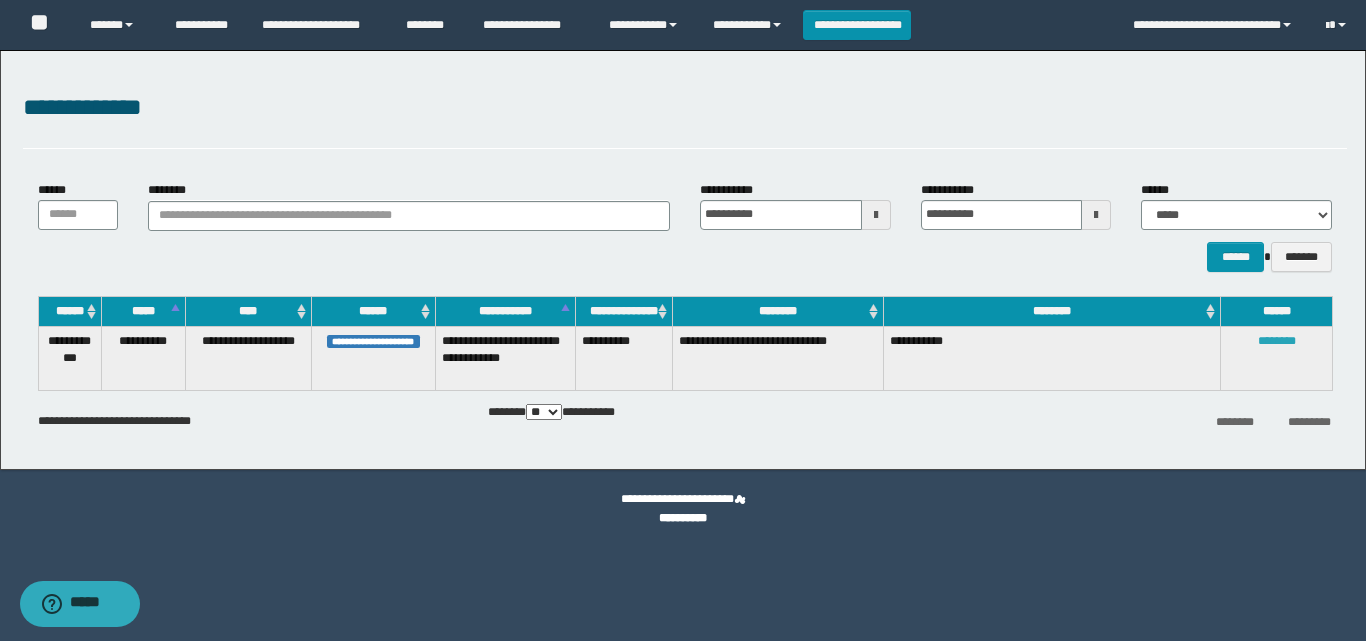 click on "********" at bounding box center [1277, 341] 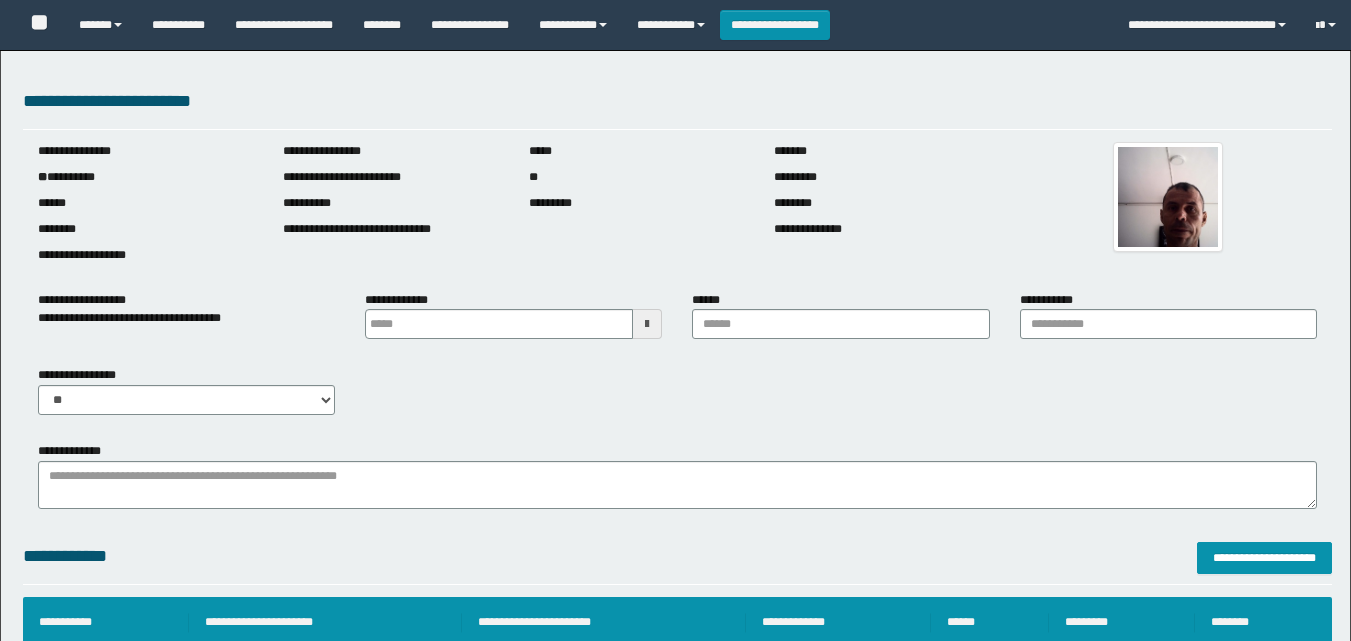 scroll, scrollTop: 0, scrollLeft: 0, axis: both 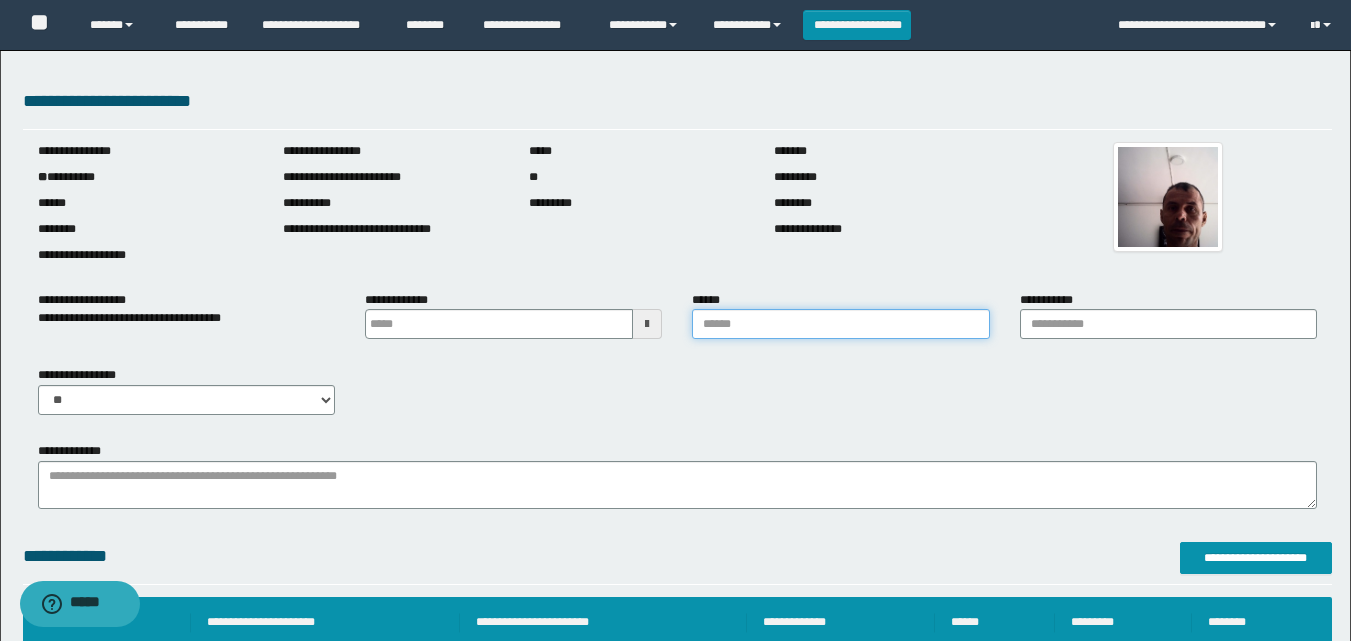 click on "******" at bounding box center (840, 324) 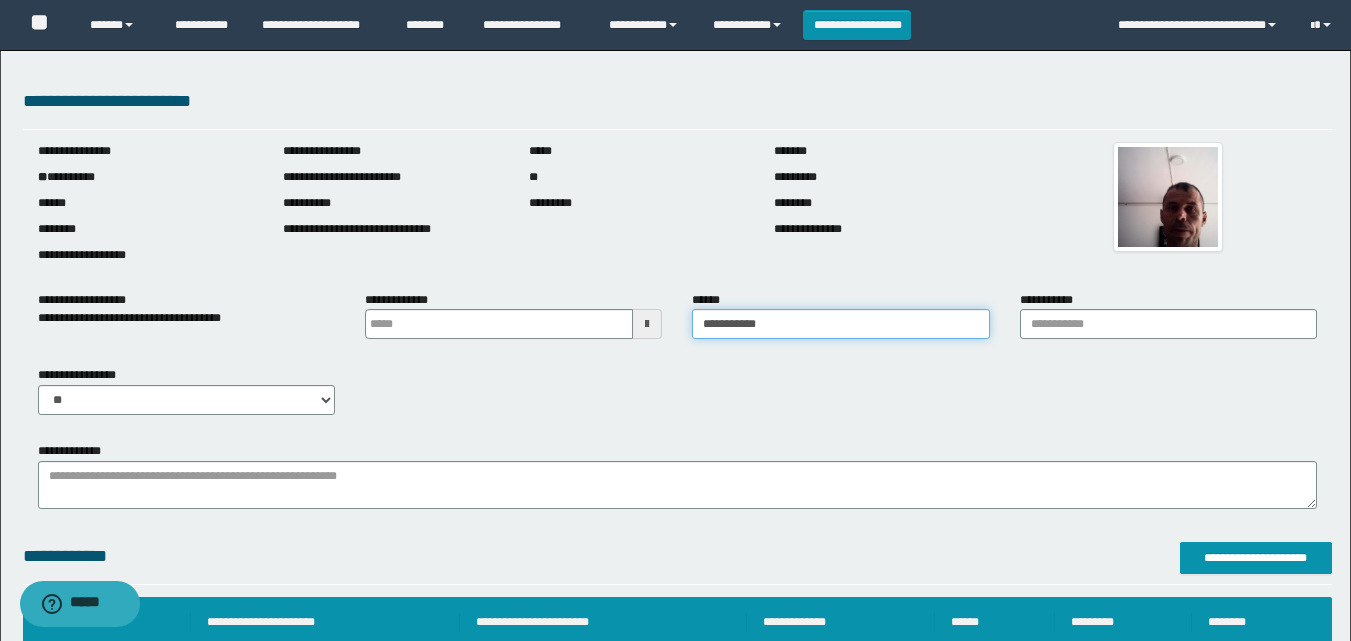type on "**********" 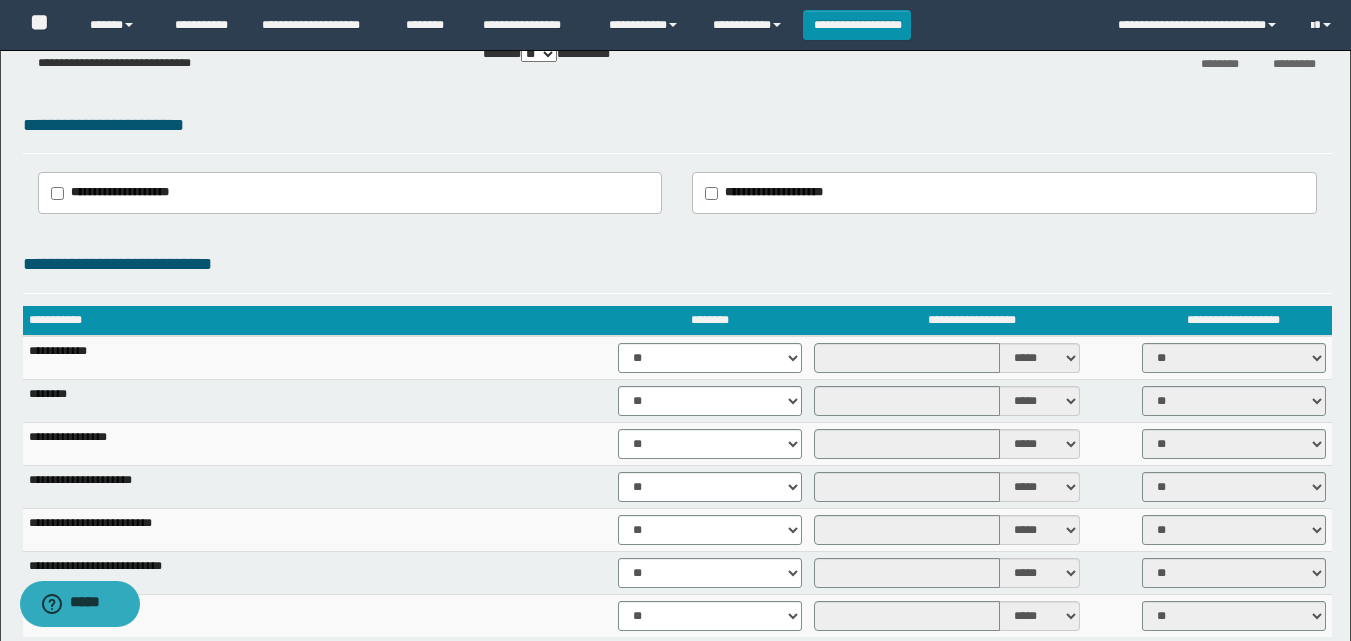 scroll, scrollTop: 1200, scrollLeft: 0, axis: vertical 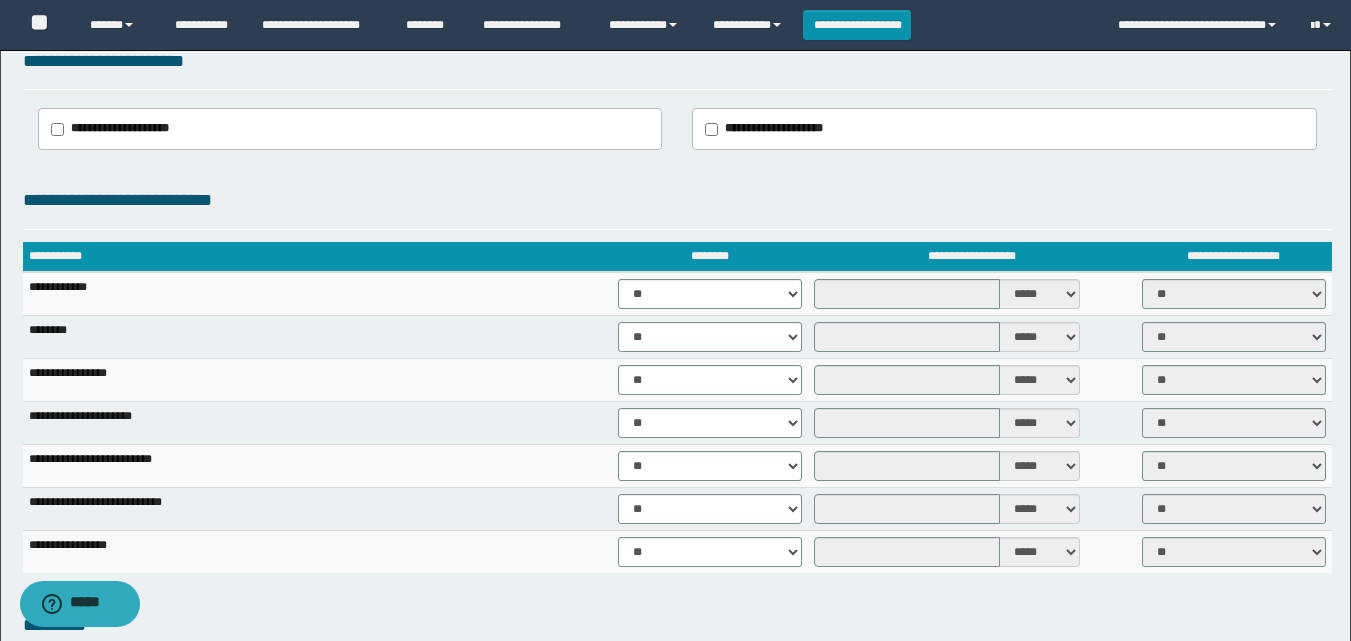 type on "**********" 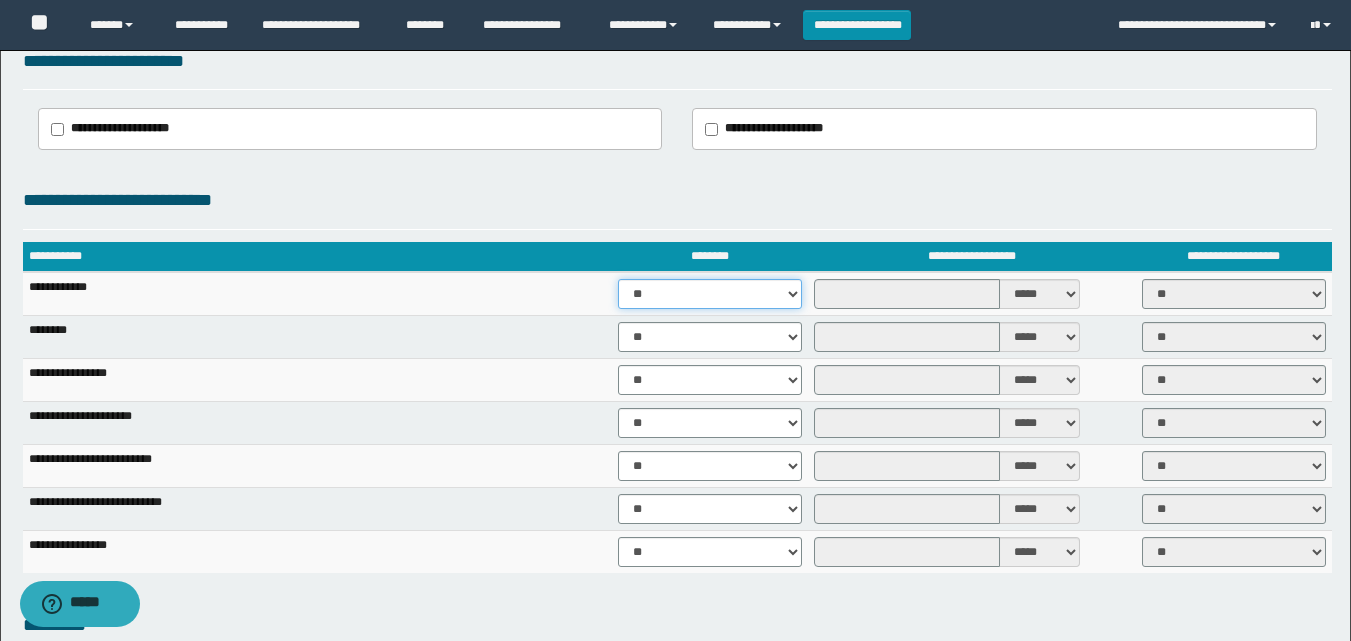 drag, startPoint x: 665, startPoint y: 290, endPoint x: 675, endPoint y: 305, distance: 18.027756 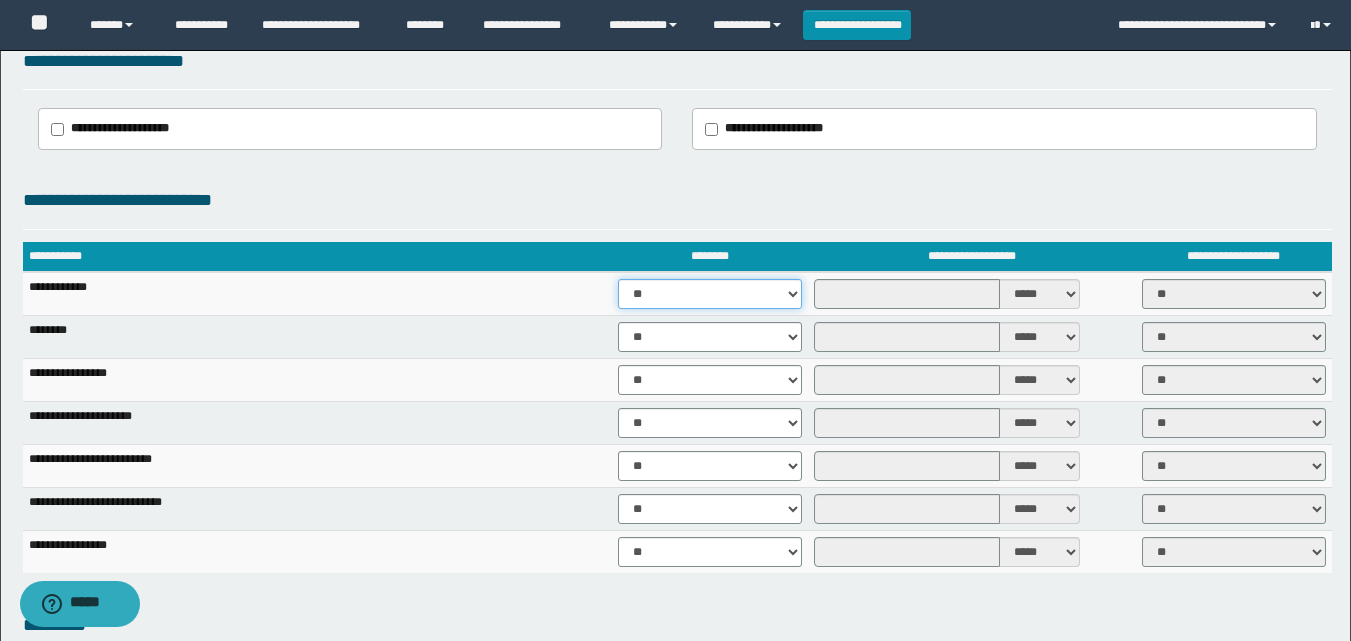 select on "****" 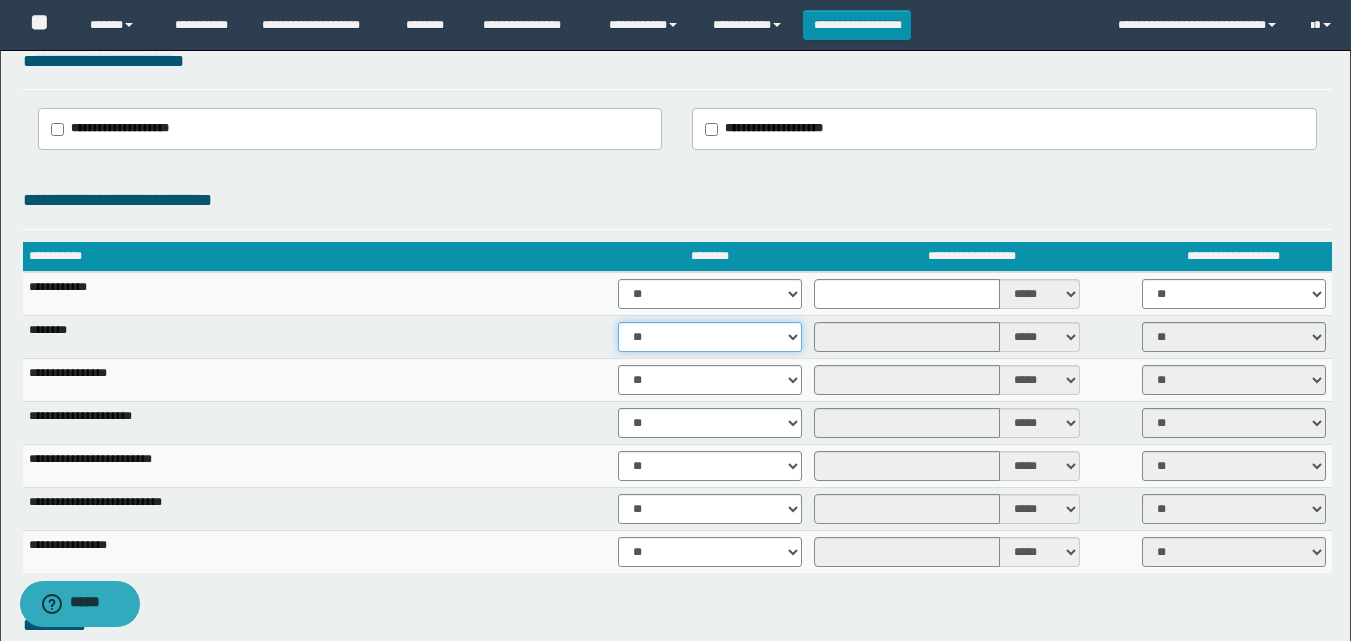 drag, startPoint x: 652, startPoint y: 338, endPoint x: 669, endPoint y: 349, distance: 20.248457 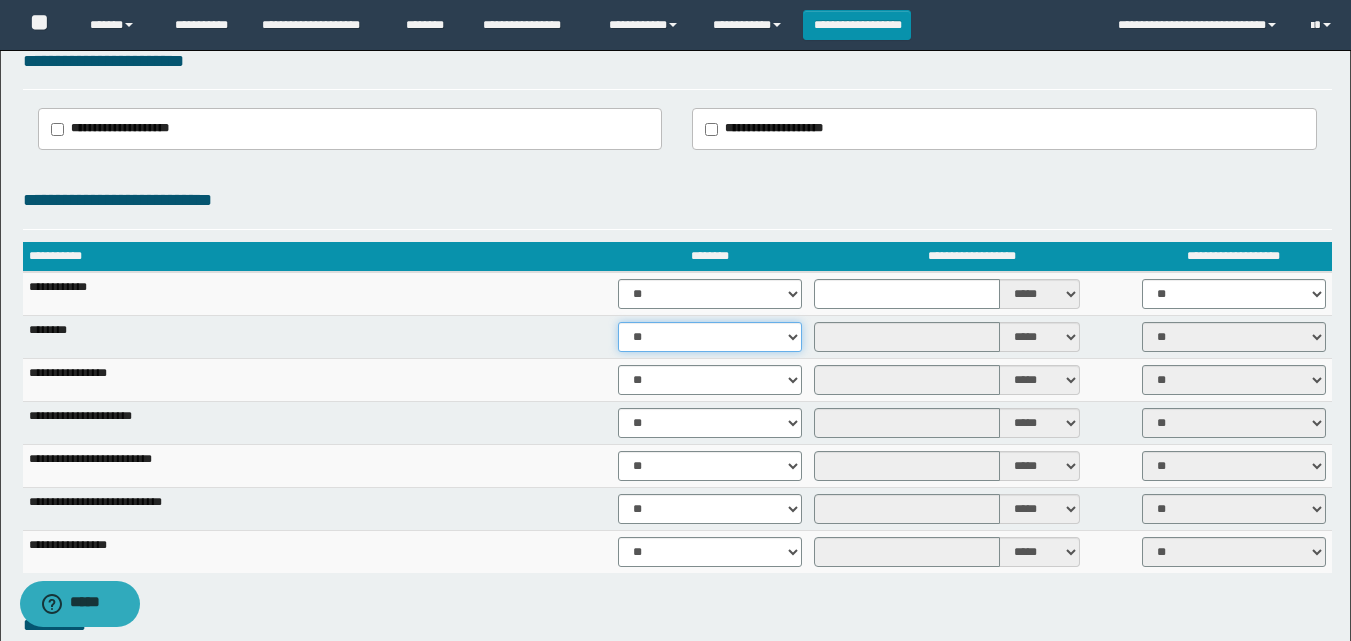select on "****" 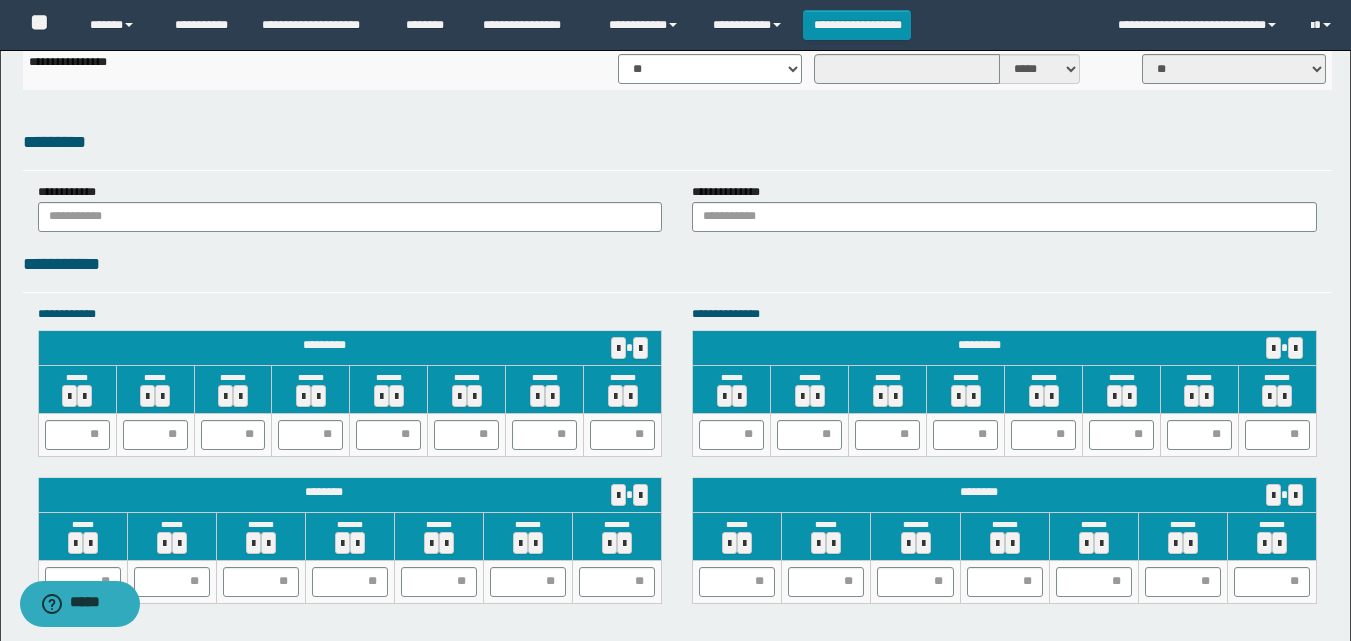 scroll, scrollTop: 1700, scrollLeft: 0, axis: vertical 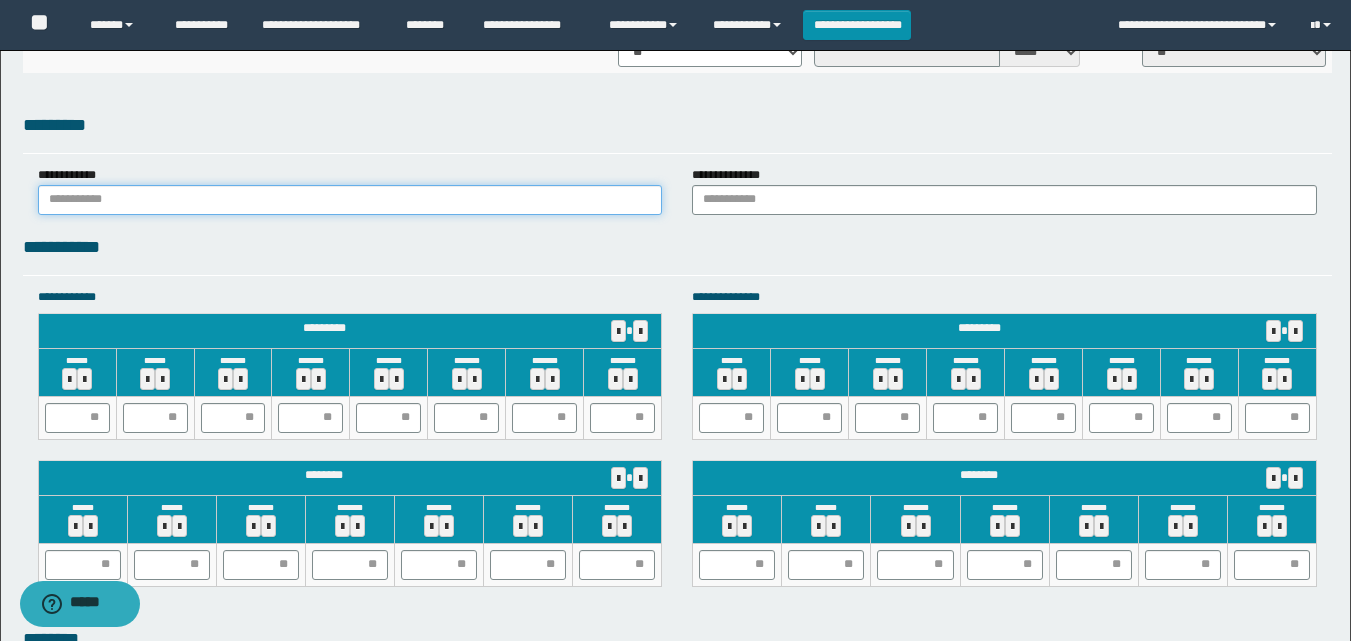 click at bounding box center [350, 200] 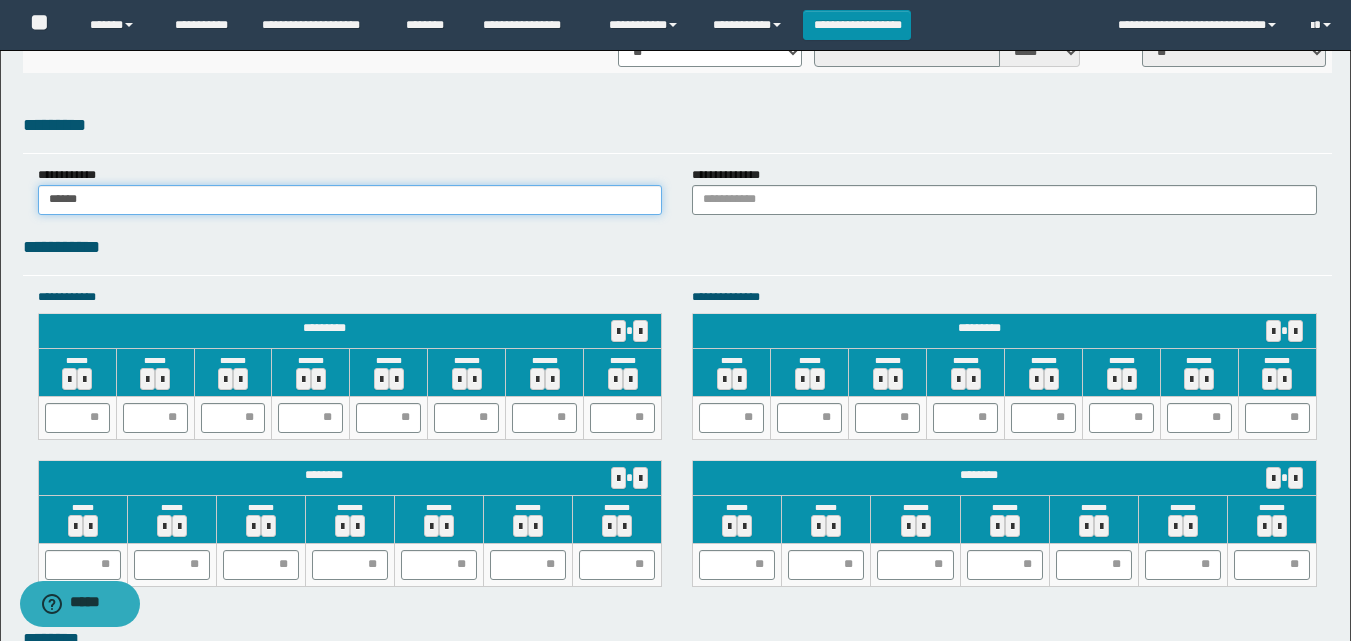 type on "******" 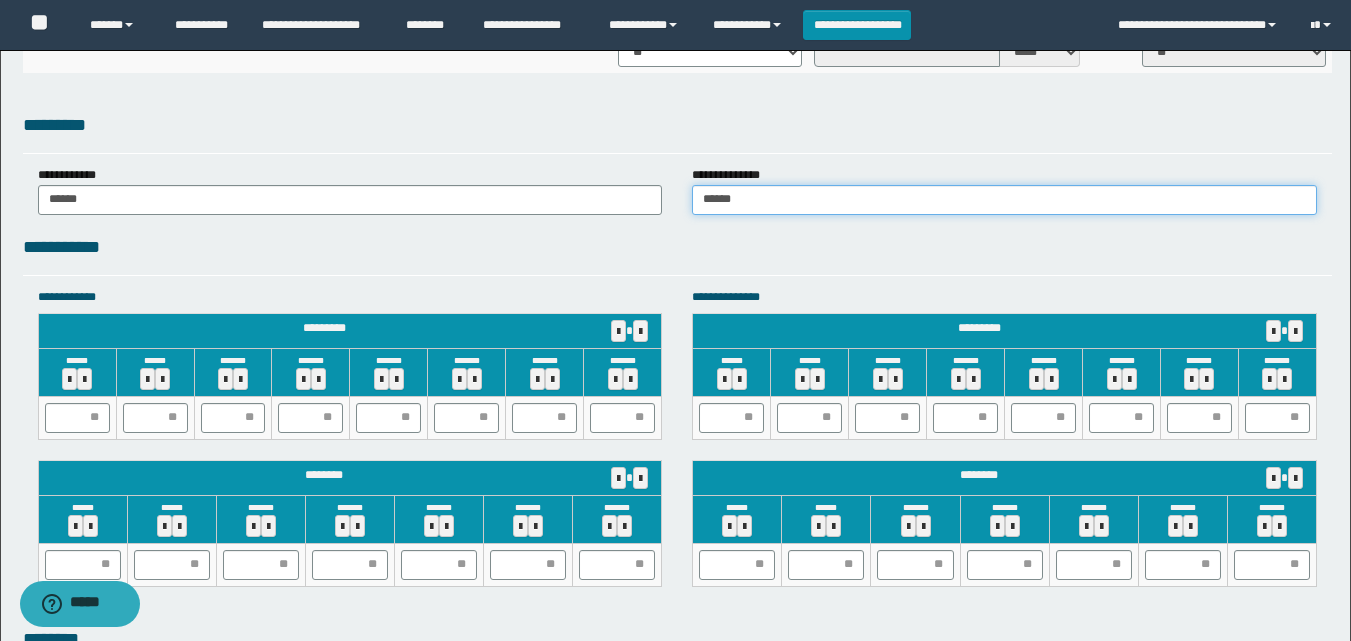 type on "******" 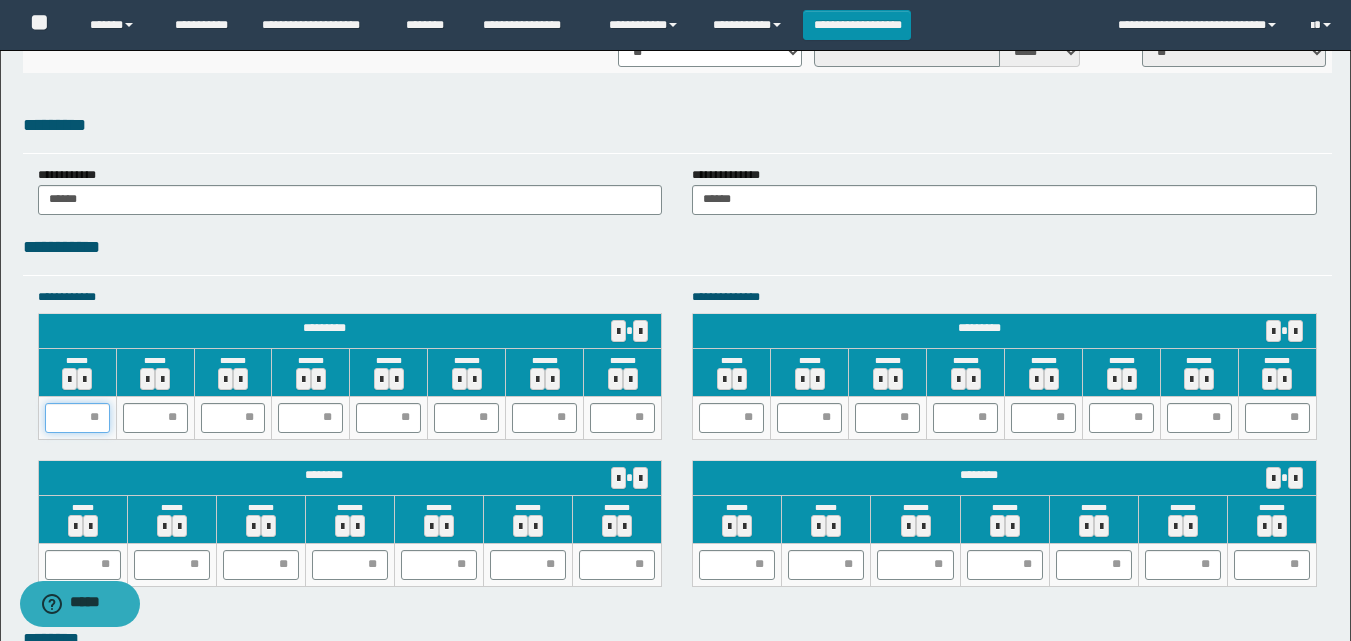 click at bounding box center (77, 418) 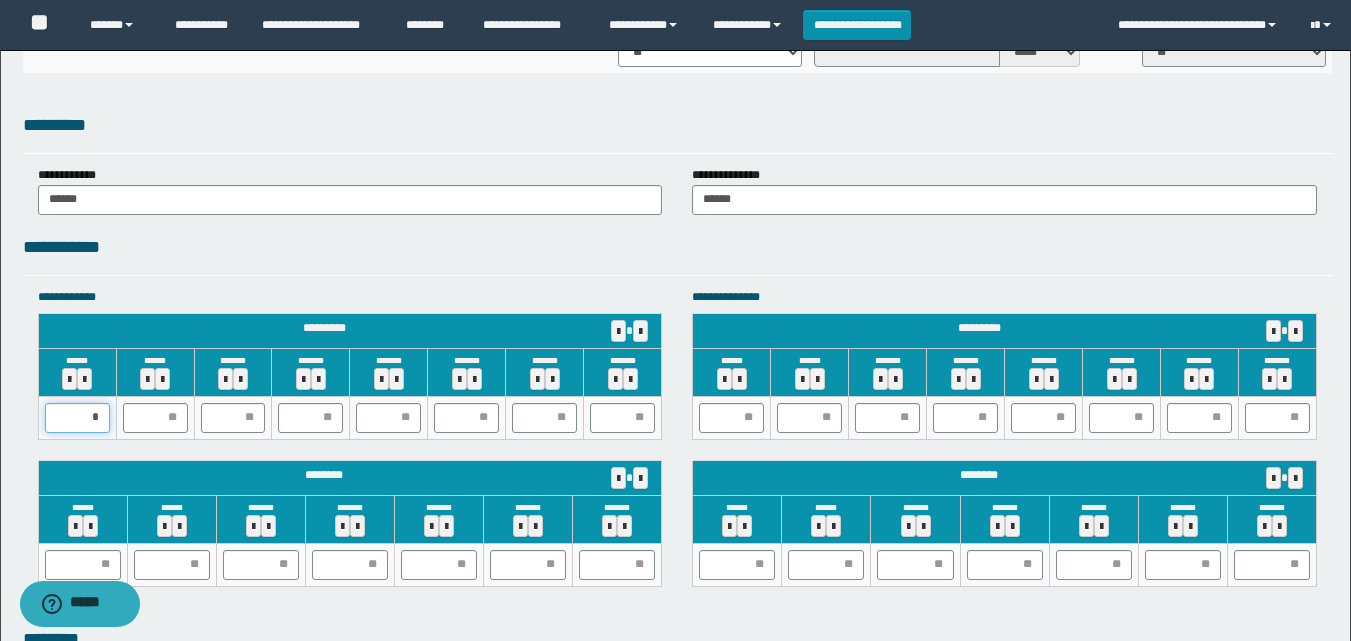 type on "**" 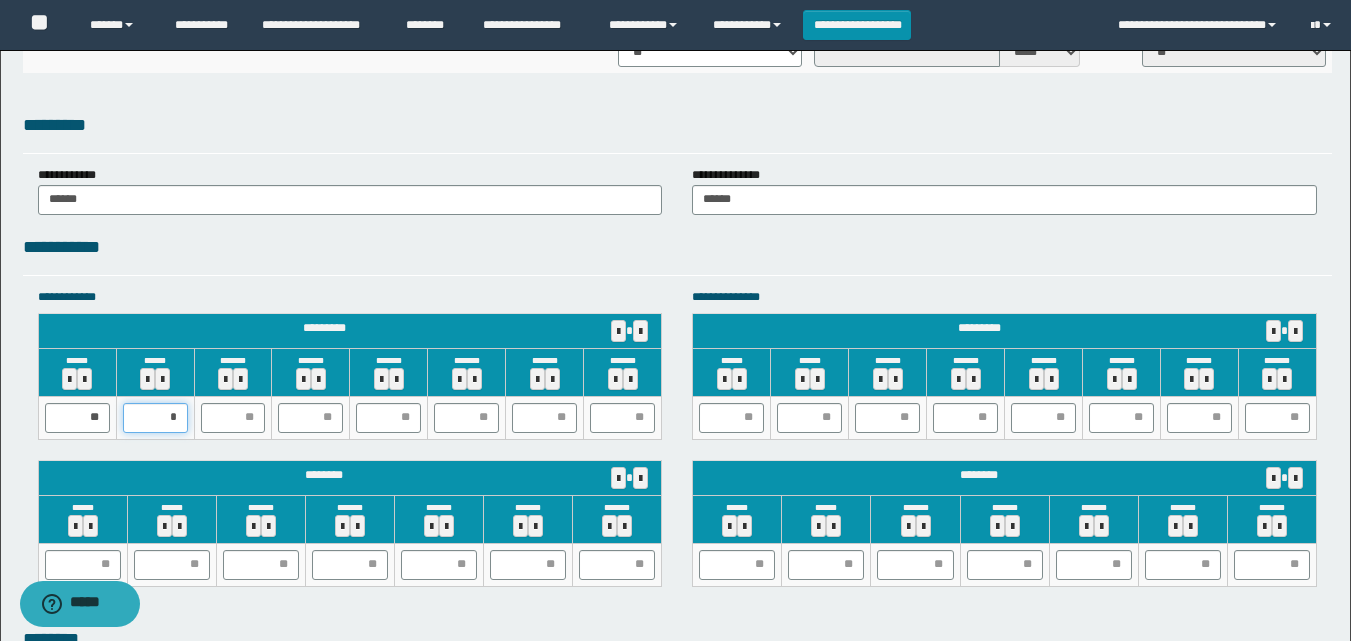 type on "**" 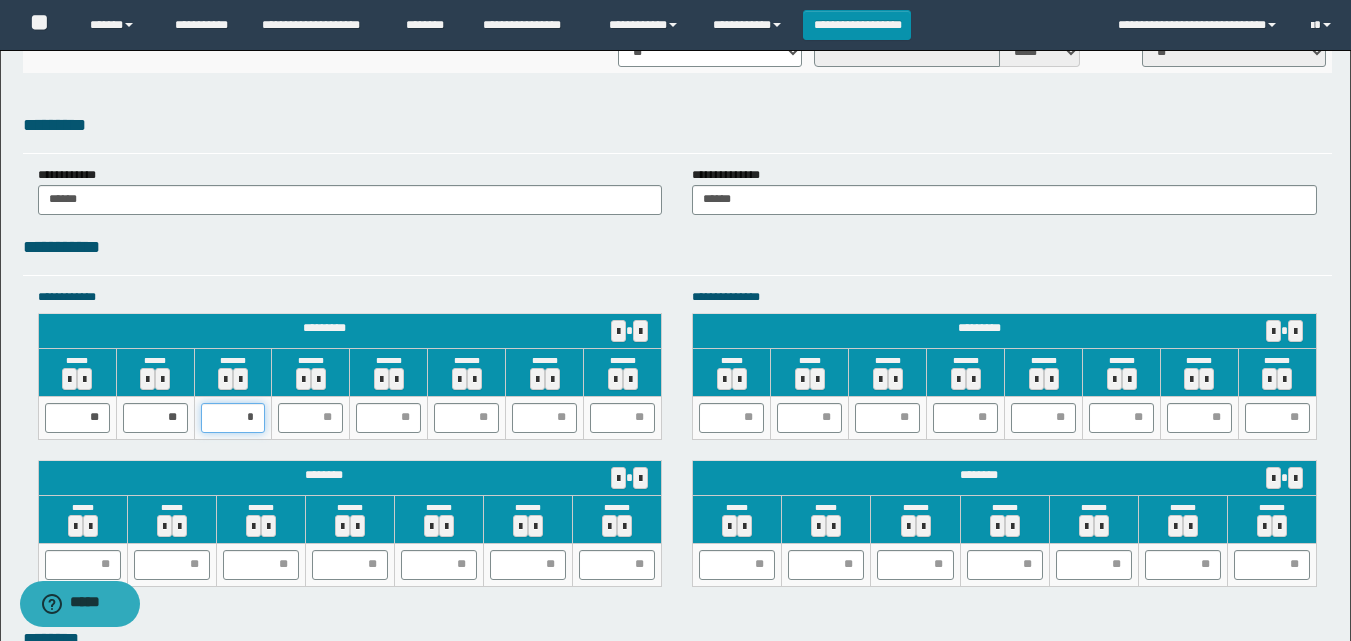 type on "**" 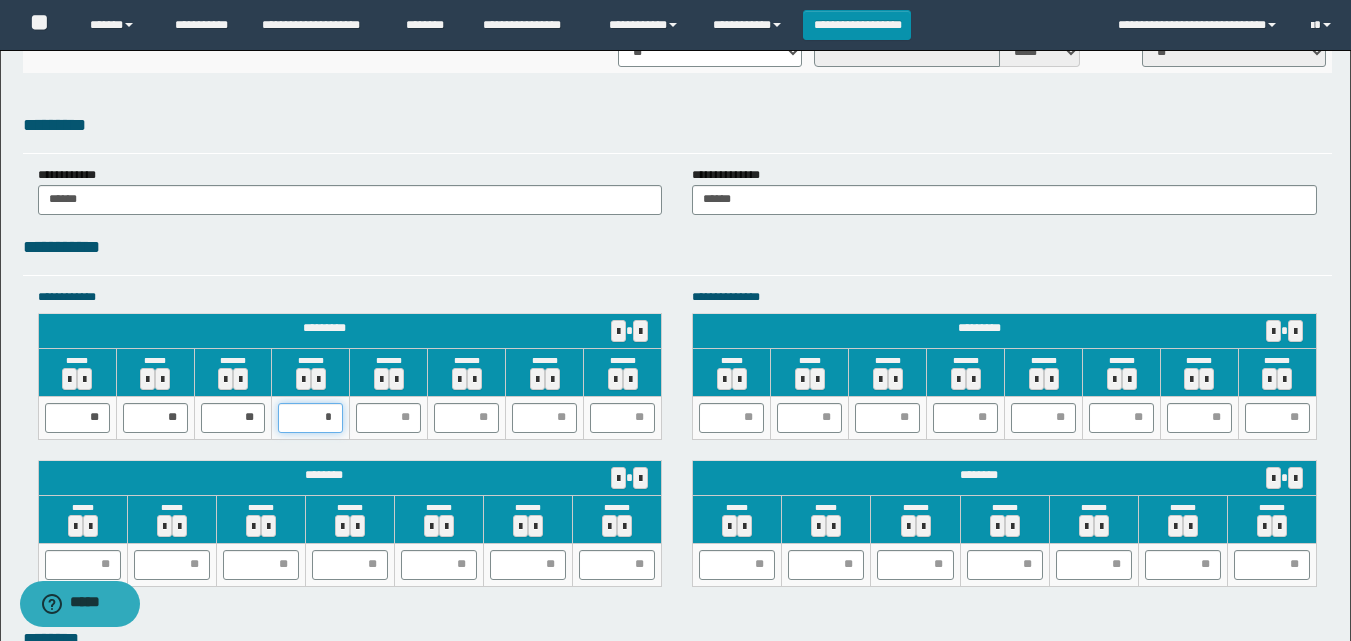 type on "**" 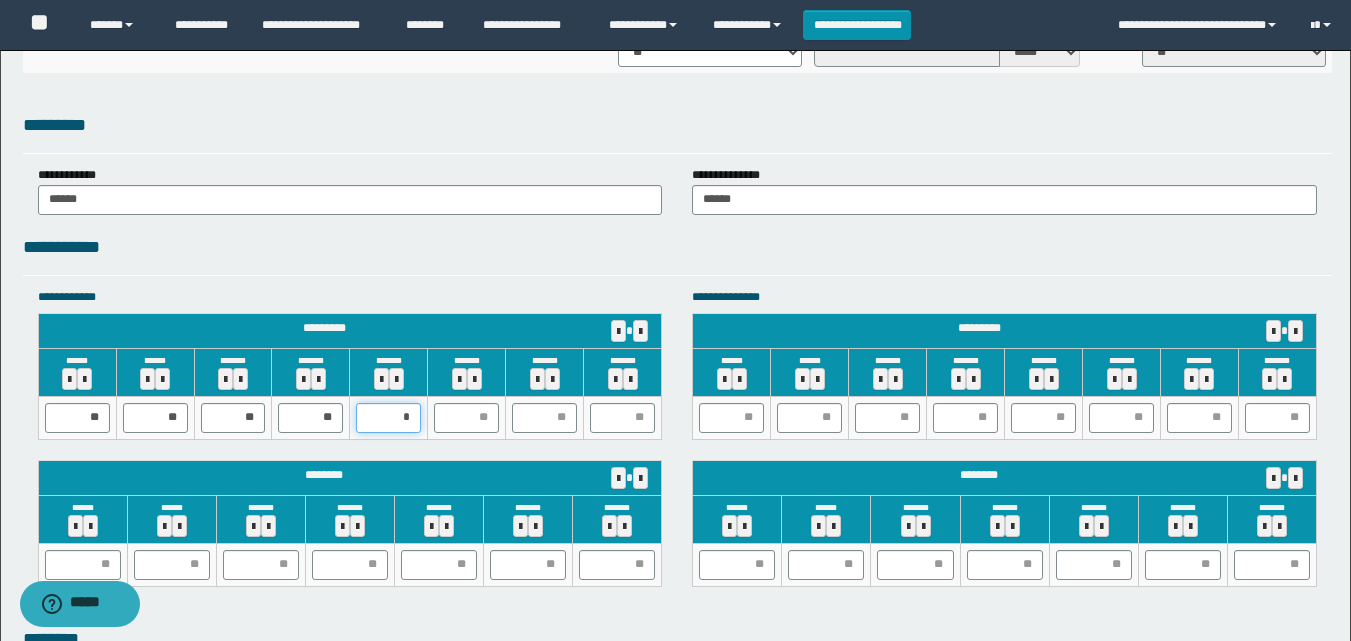 type on "**" 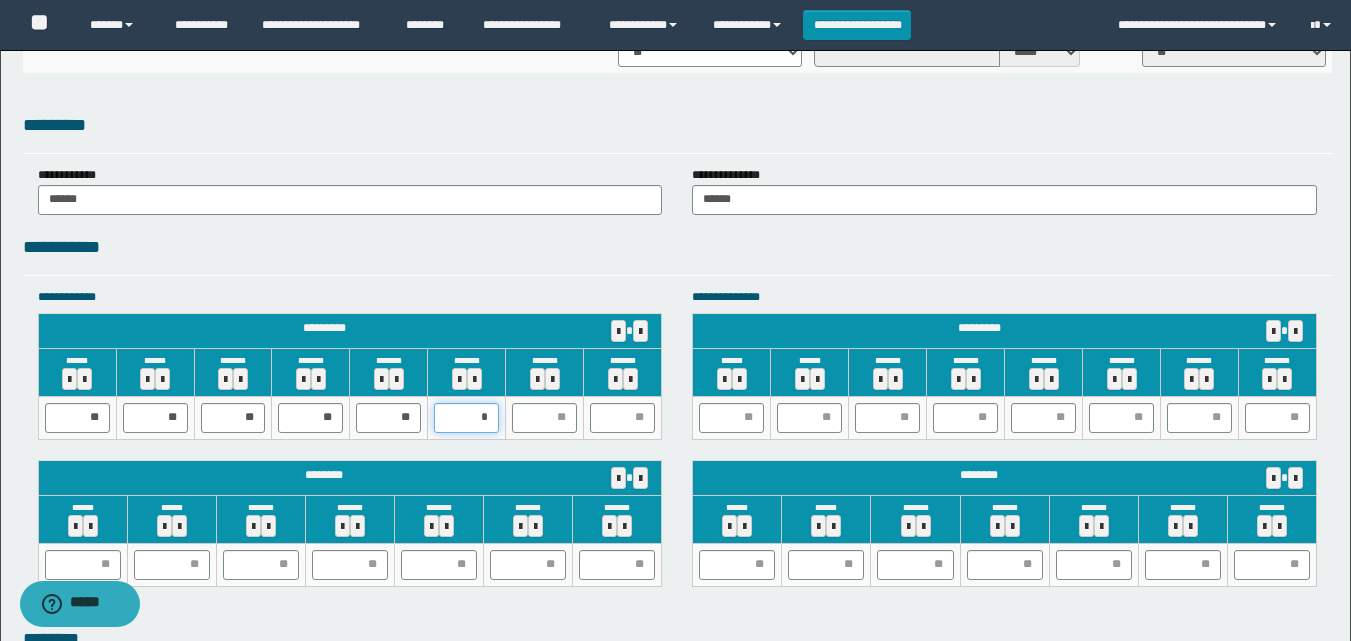 type on "**" 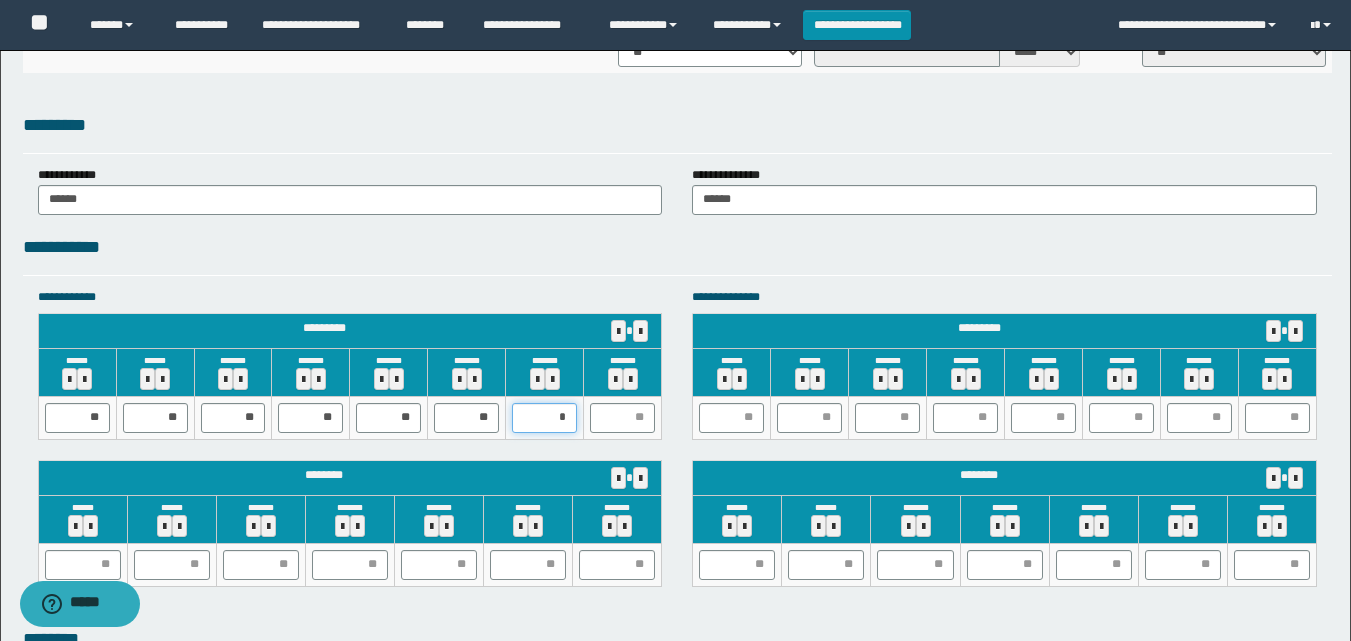 type on "**" 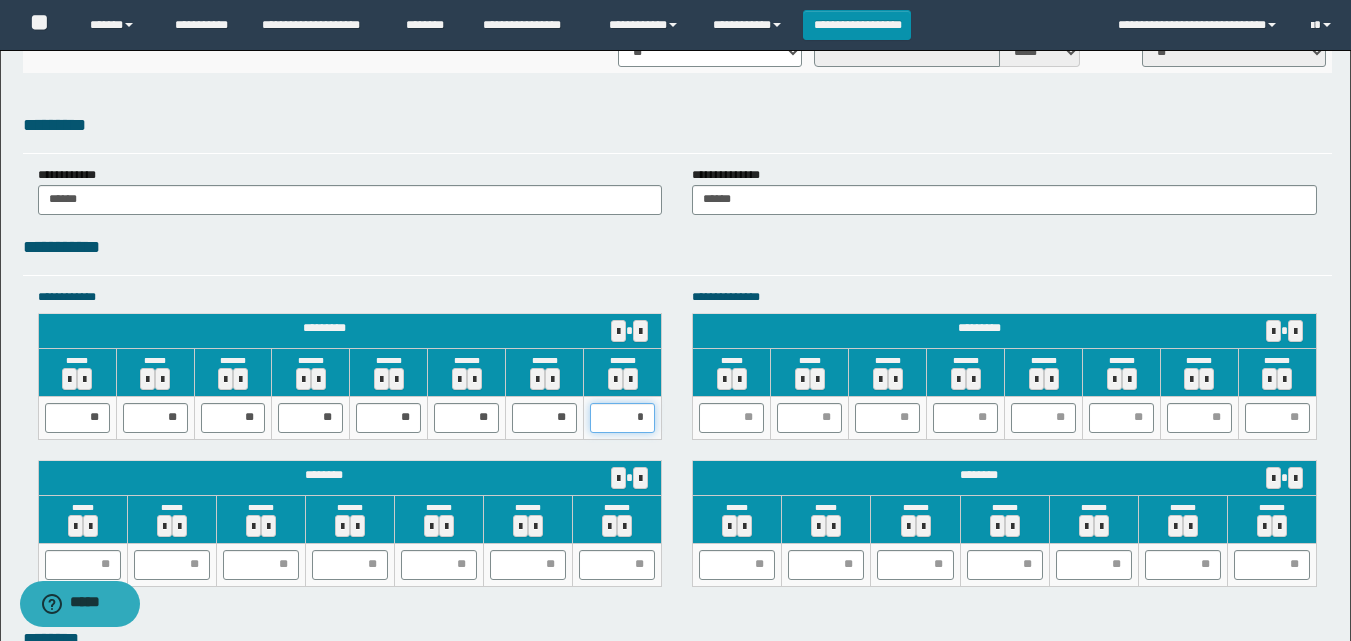 type on "**" 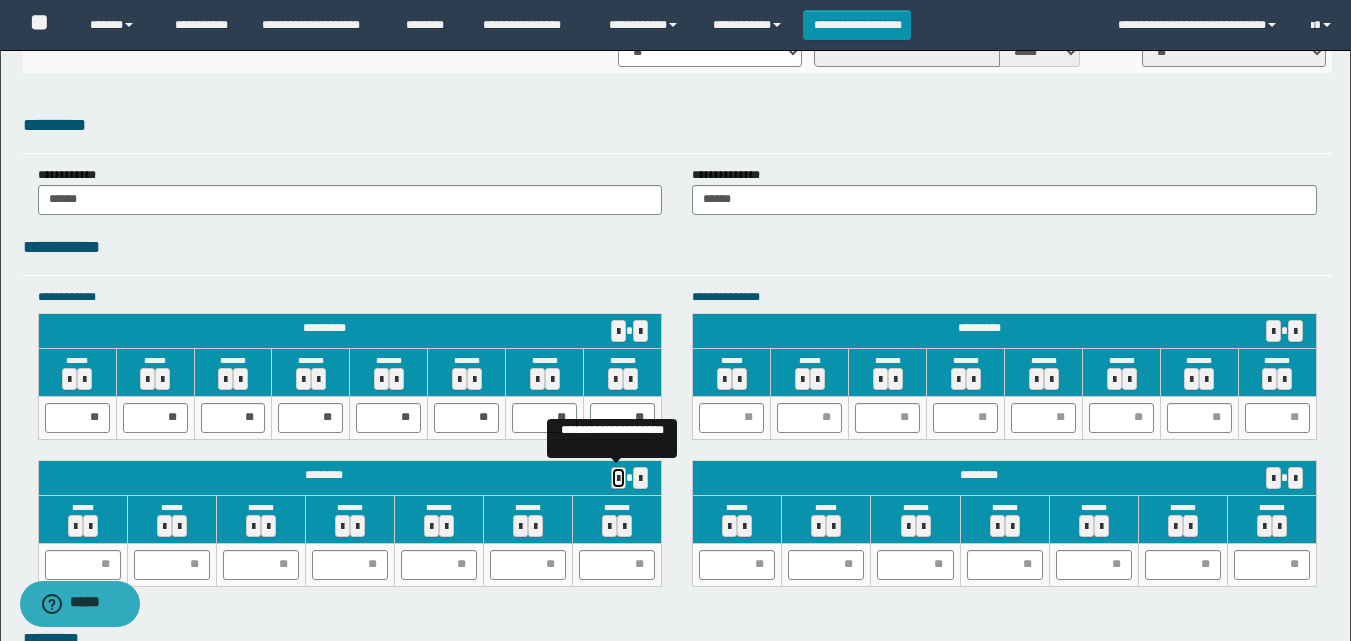 type 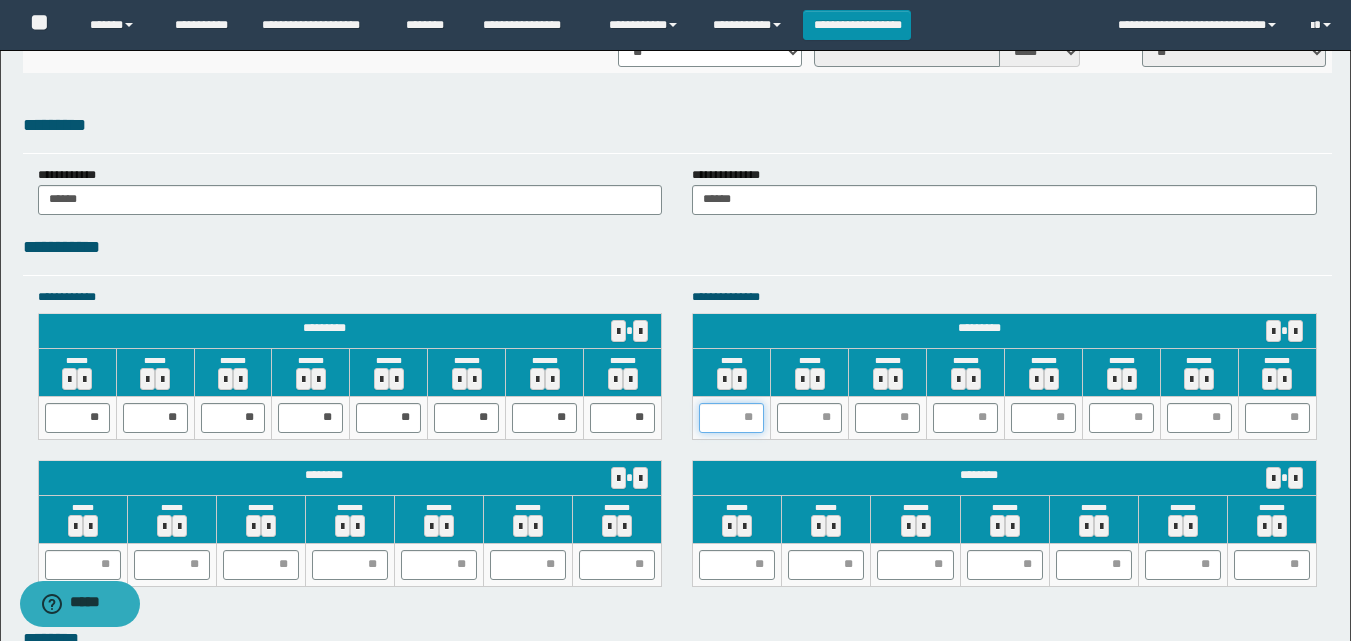 click at bounding box center [731, 418] 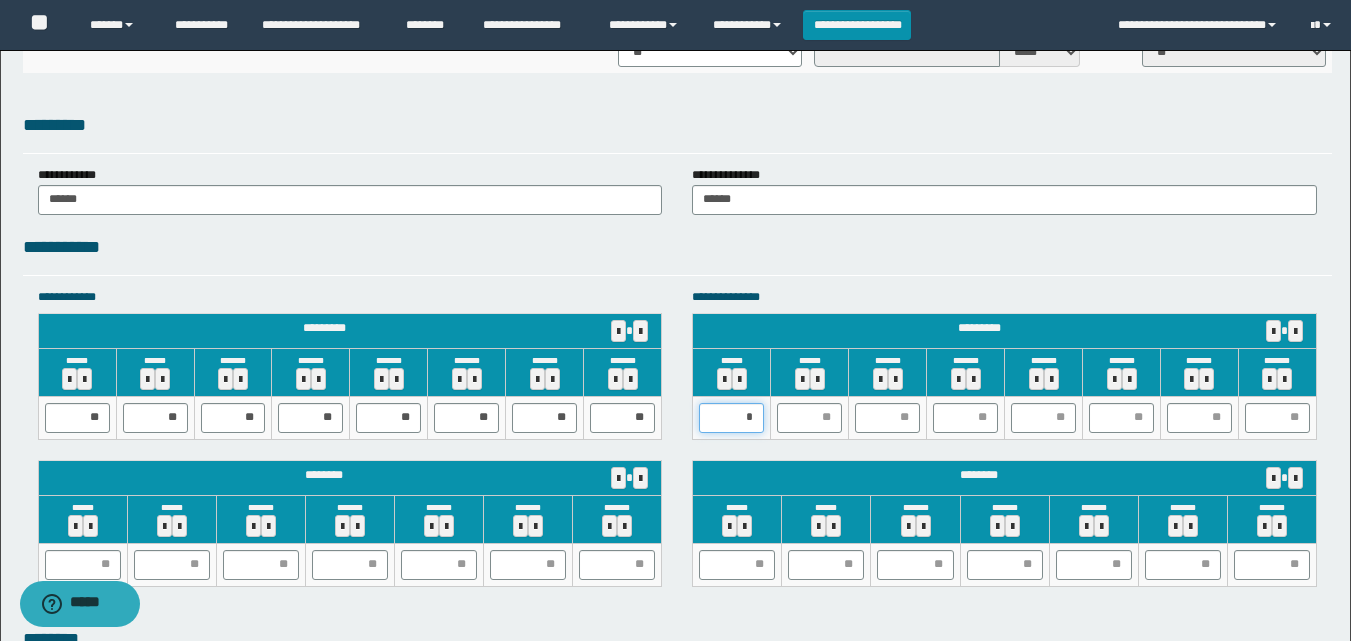 type on "**" 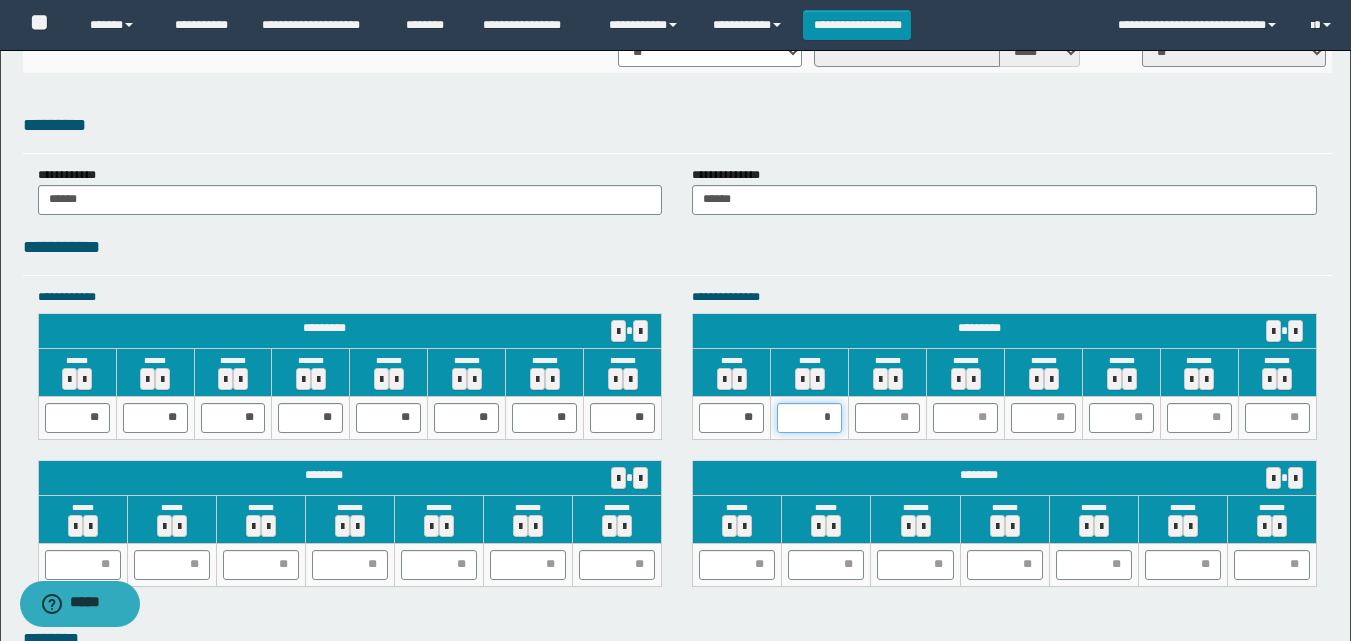 type on "**" 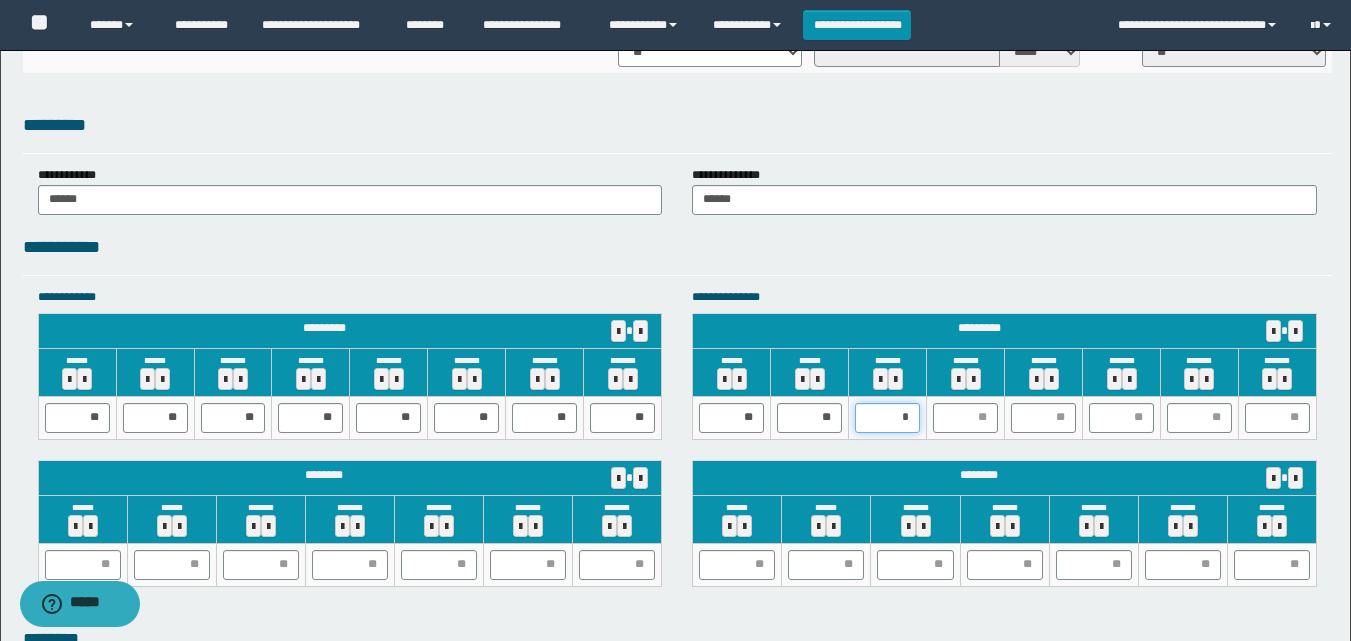type on "**" 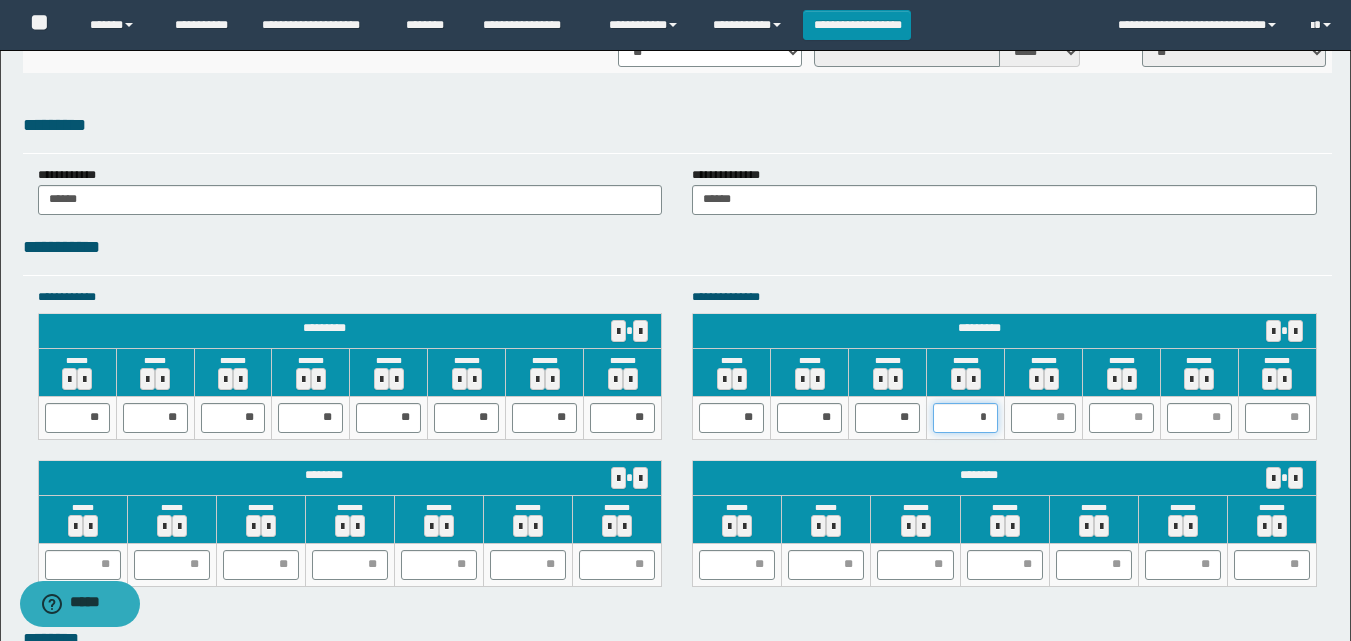 type on "**" 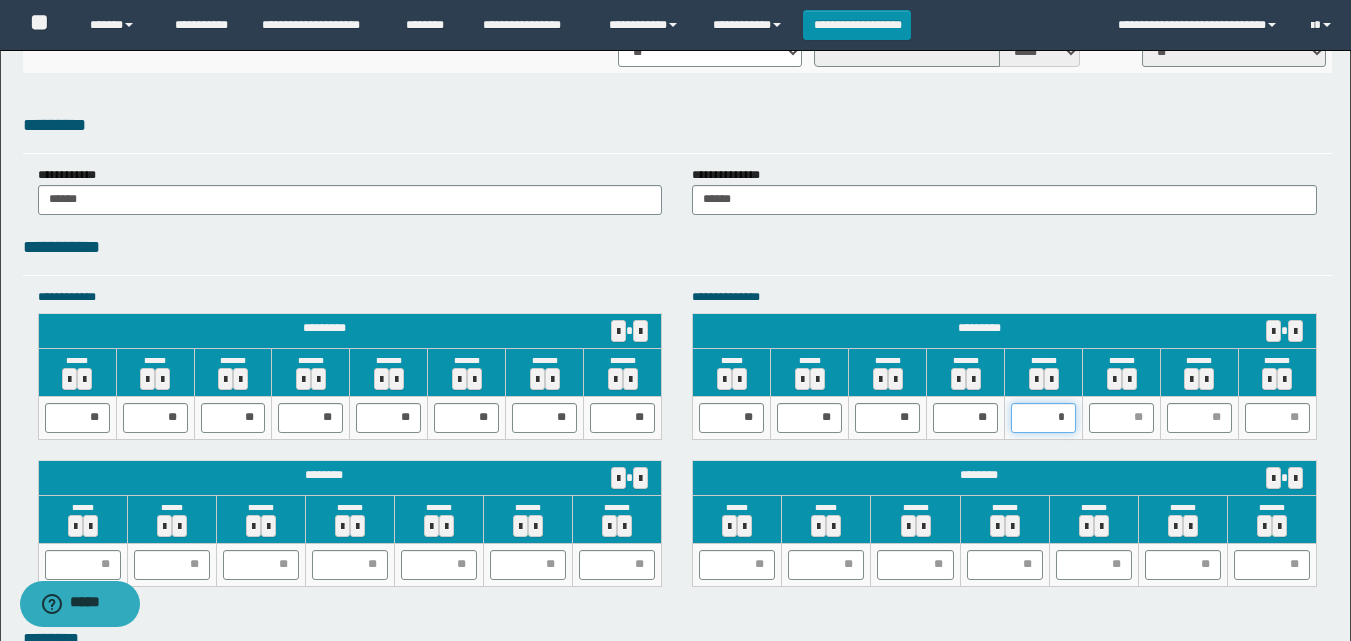 type on "**" 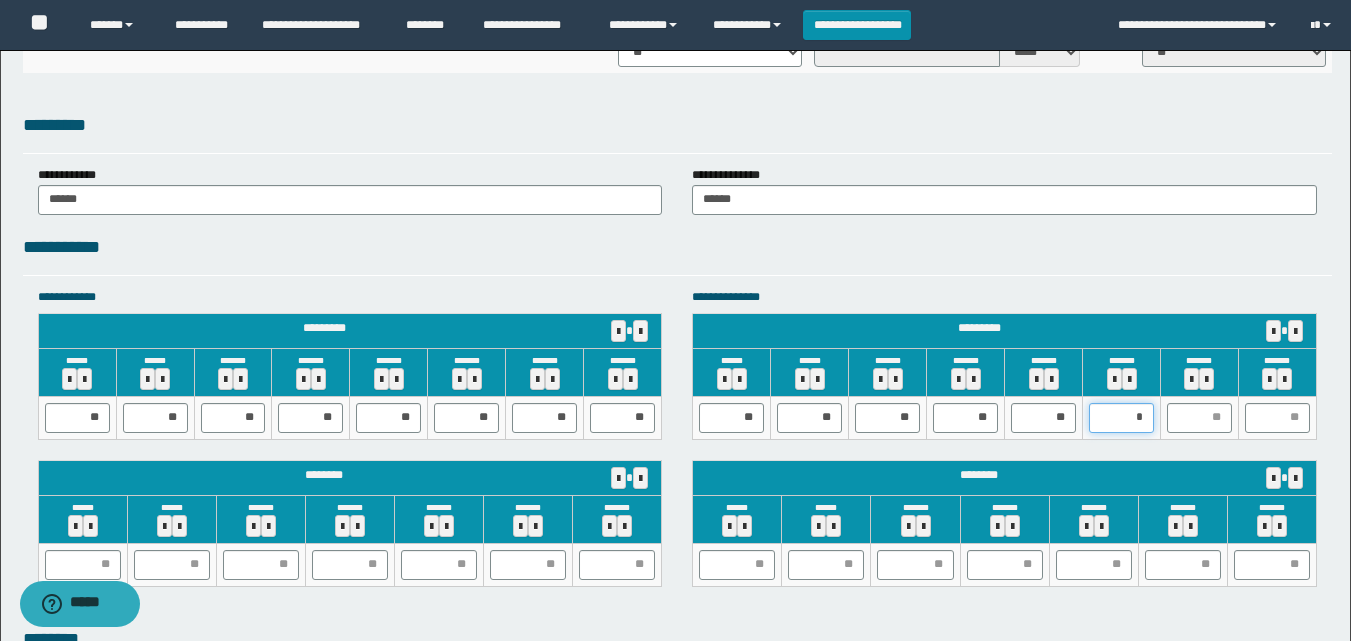 type on "**" 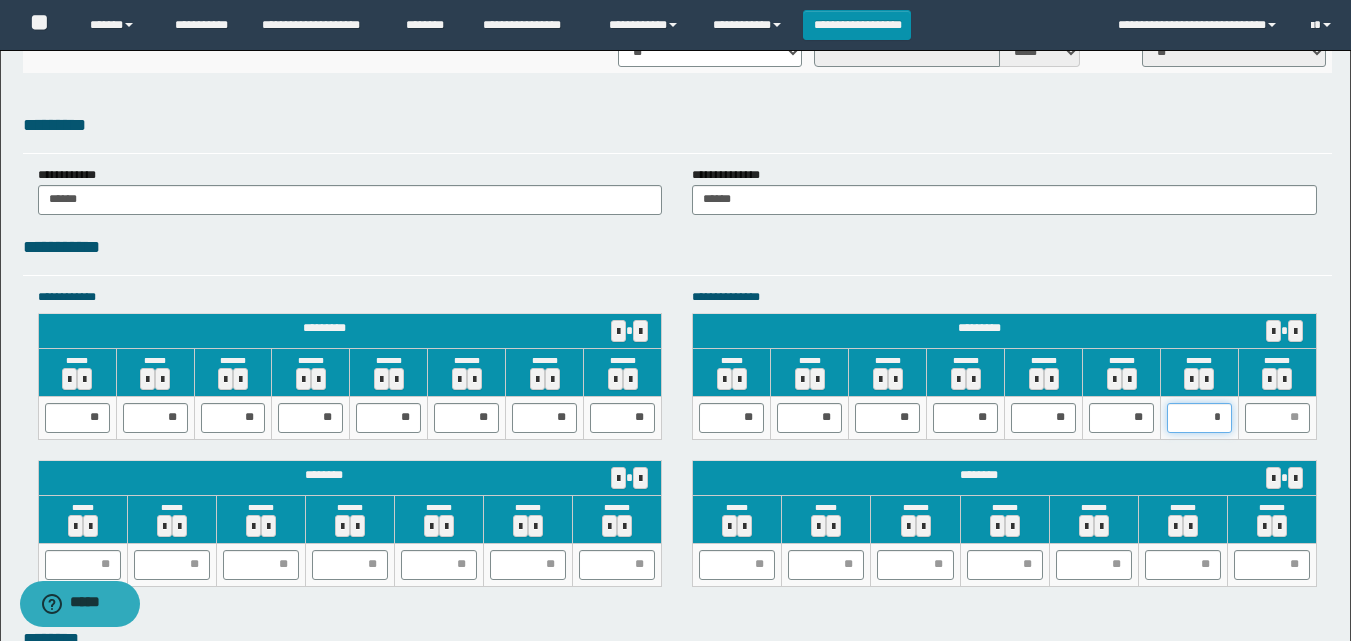 type on "**" 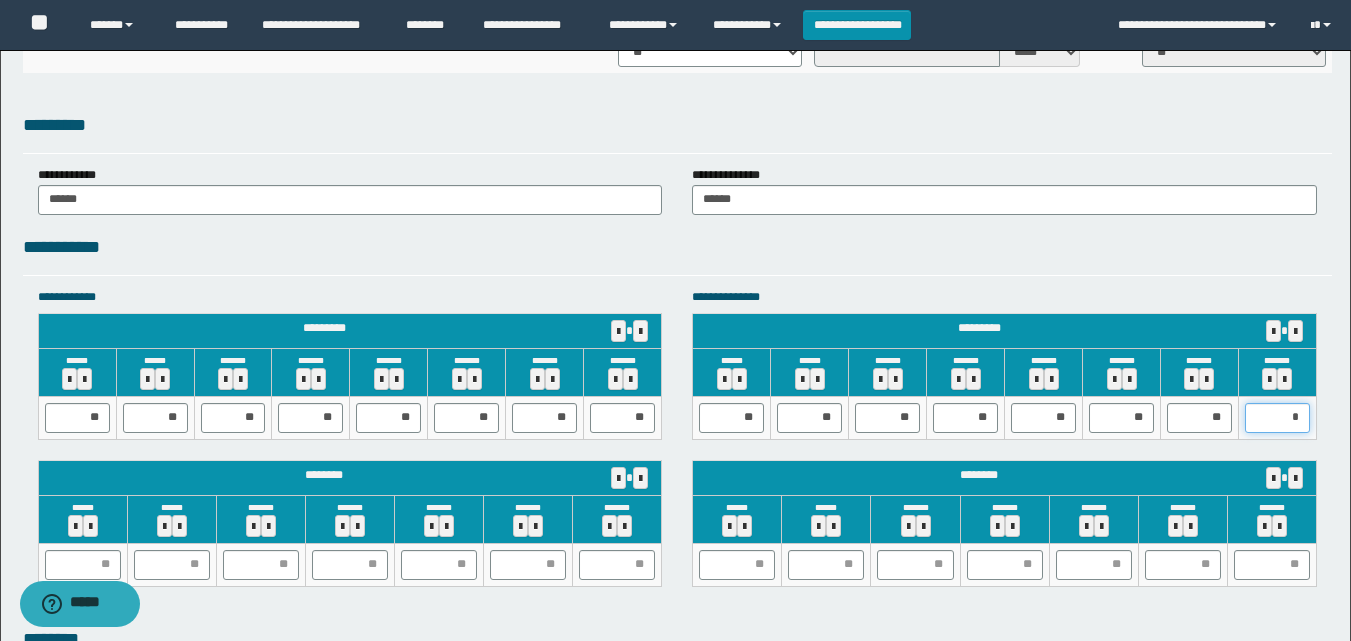 type on "**" 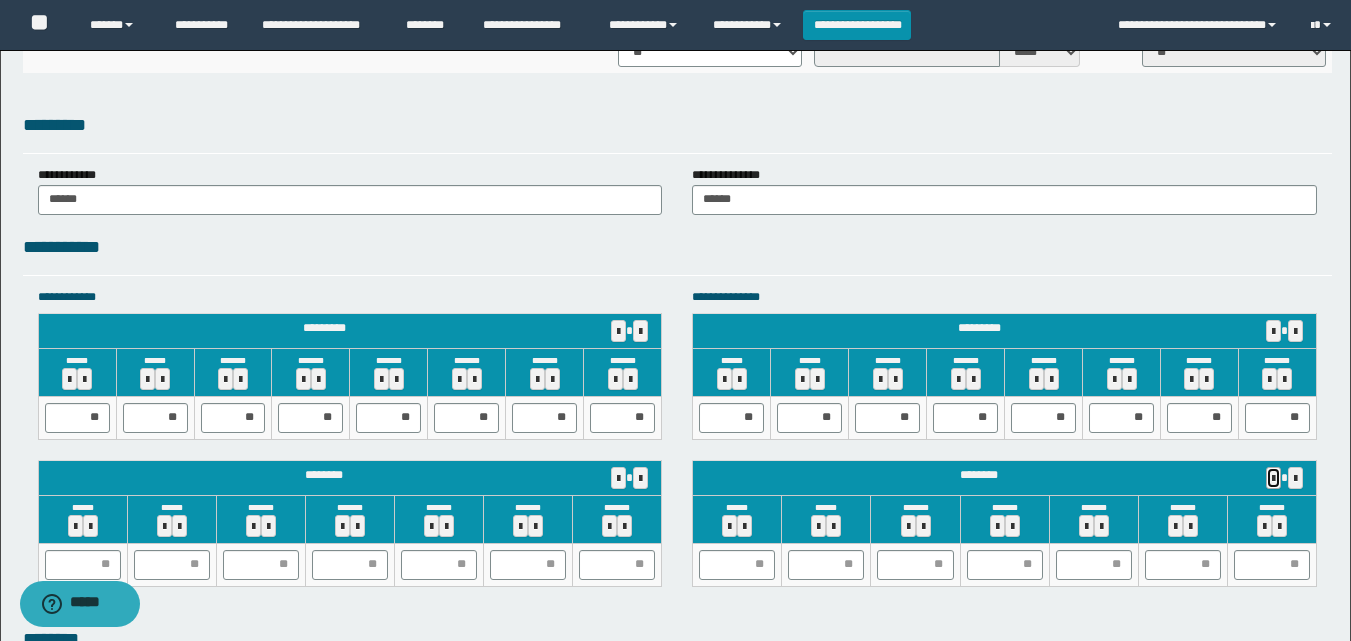type 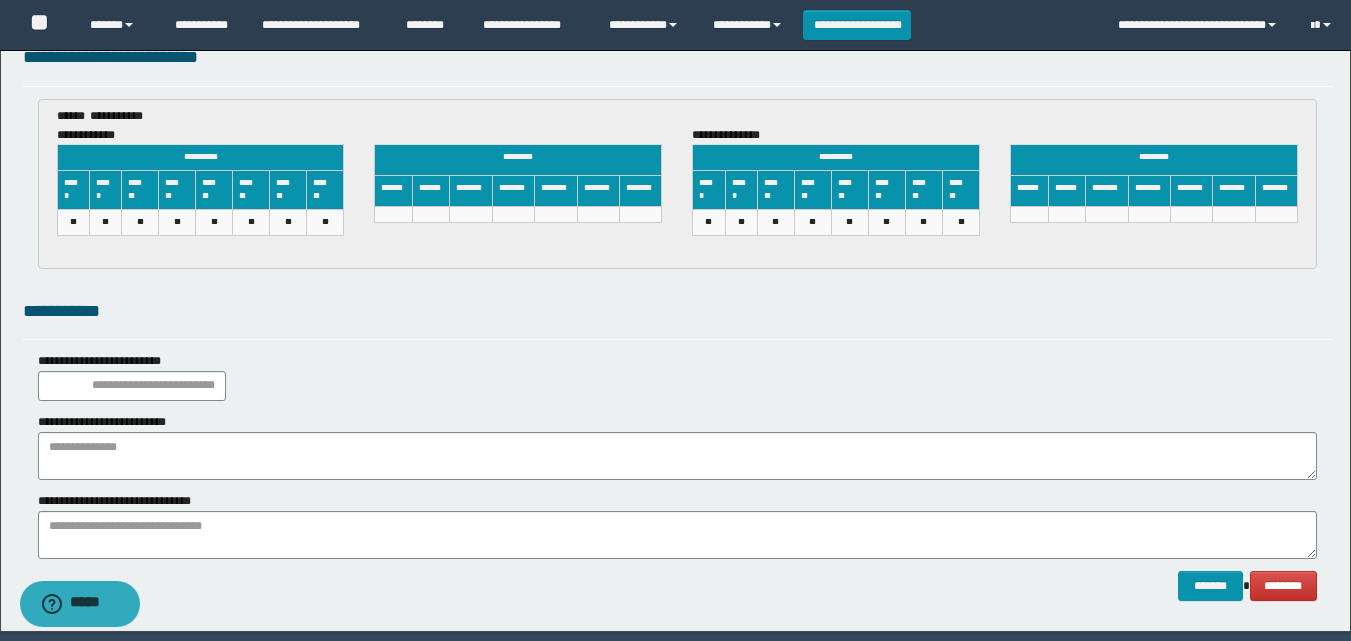 scroll, scrollTop: 3081, scrollLeft: 0, axis: vertical 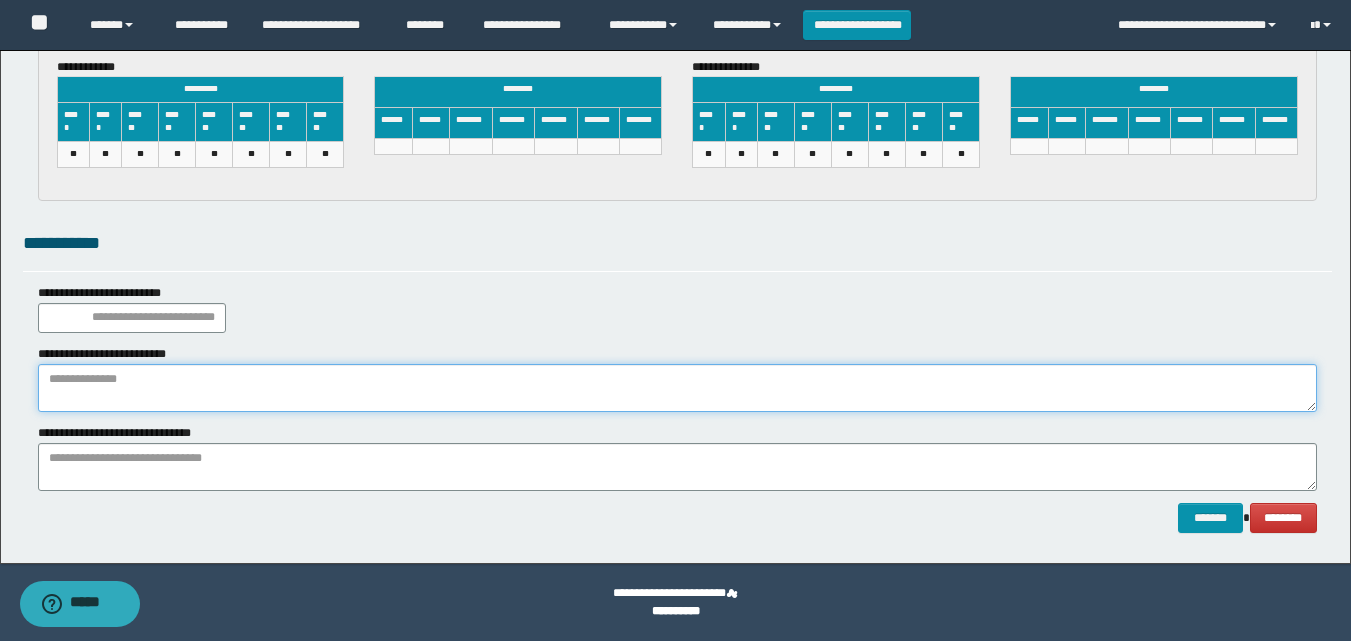 click at bounding box center (677, 388) 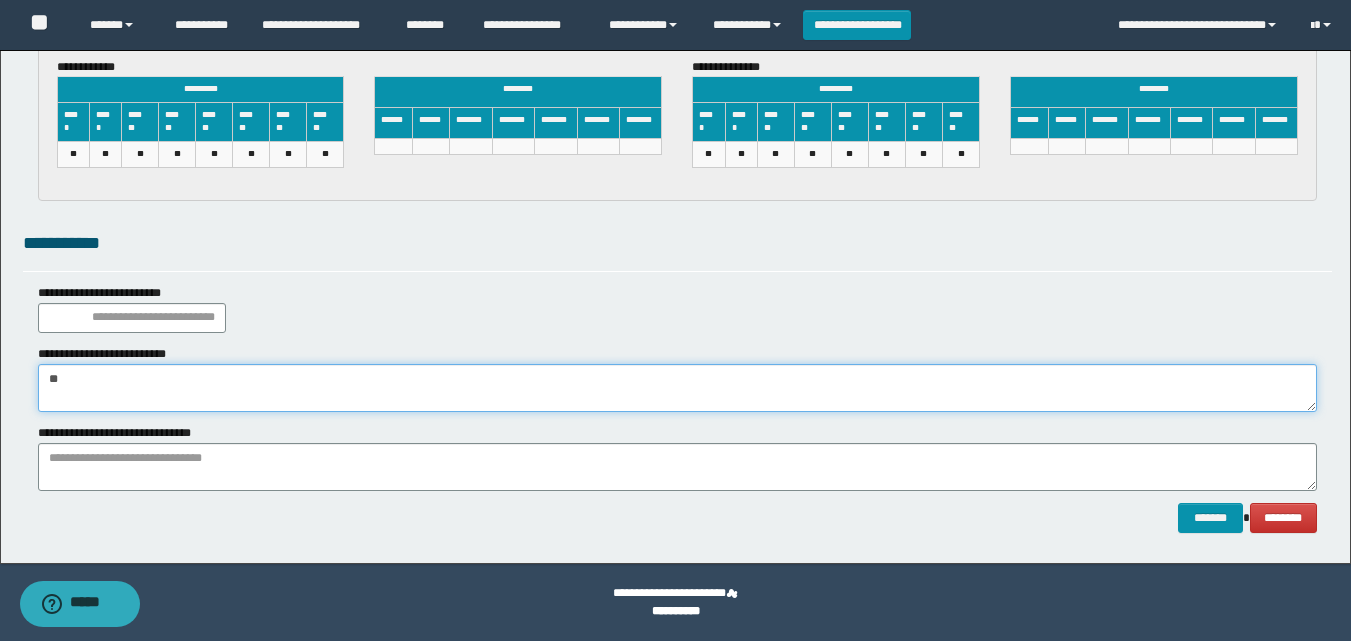 type on "*" 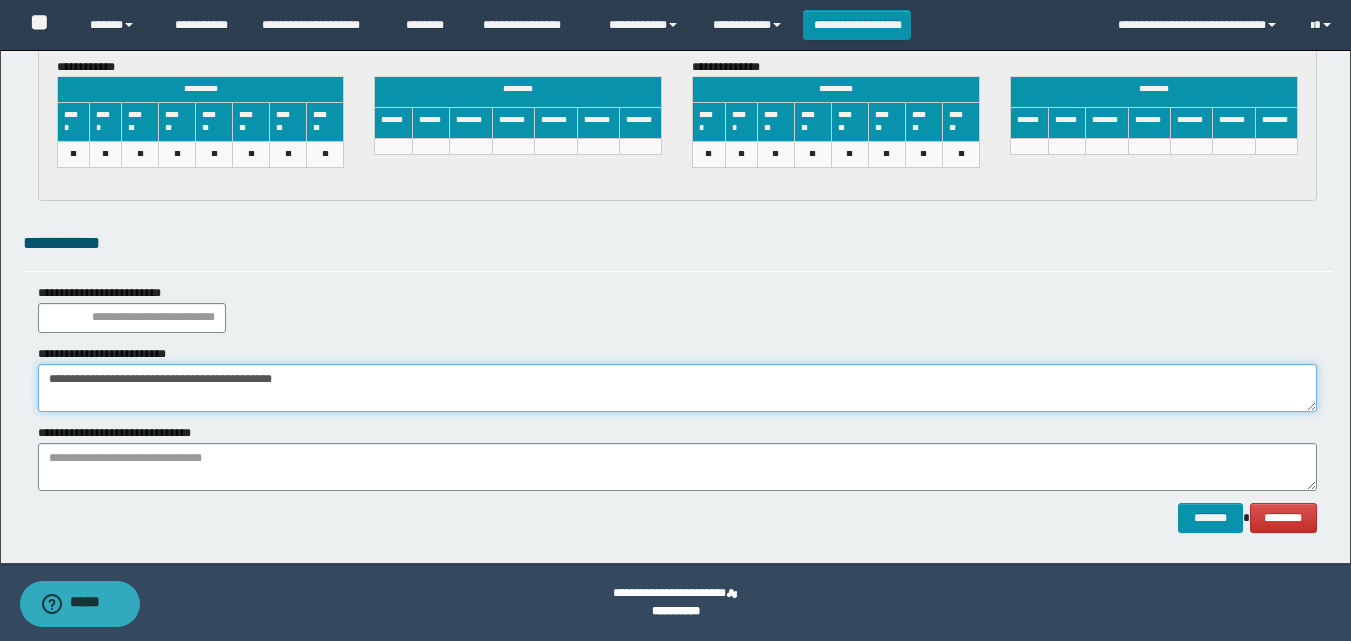 type on "**********" 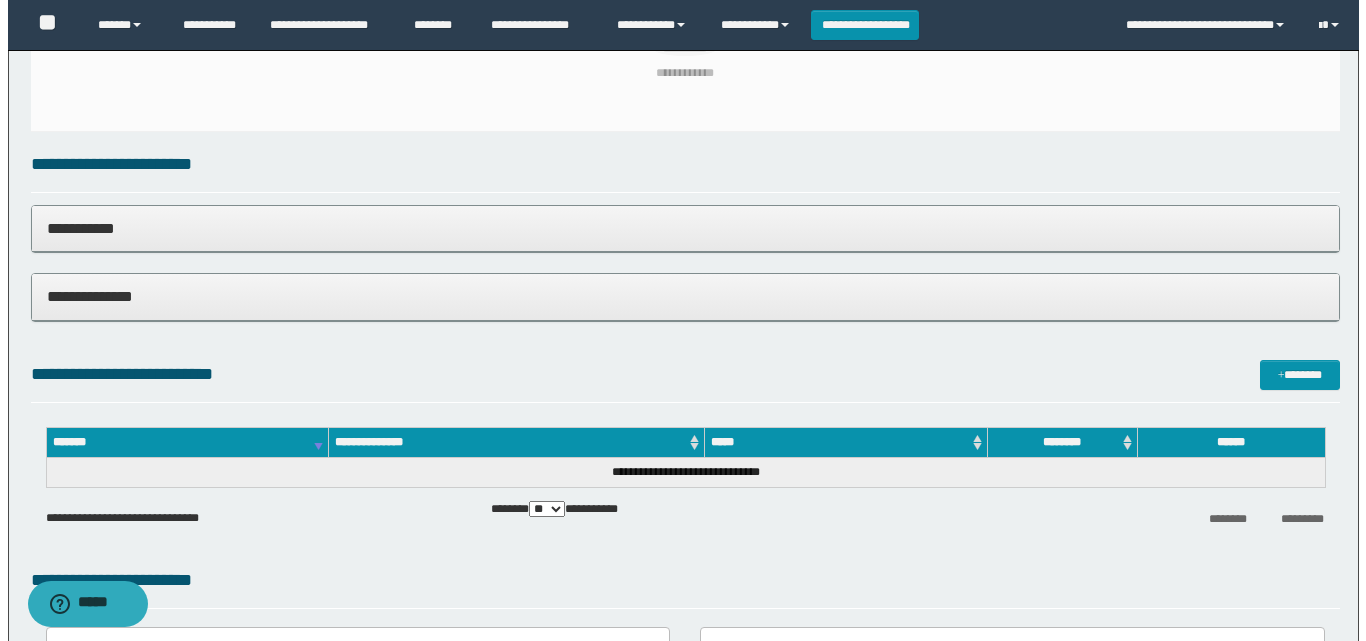 scroll, scrollTop: 281, scrollLeft: 0, axis: vertical 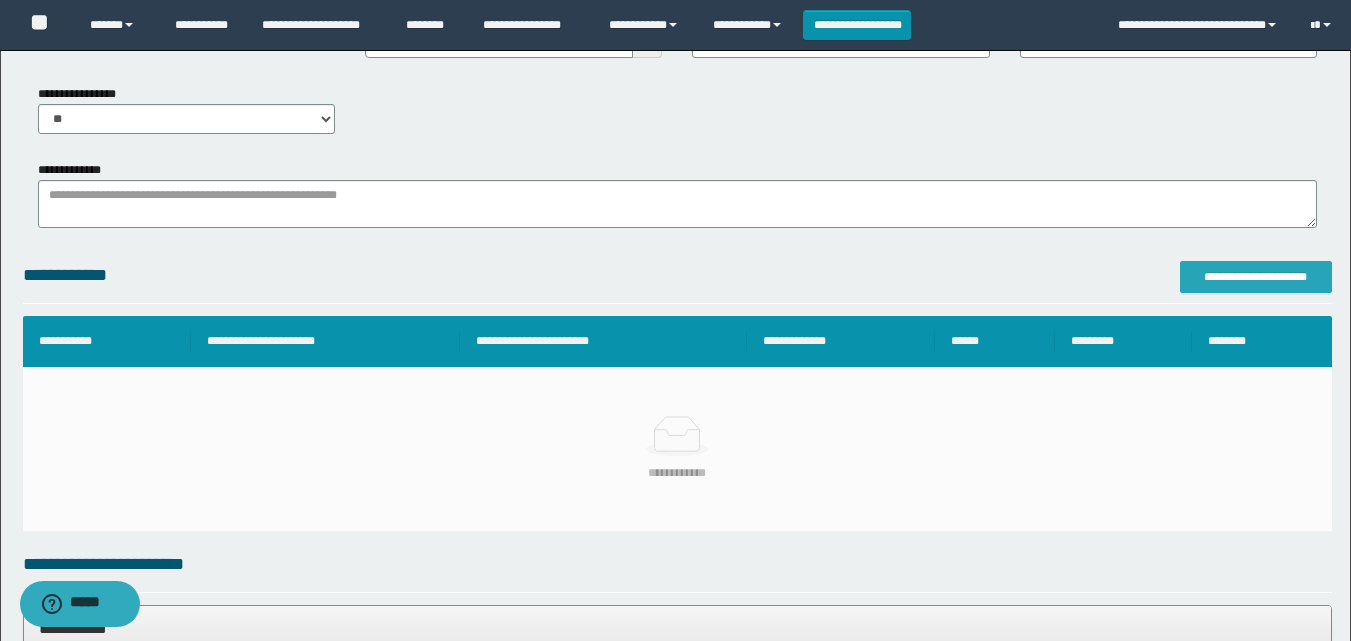 type on "**********" 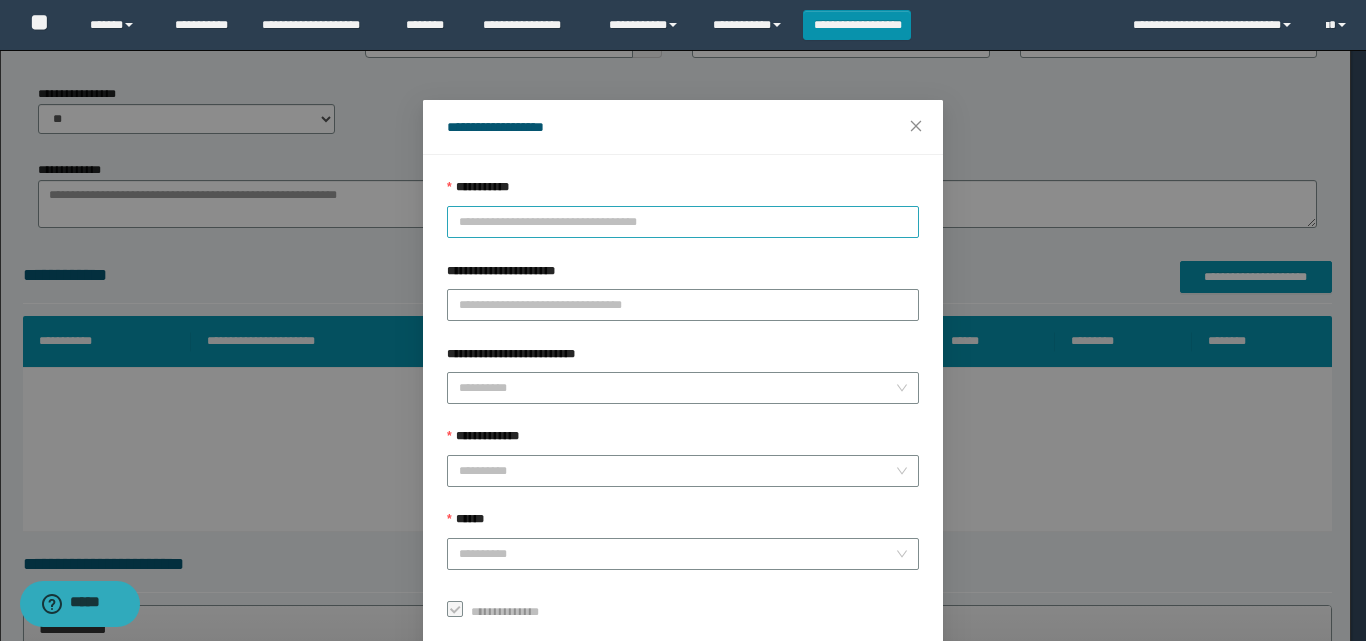 click on "**********" at bounding box center [683, 222] 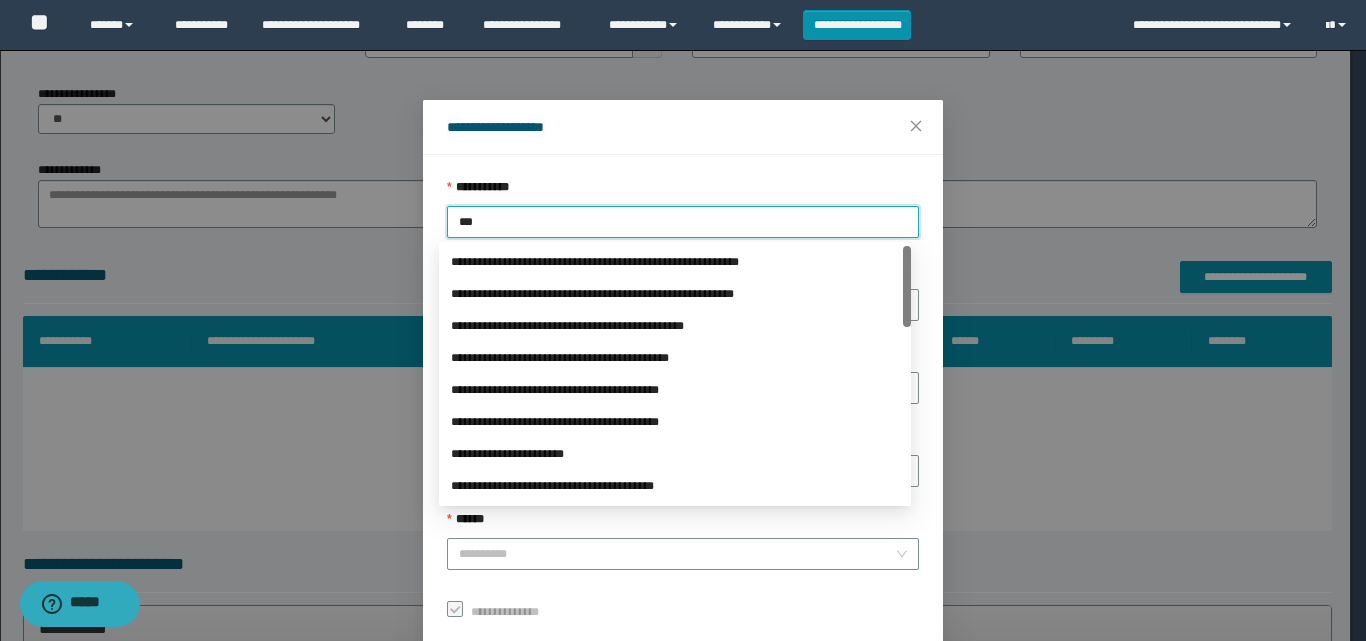 type on "****" 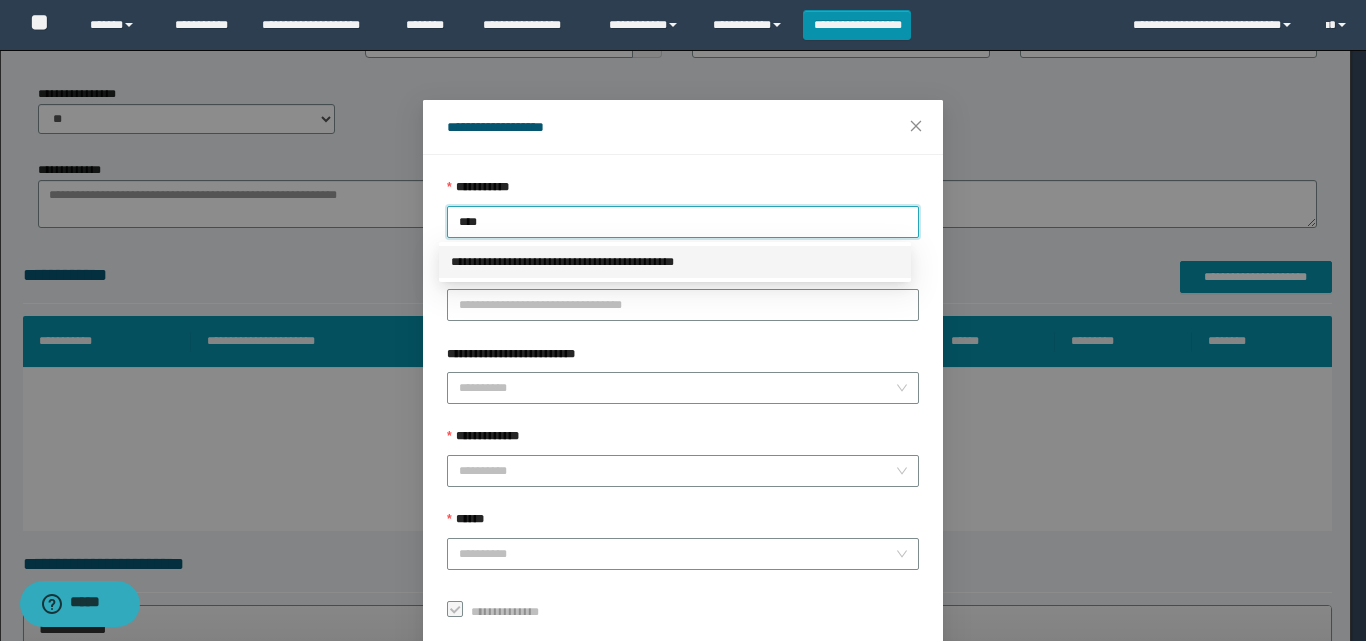 click on "**********" at bounding box center (675, 262) 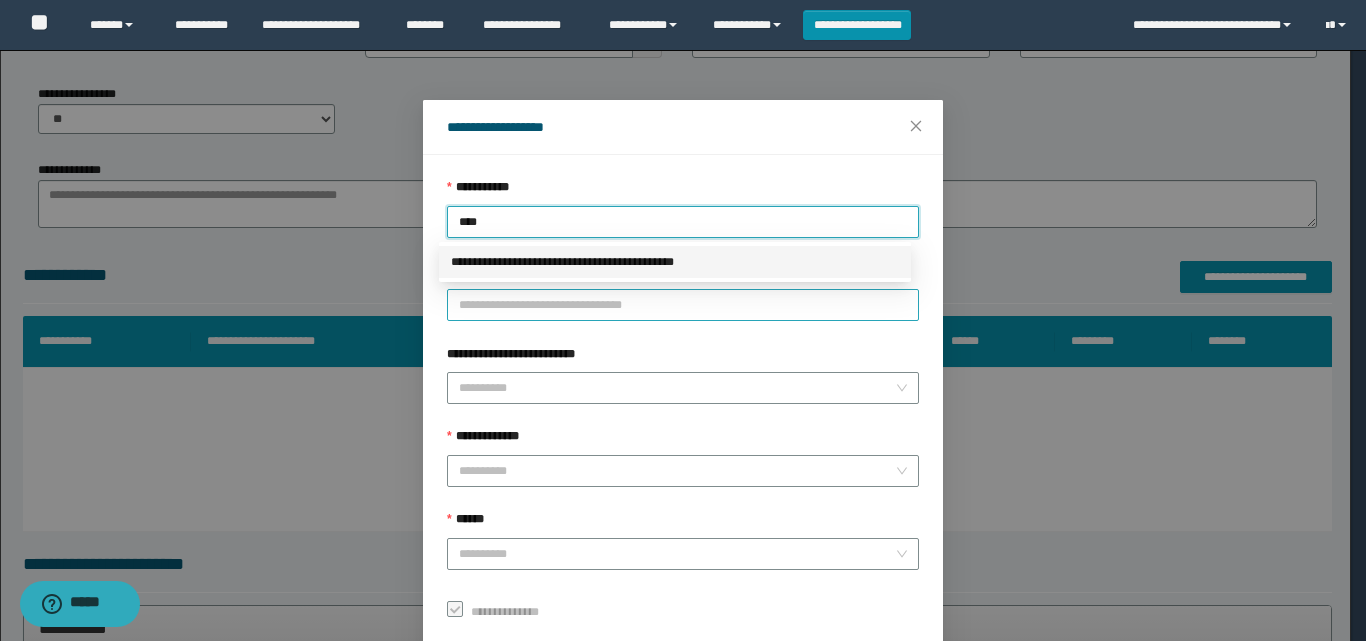 type 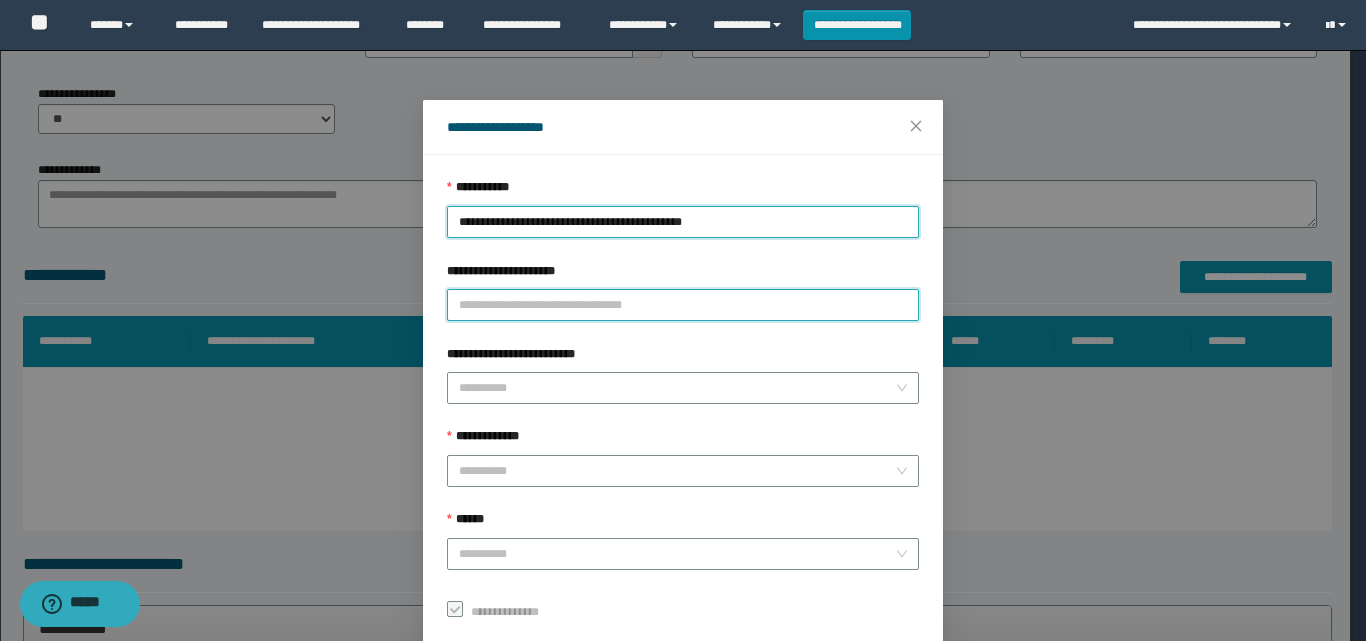 click on "**********" at bounding box center [683, 305] 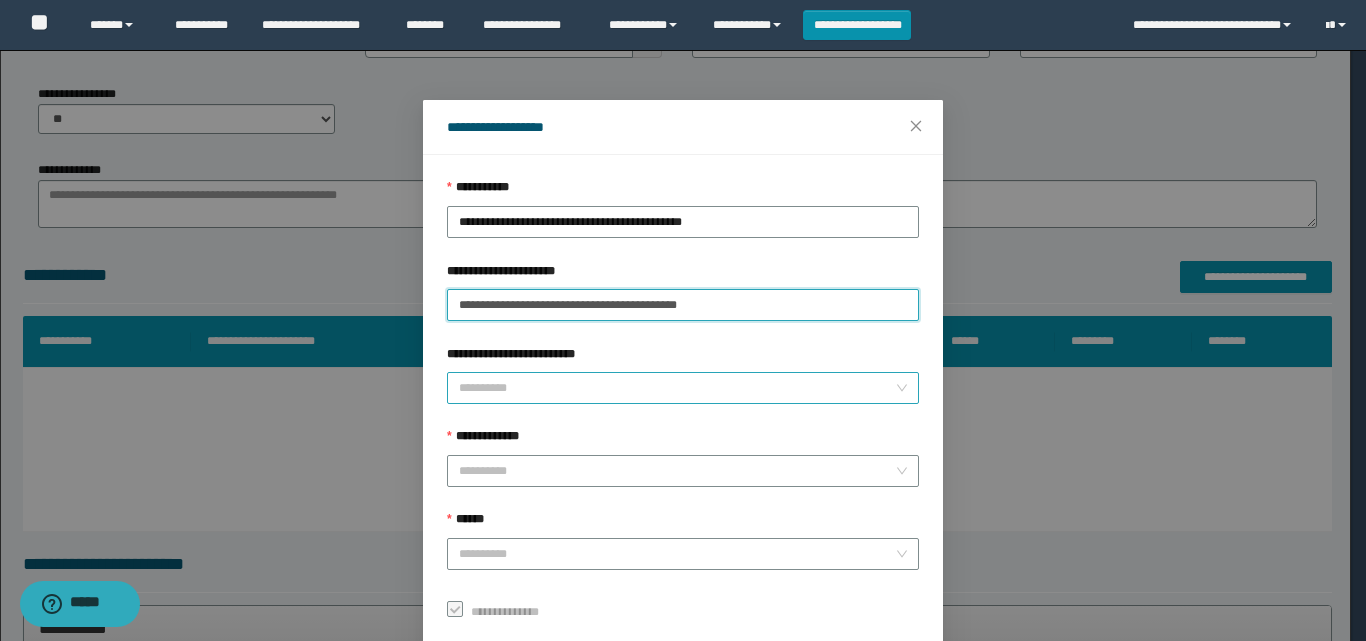 type on "**********" 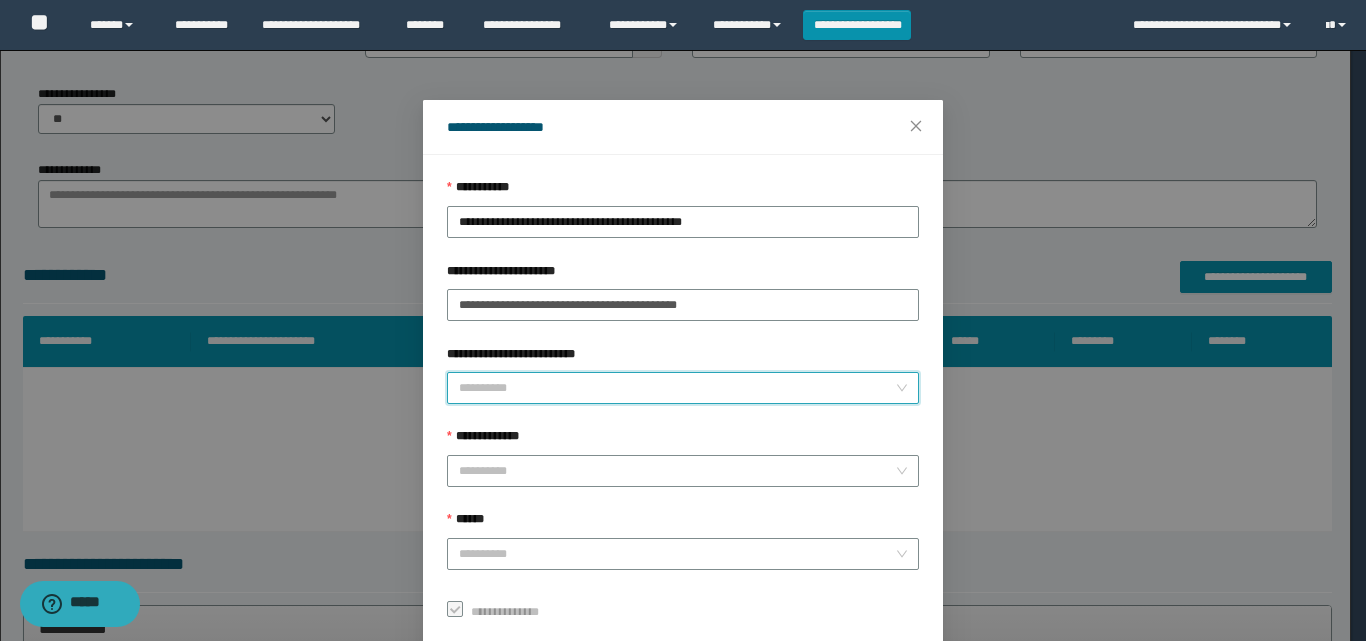 click on "**********" at bounding box center (677, 388) 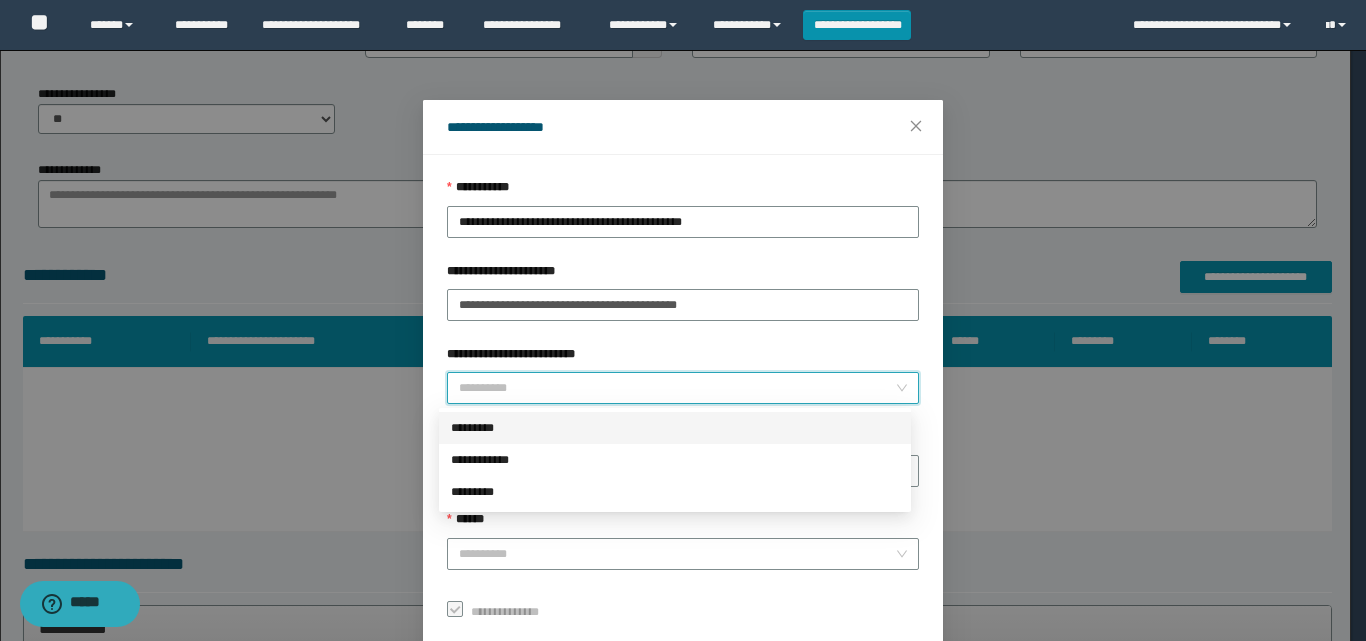 click on "*********" at bounding box center [675, 428] 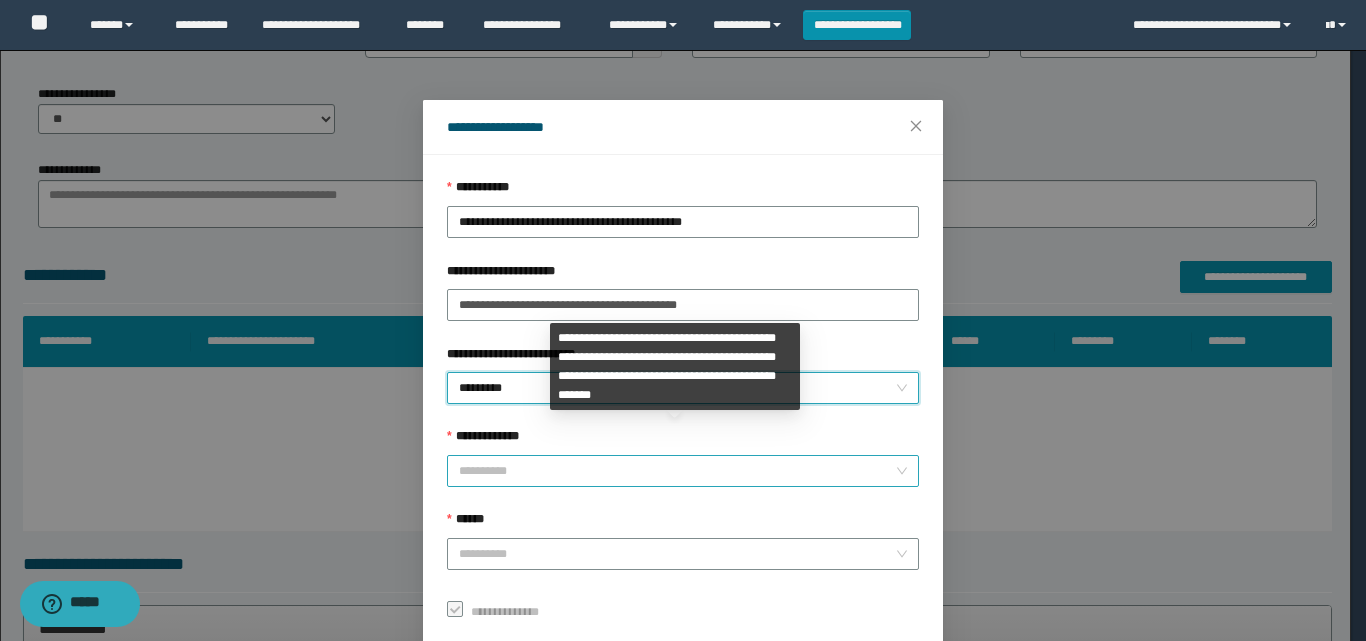 click on "**********" at bounding box center (677, 471) 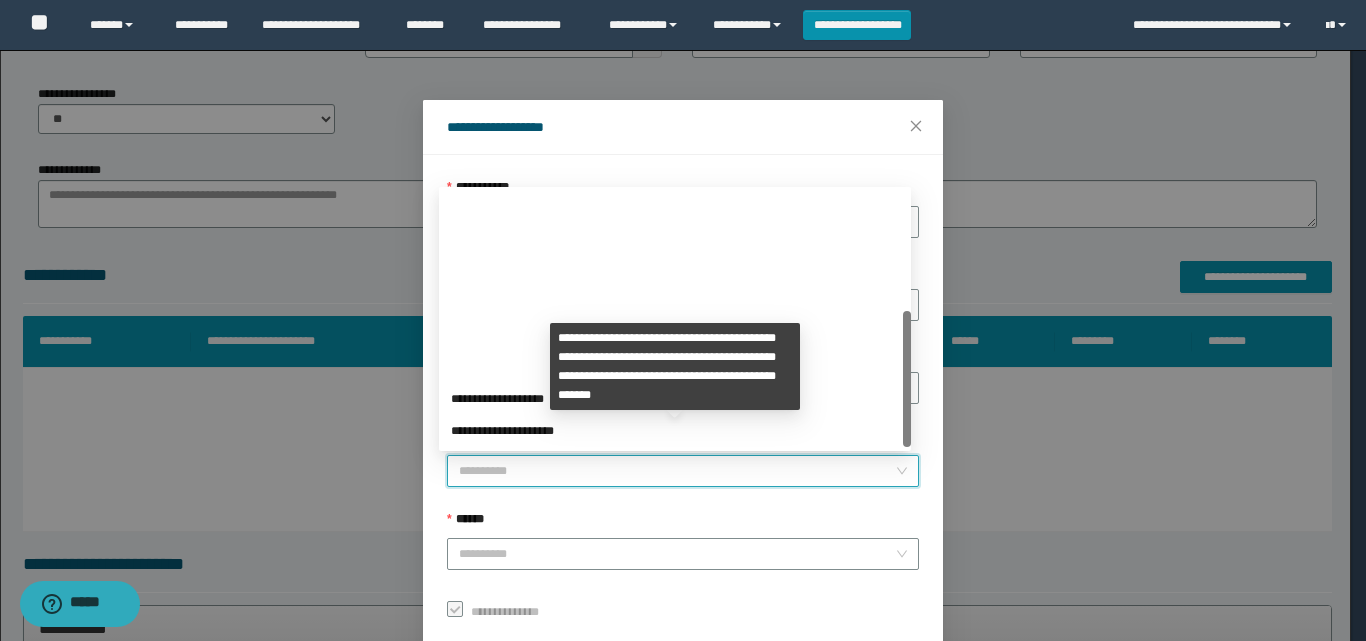 scroll, scrollTop: 224, scrollLeft: 0, axis: vertical 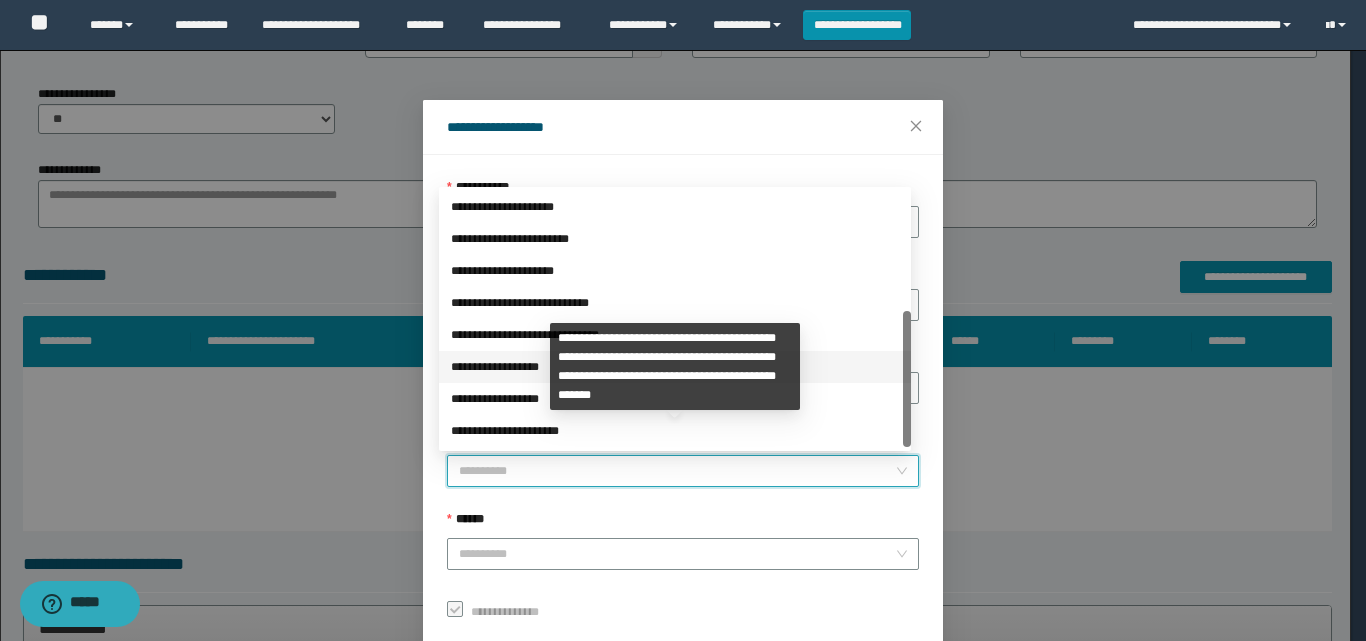 click on "**********" at bounding box center [675, 367] 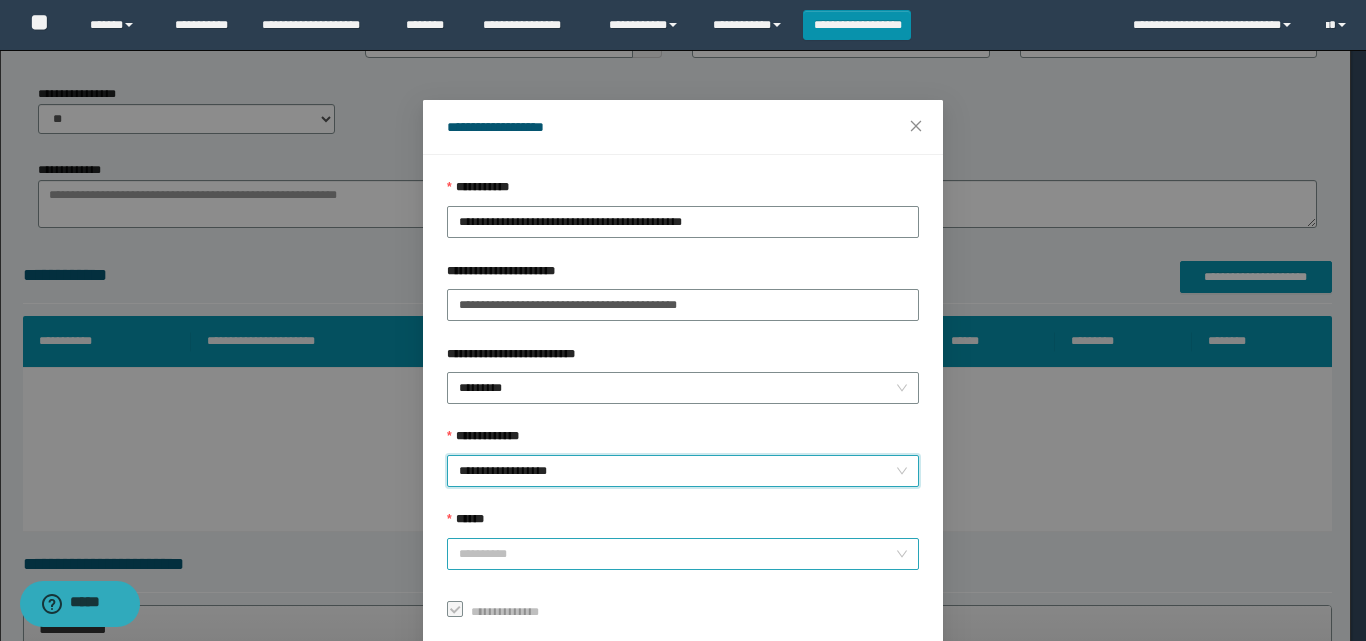 click on "******" at bounding box center [677, 554] 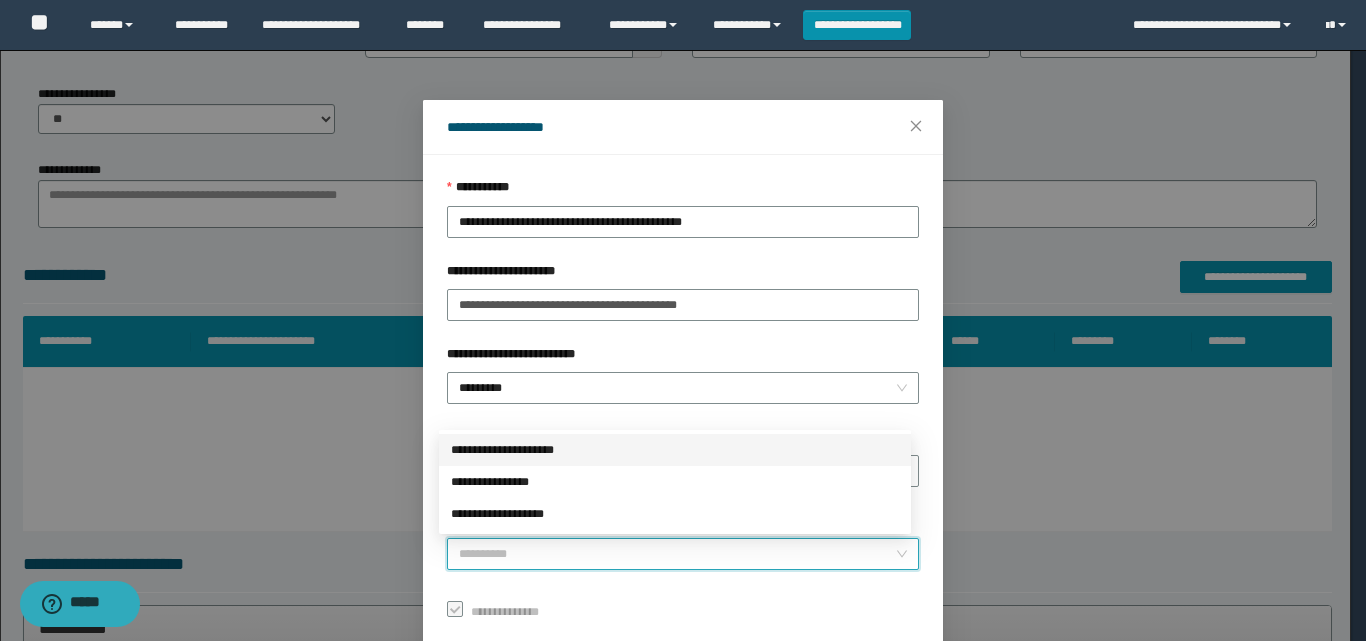 click on "**********" at bounding box center (675, 450) 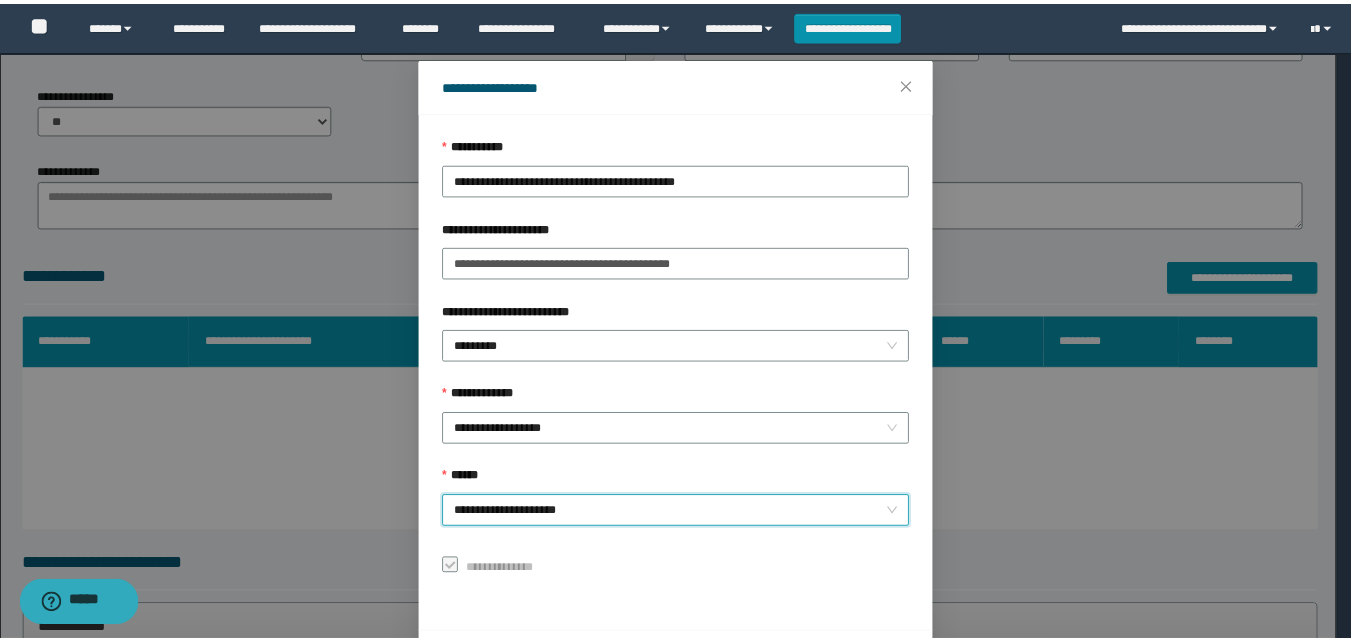 scroll, scrollTop: 111, scrollLeft: 0, axis: vertical 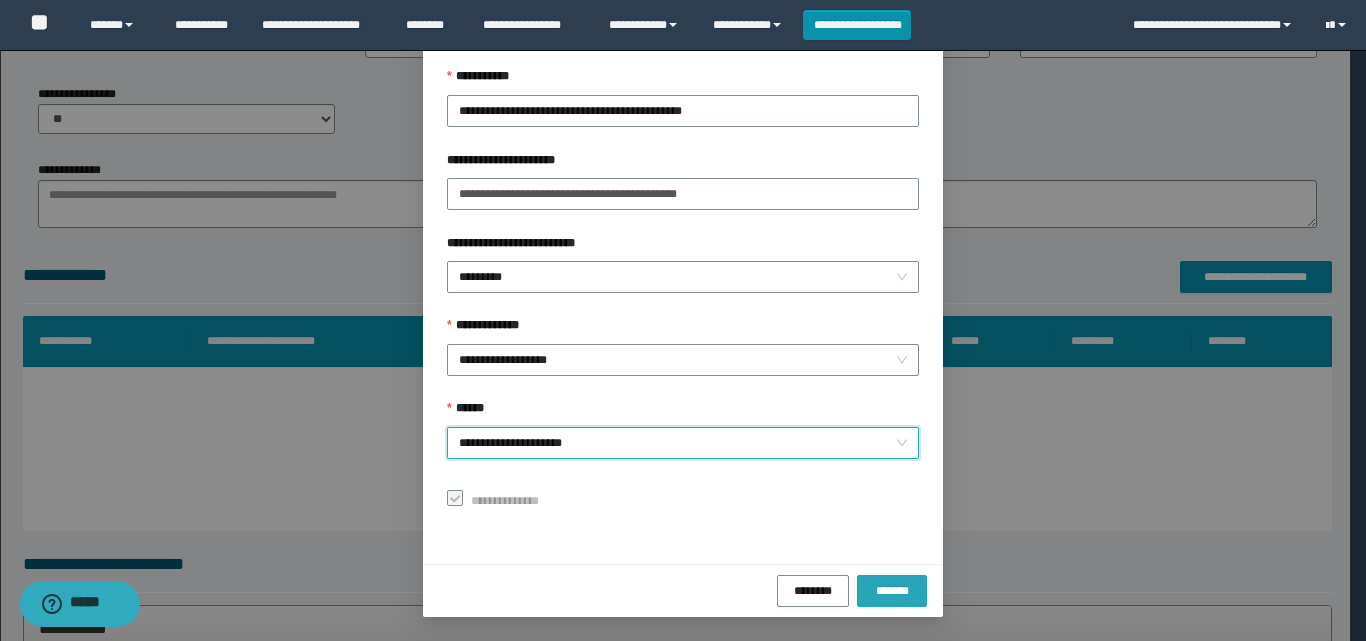 click on "*******" at bounding box center (892, 590) 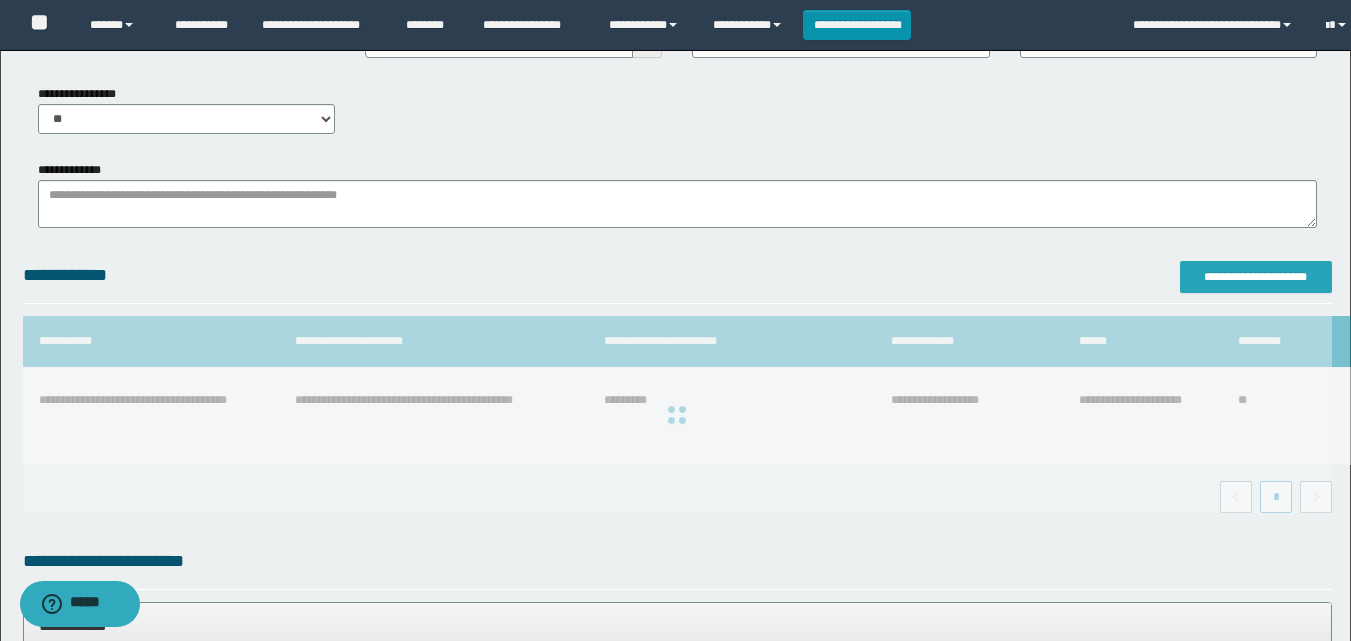 scroll, scrollTop: 0, scrollLeft: 0, axis: both 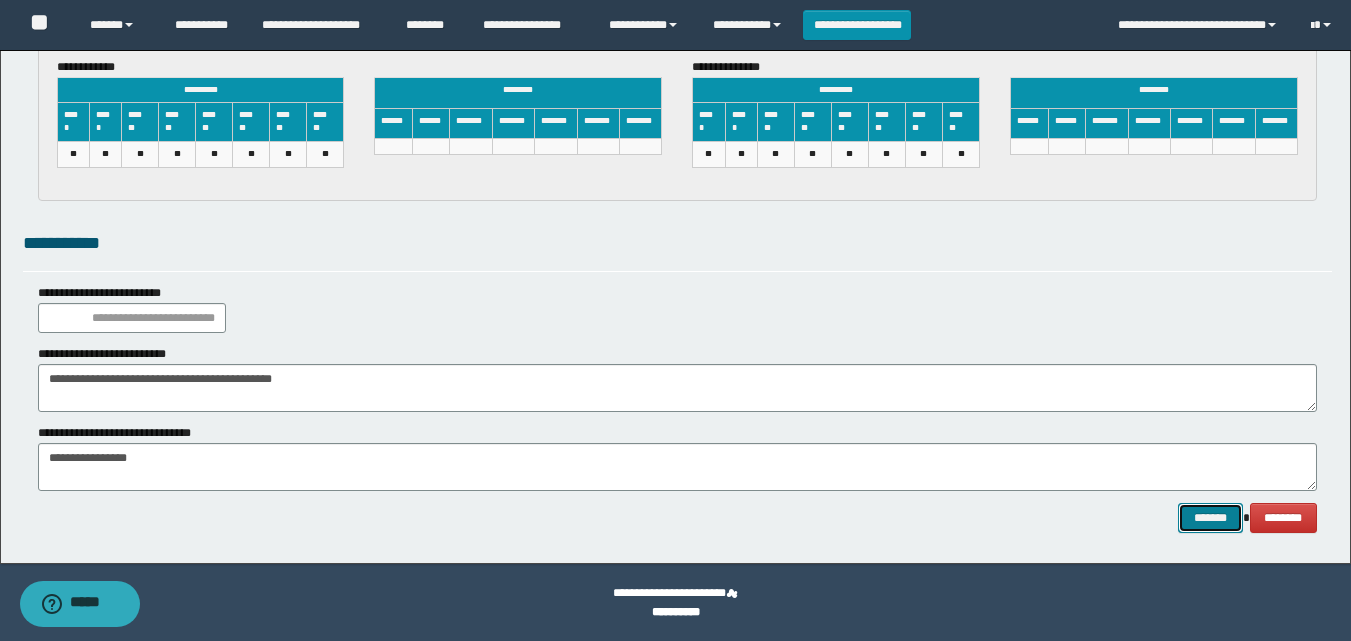 click on "*******" at bounding box center [1210, 518] 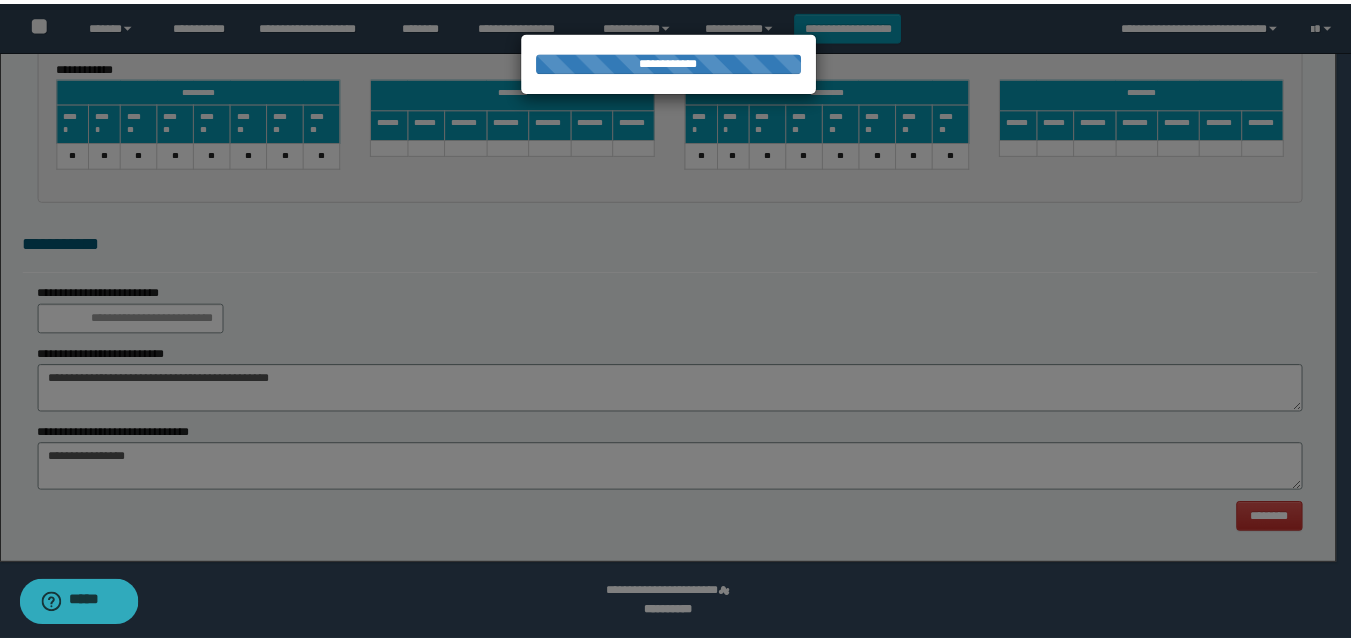 scroll, scrollTop: 0, scrollLeft: 0, axis: both 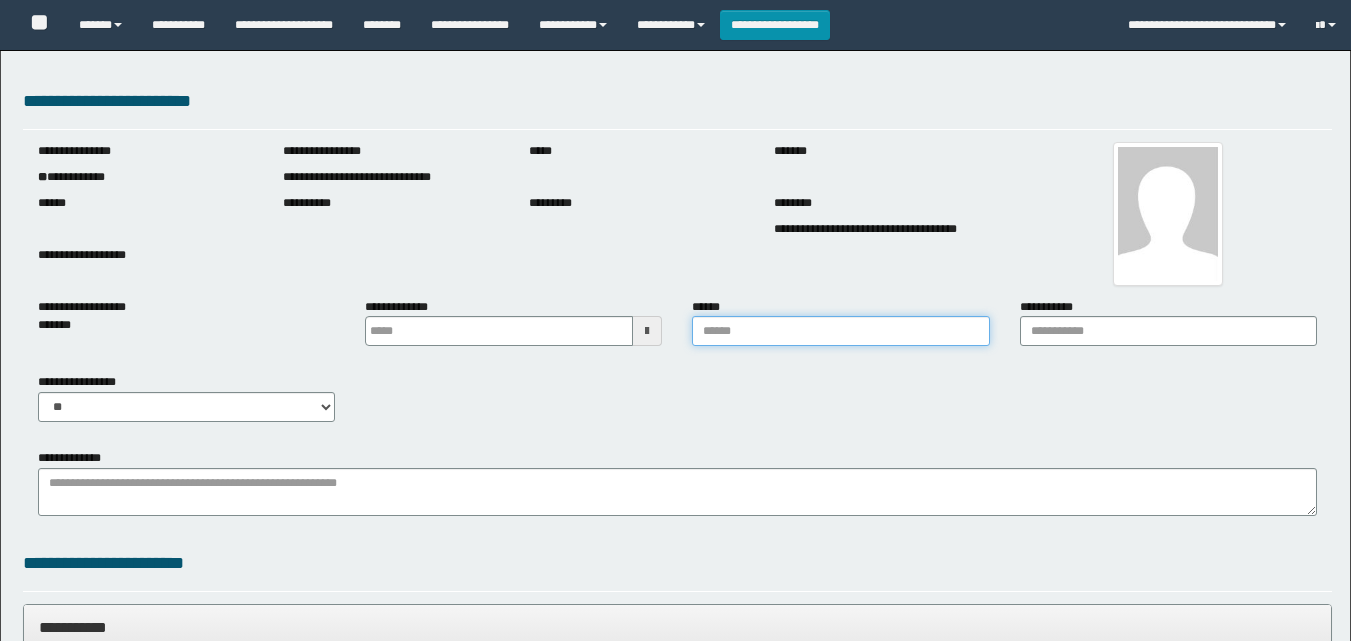 click on "******" at bounding box center [840, 331] 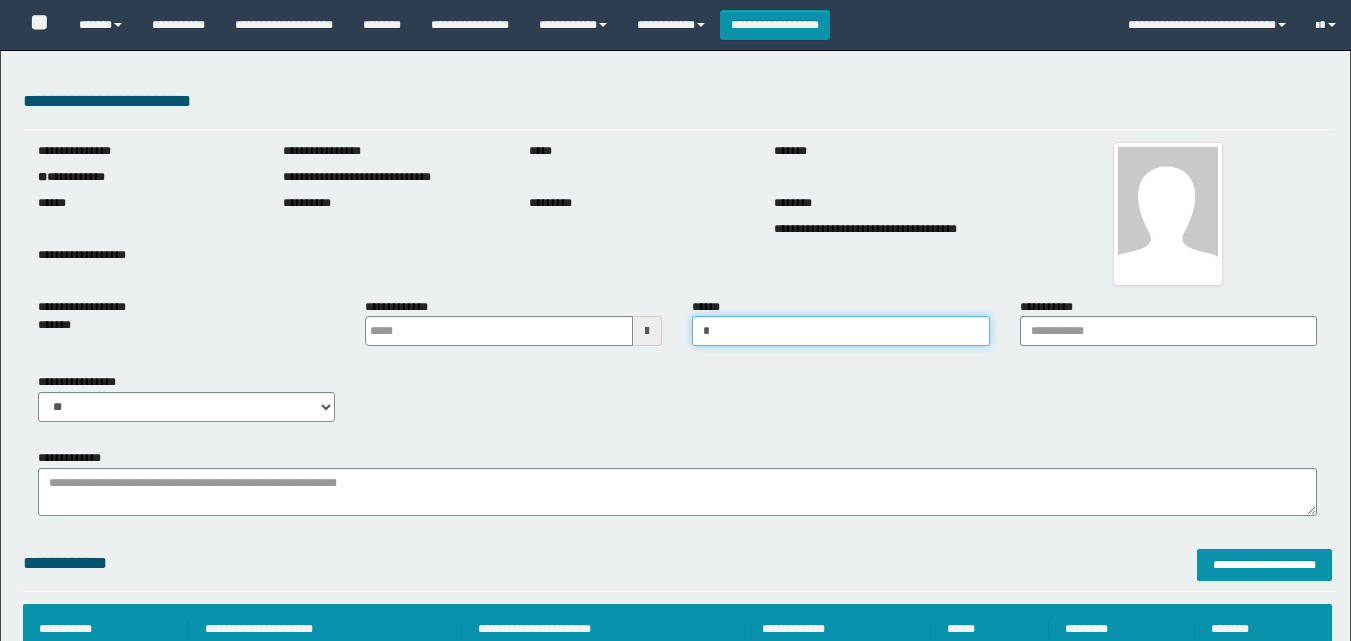 type 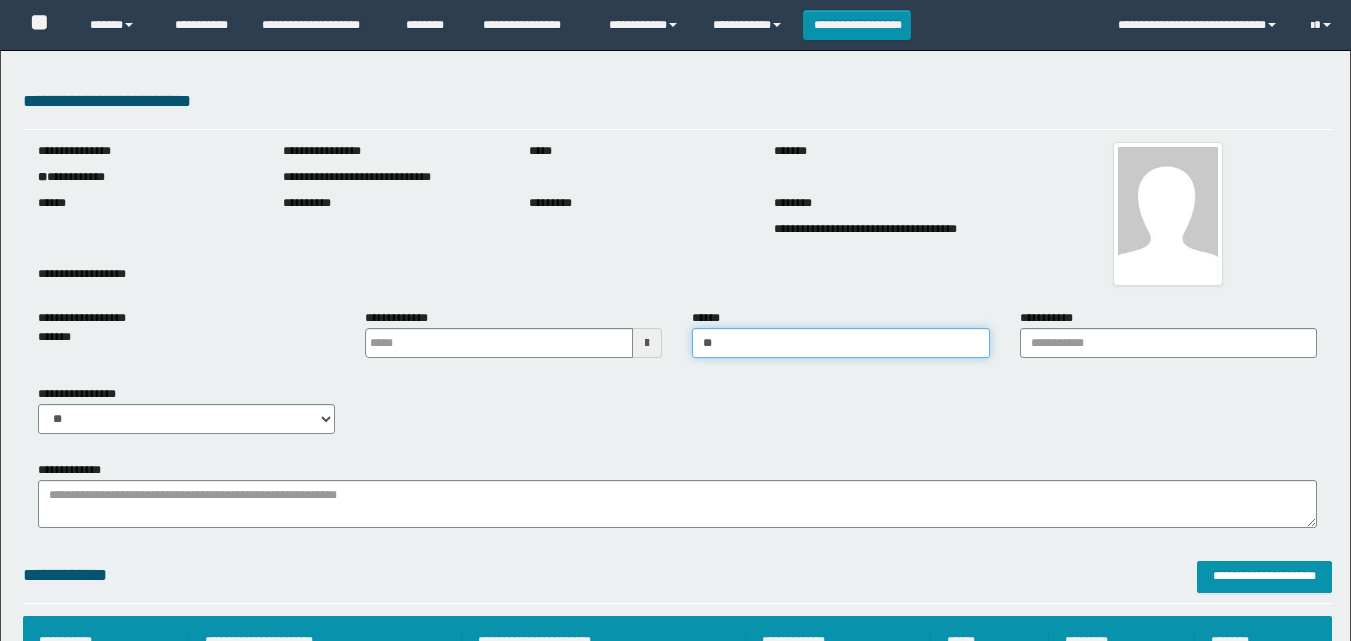 scroll, scrollTop: 0, scrollLeft: 0, axis: both 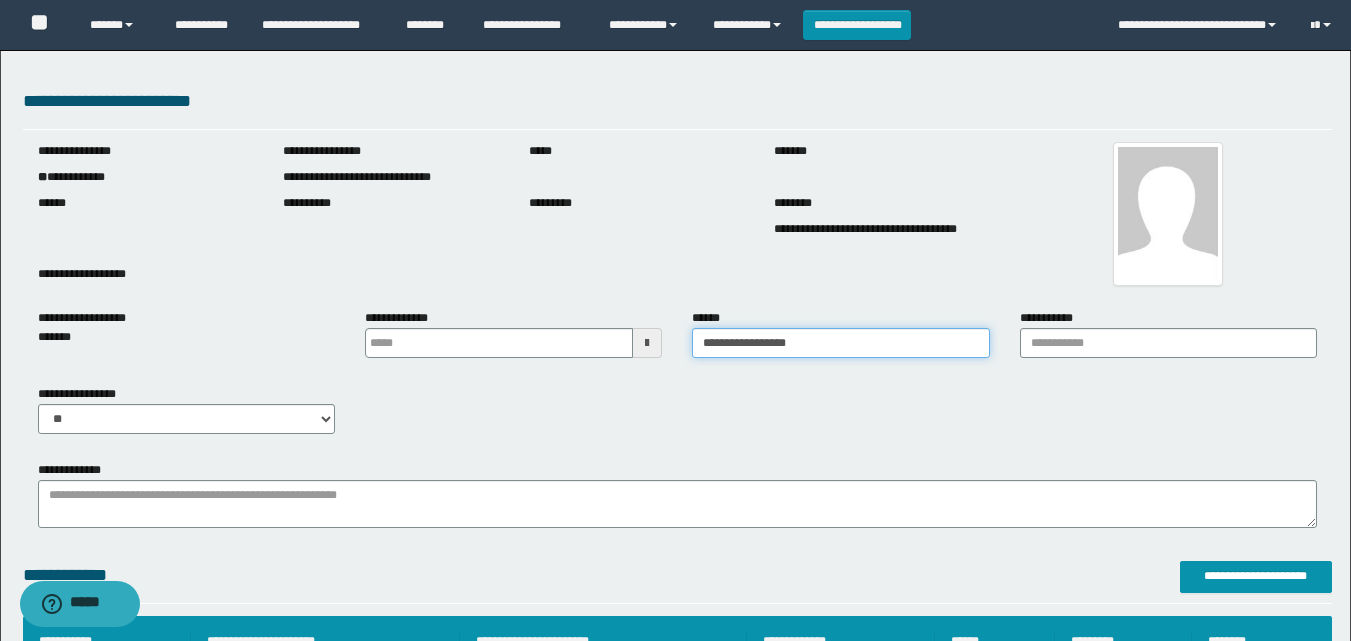 click on "**********" at bounding box center [840, 343] 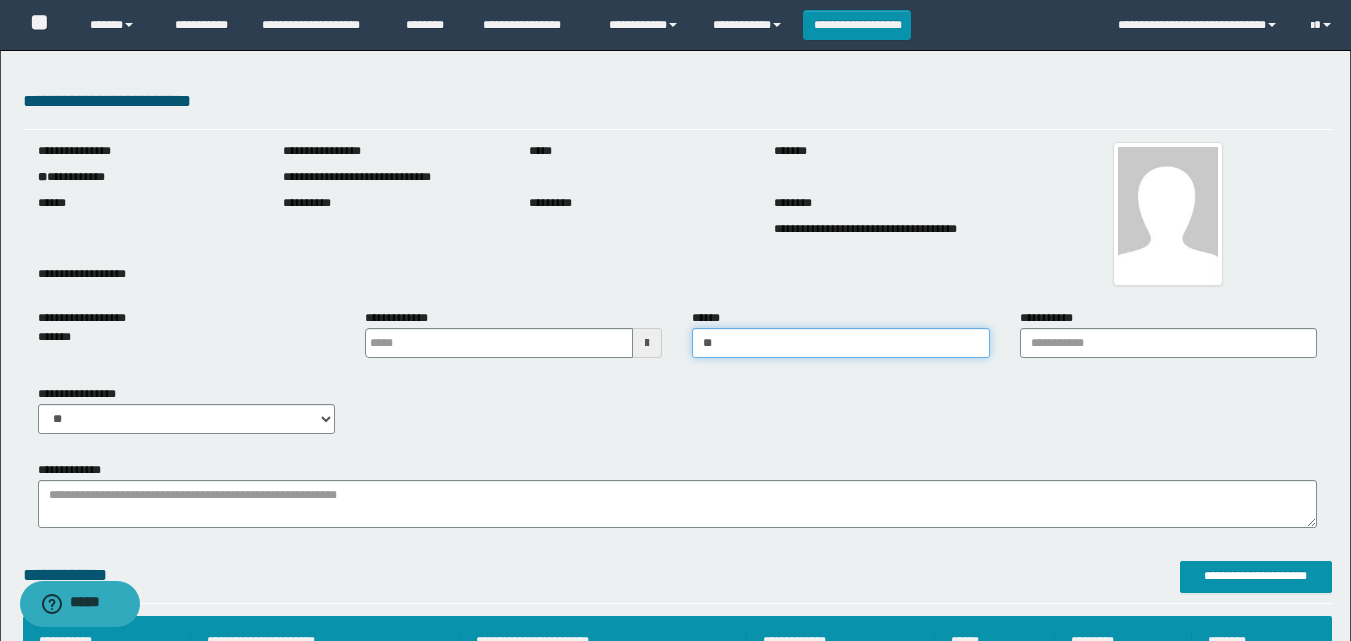 type on "*" 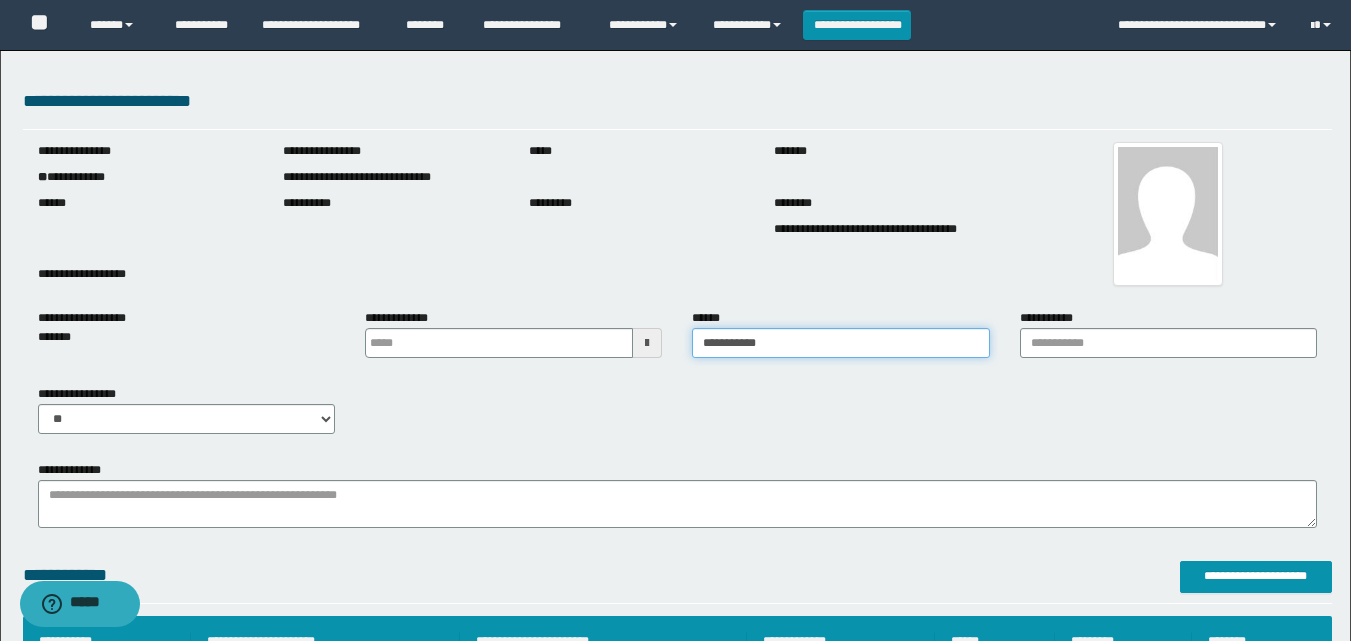 type on "**********" 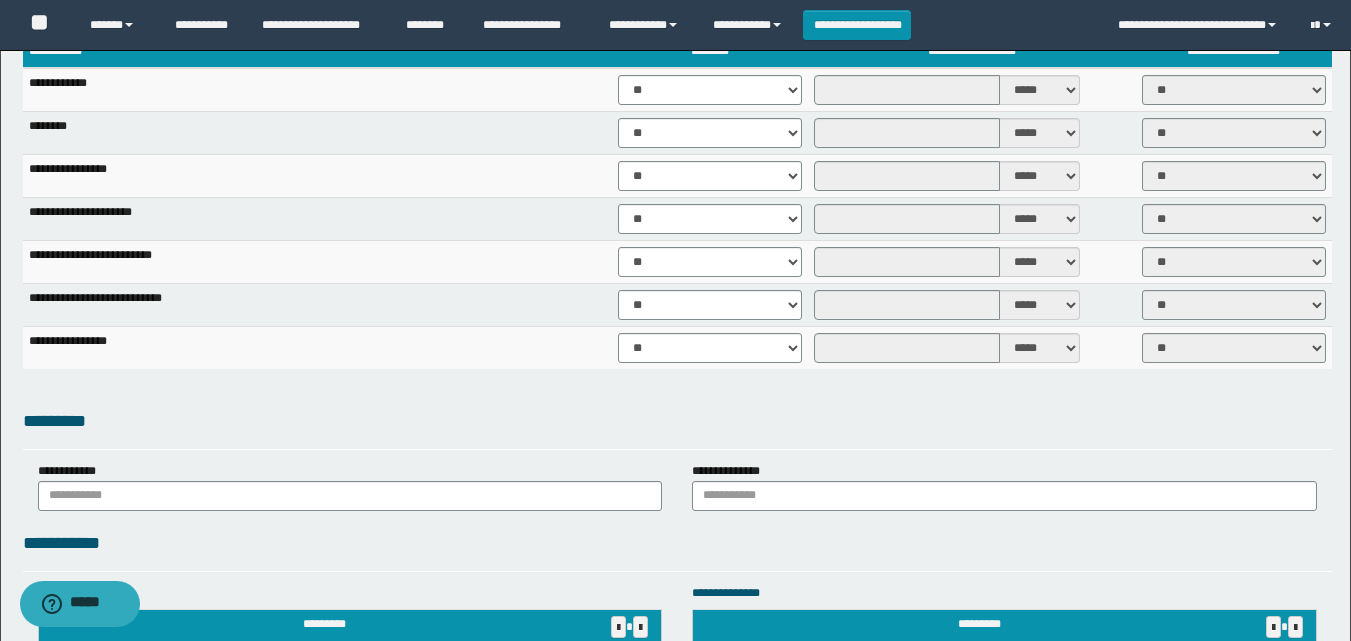 scroll, scrollTop: 1300, scrollLeft: 0, axis: vertical 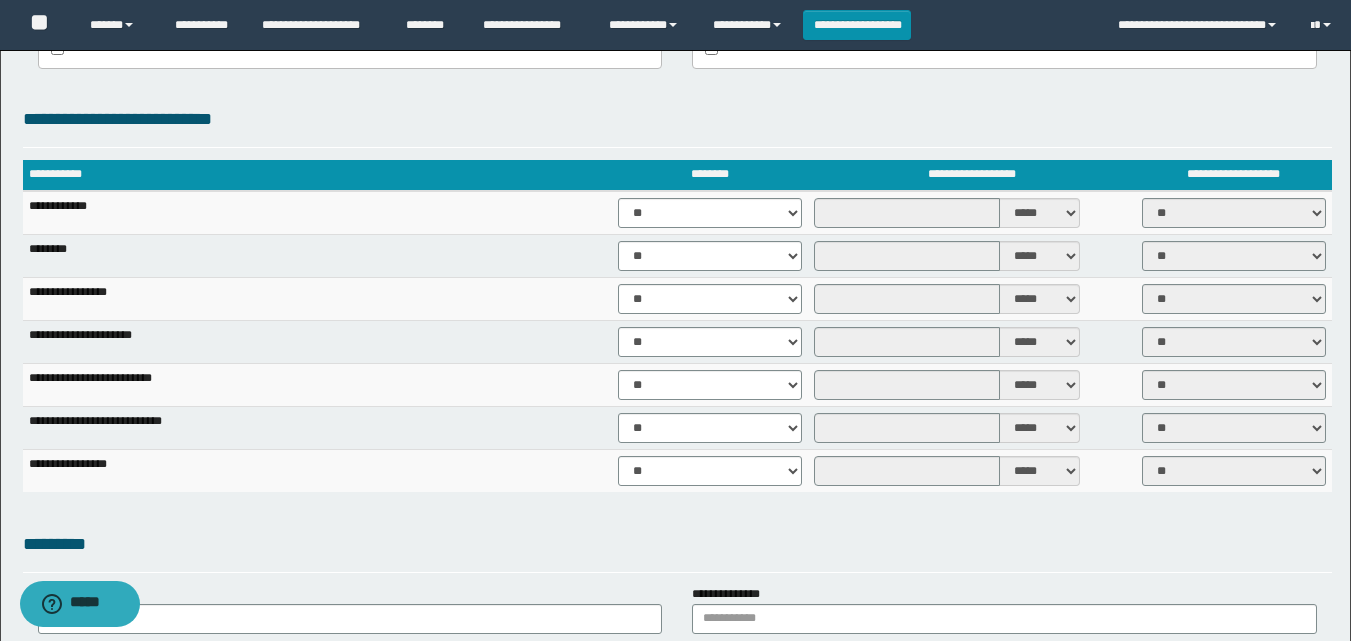 type on "**********" 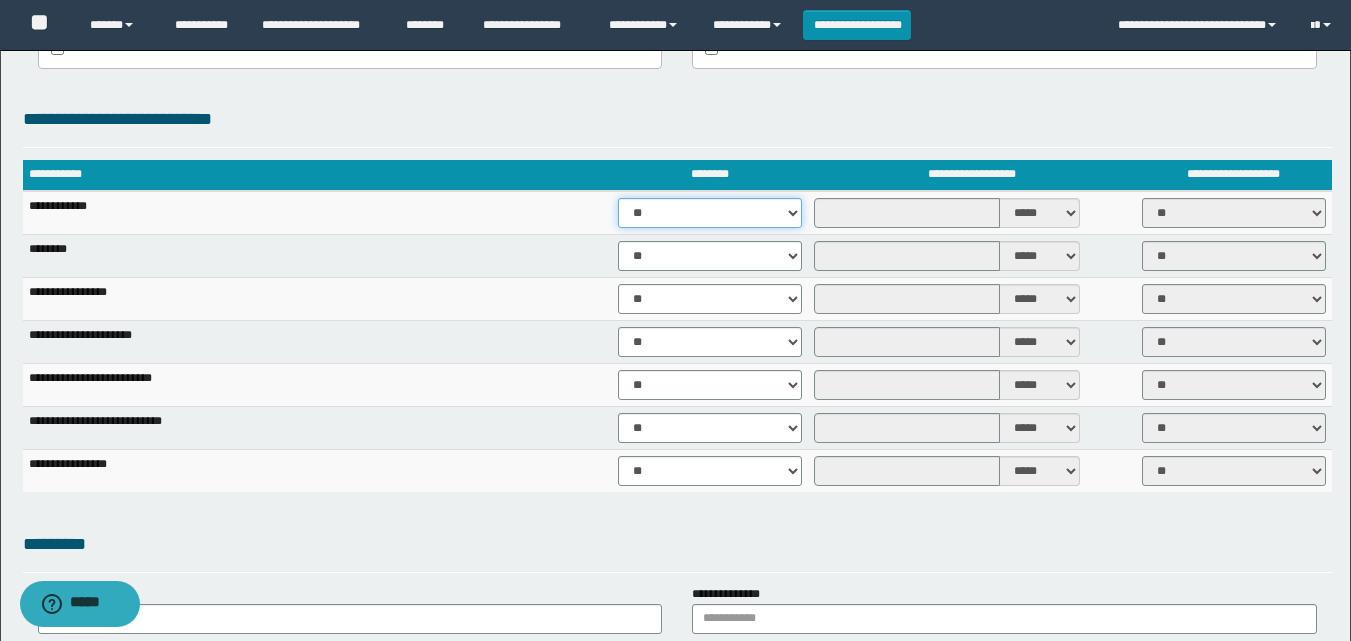 drag, startPoint x: 667, startPoint y: 209, endPoint x: 673, endPoint y: 227, distance: 18.973665 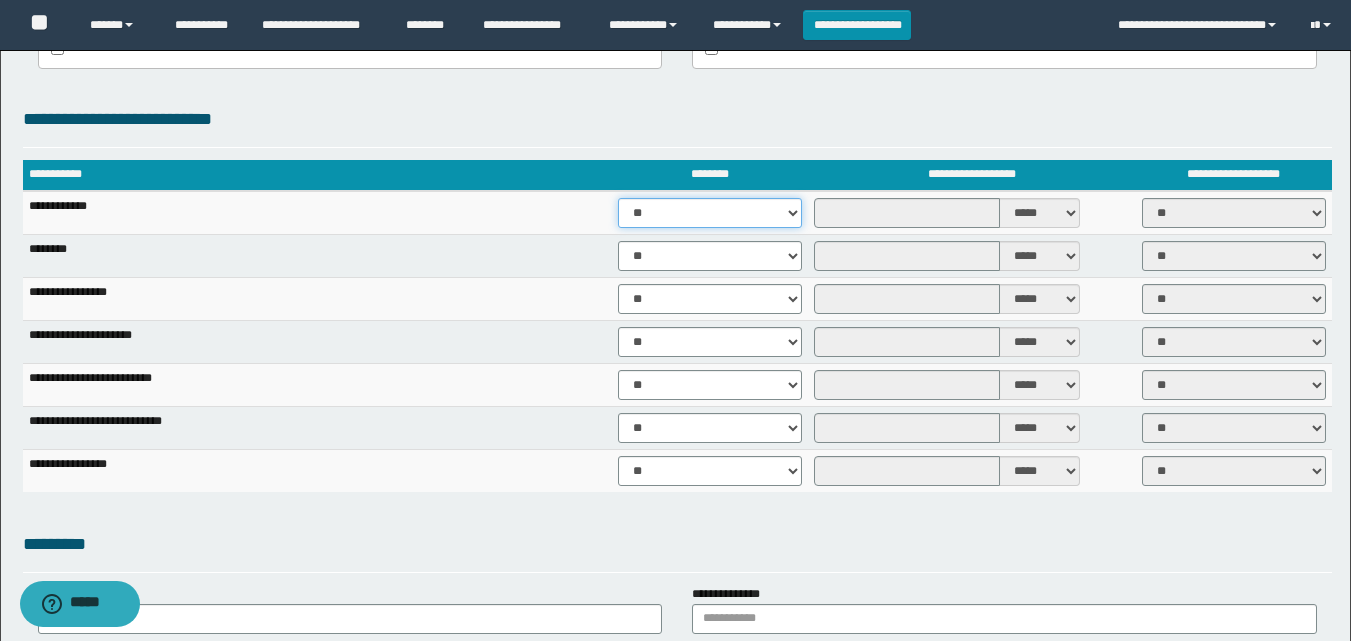 select on "****" 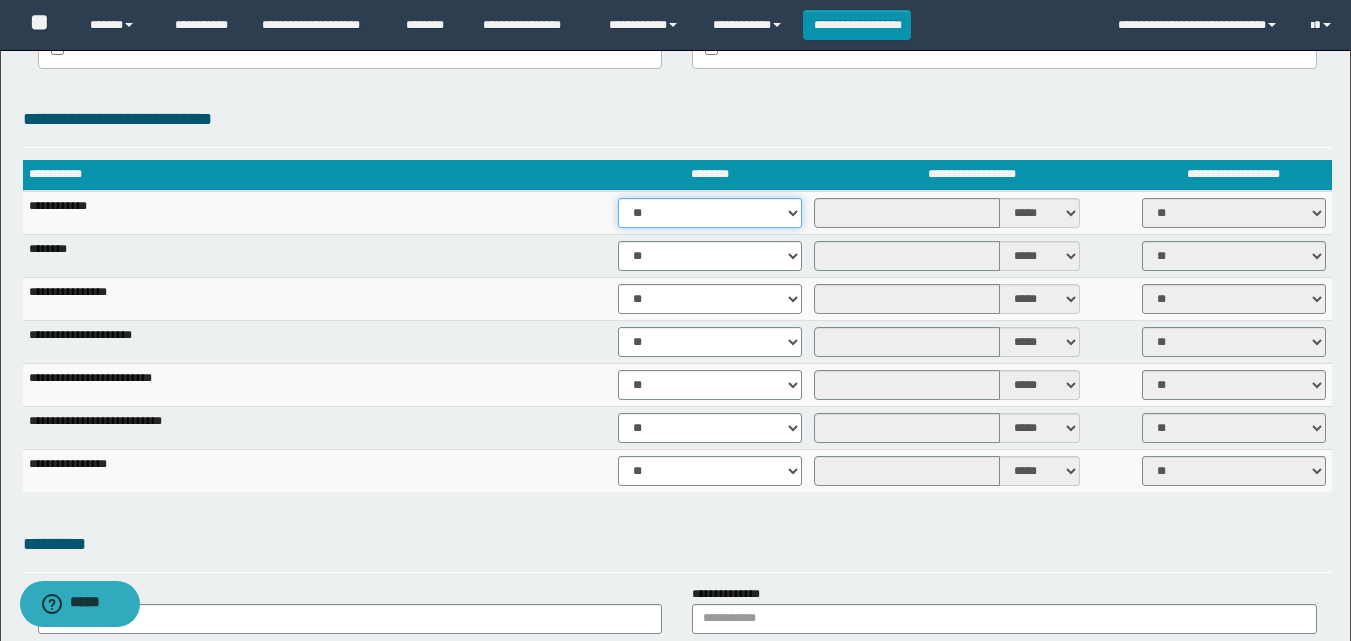 click on "**
**" at bounding box center (710, 213) 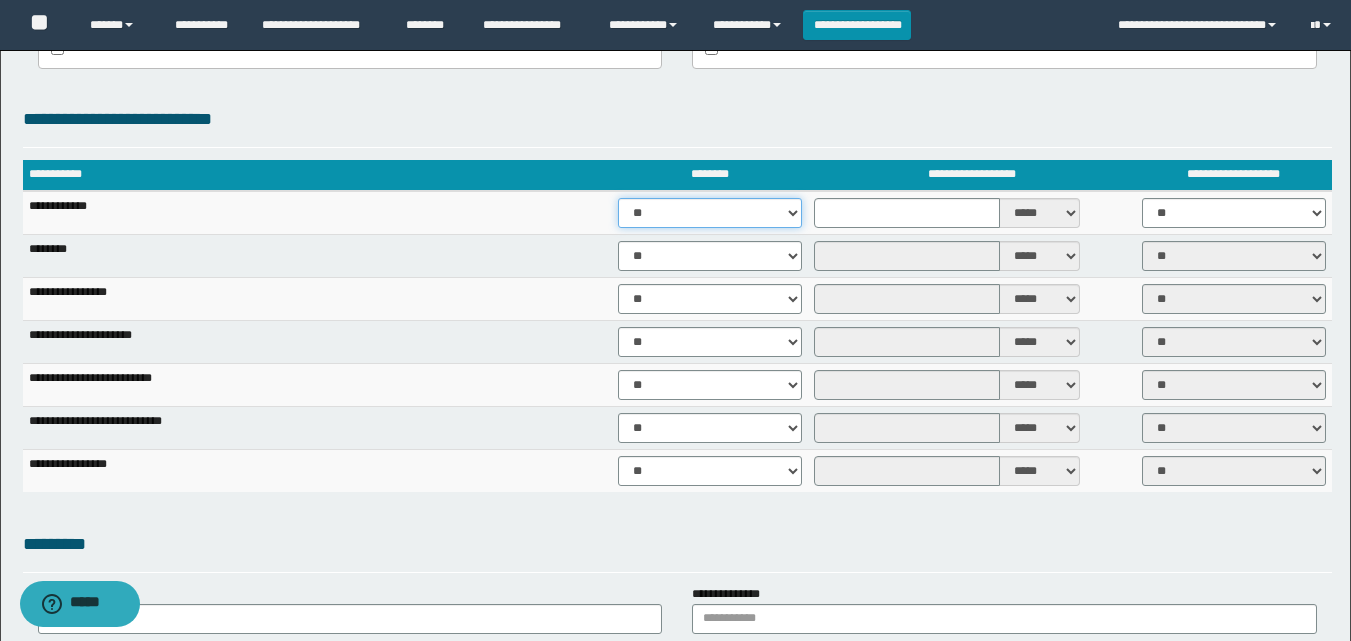 scroll, scrollTop: 1600, scrollLeft: 0, axis: vertical 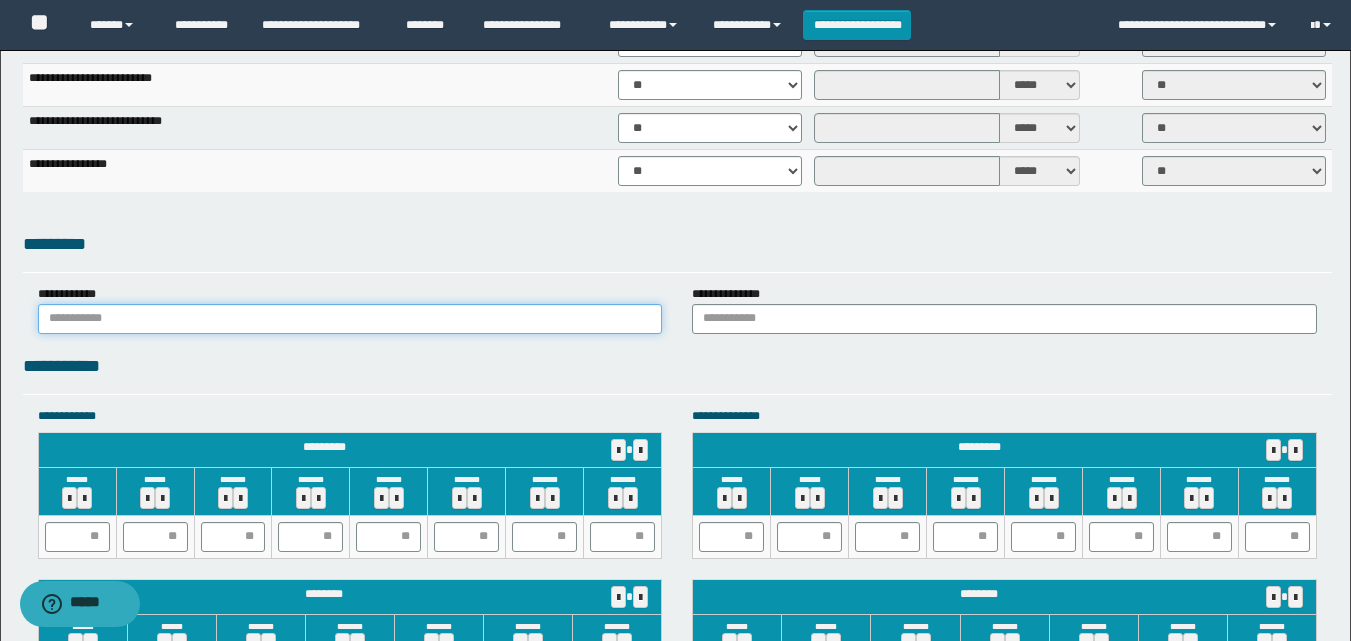 click at bounding box center (350, 319) 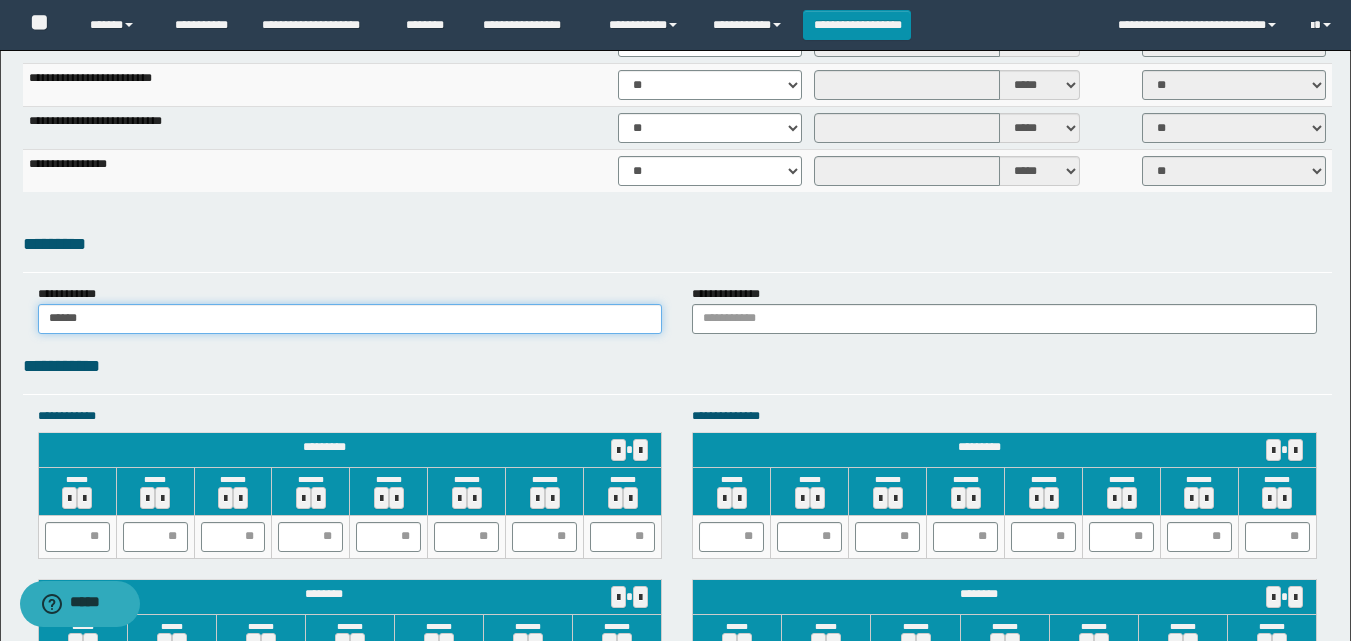 type on "******" 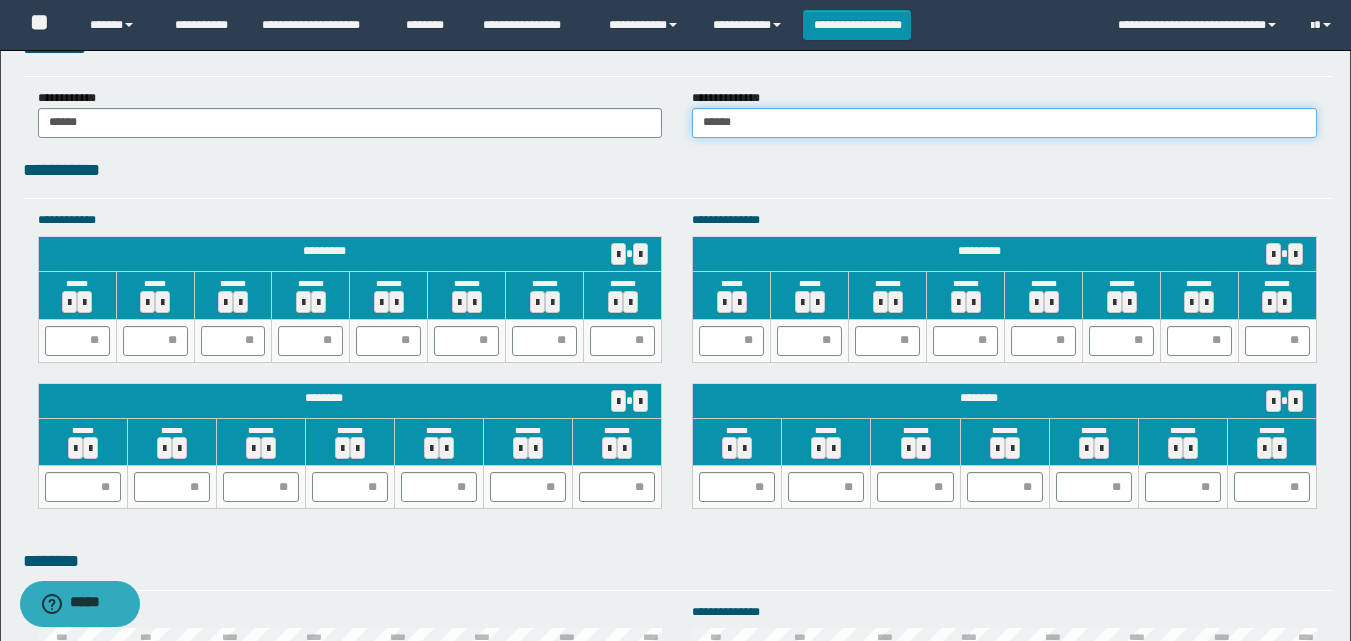 scroll, scrollTop: 1800, scrollLeft: 0, axis: vertical 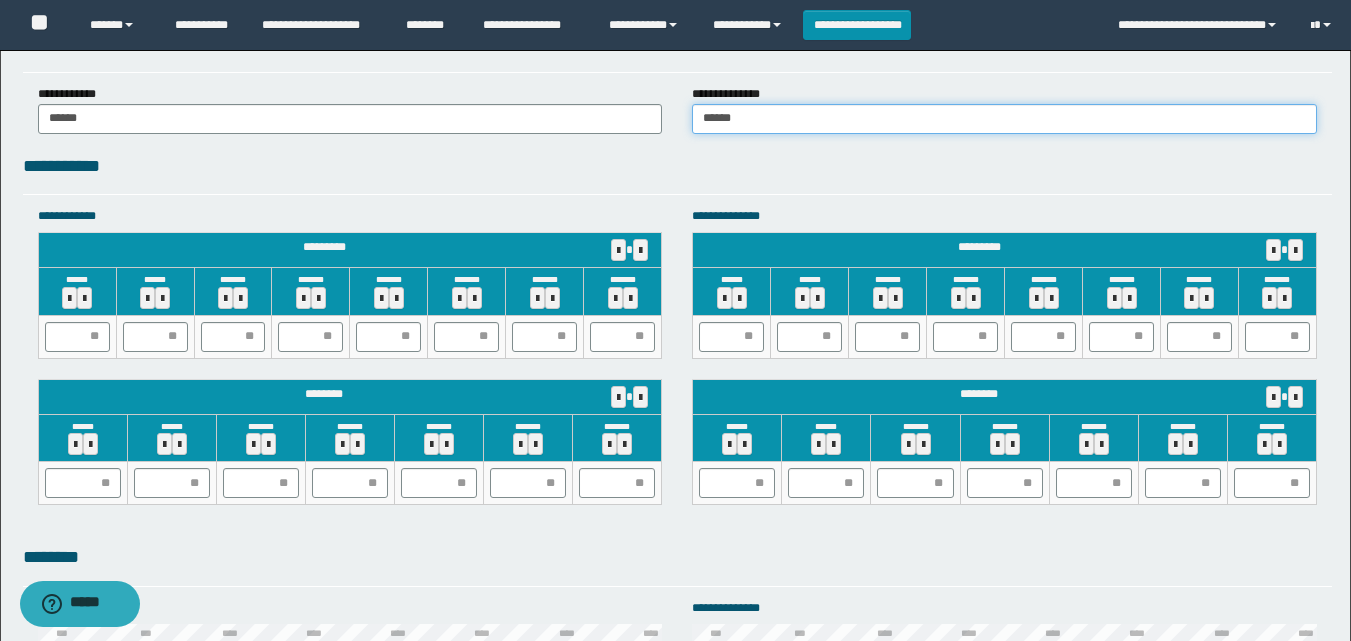 type on "******" 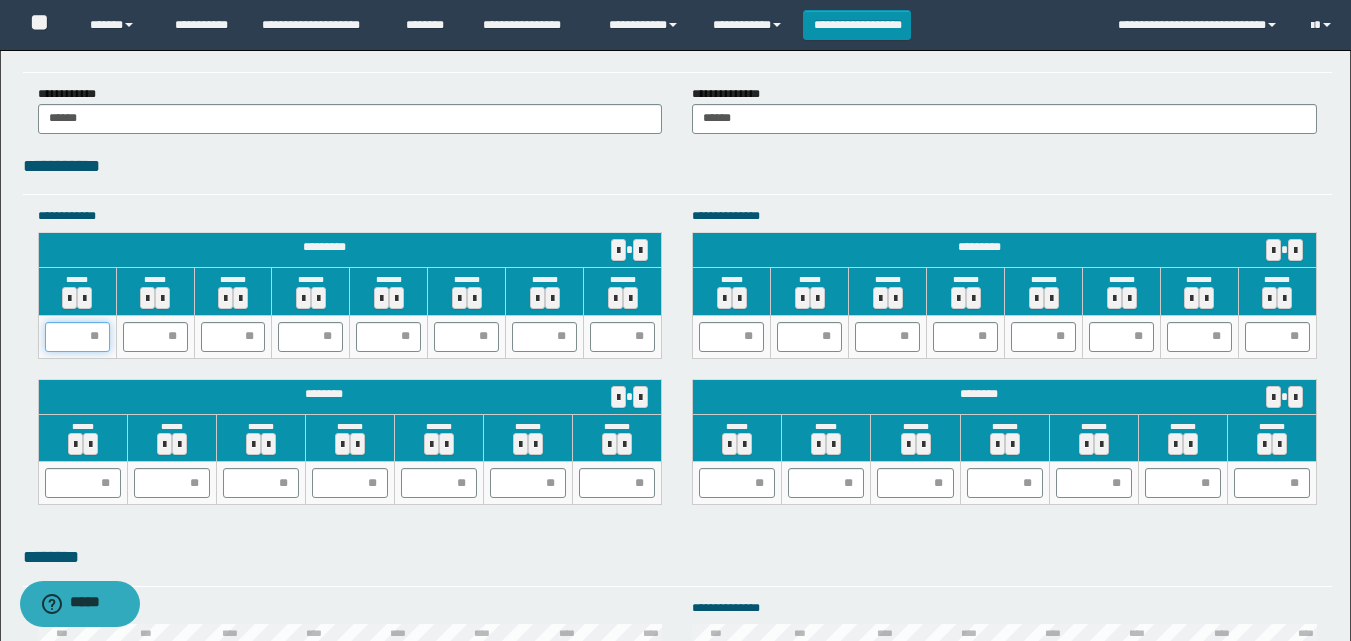 click at bounding box center (77, 337) 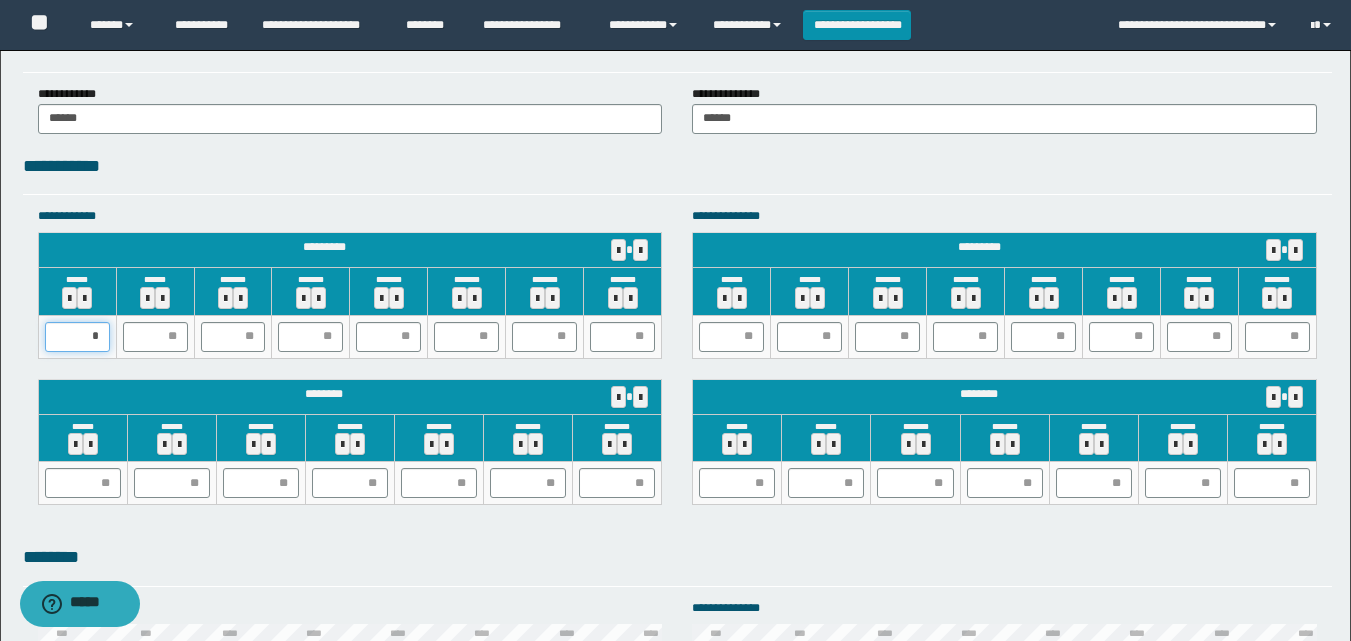 type on "**" 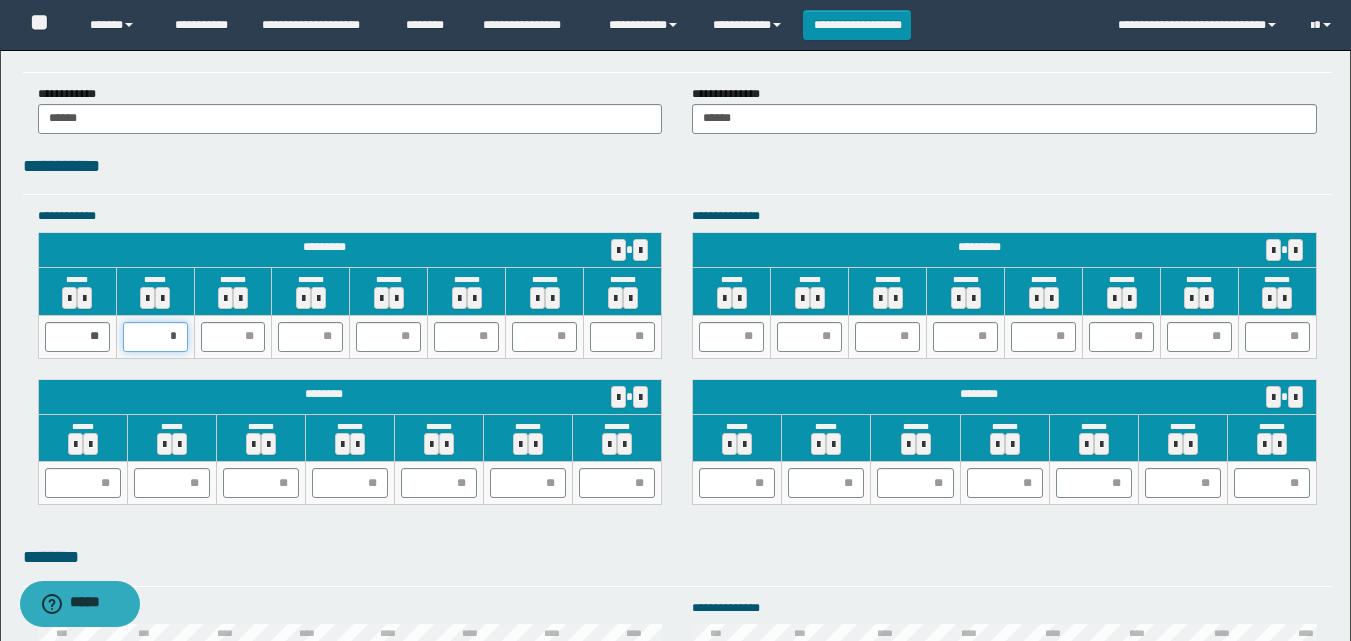 type on "**" 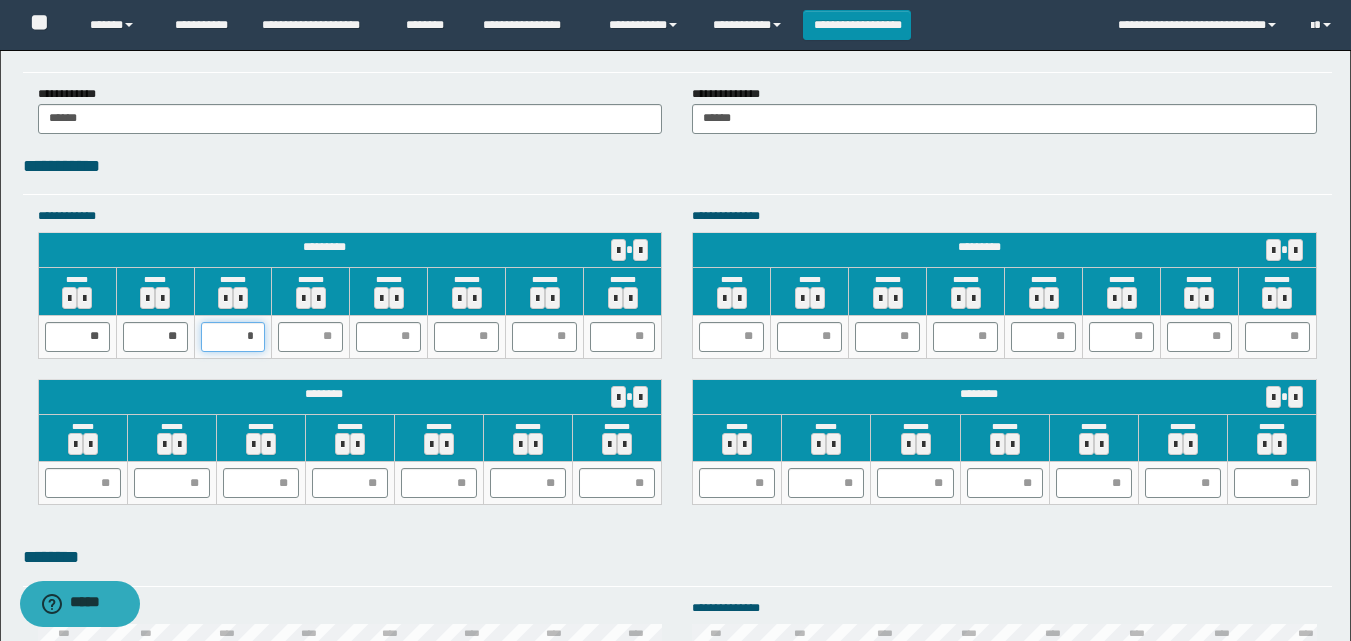 type on "**" 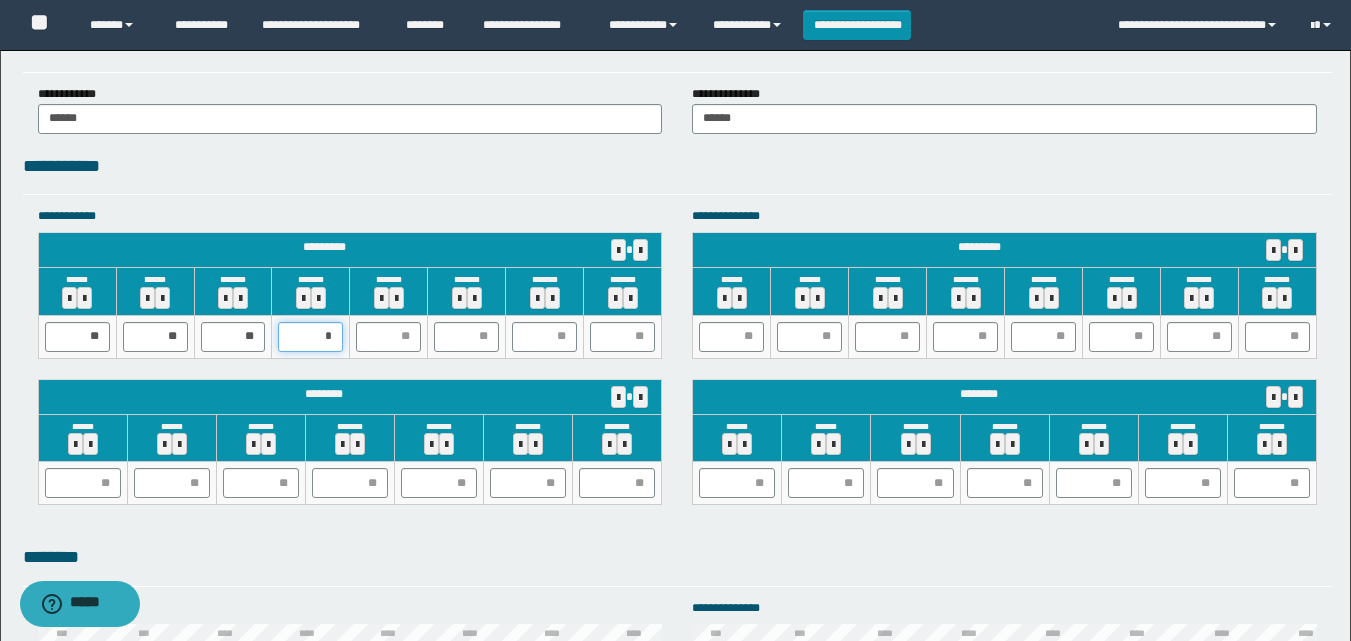 type on "**" 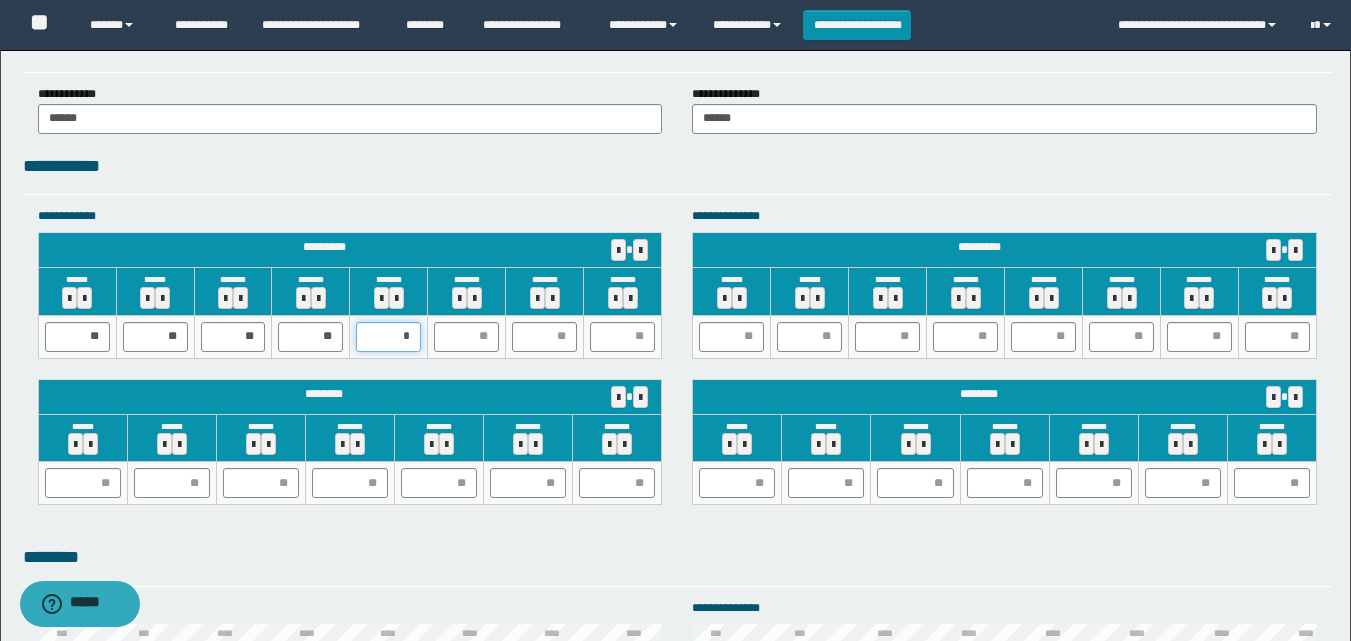 type on "**" 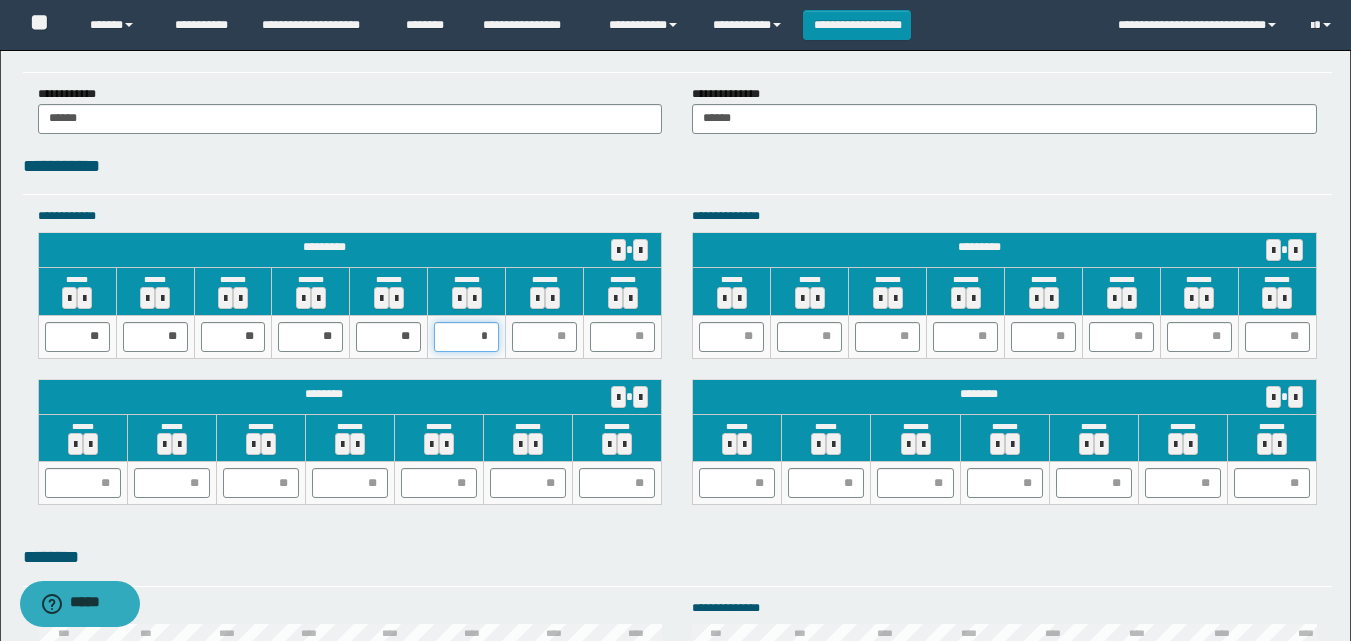 type on "**" 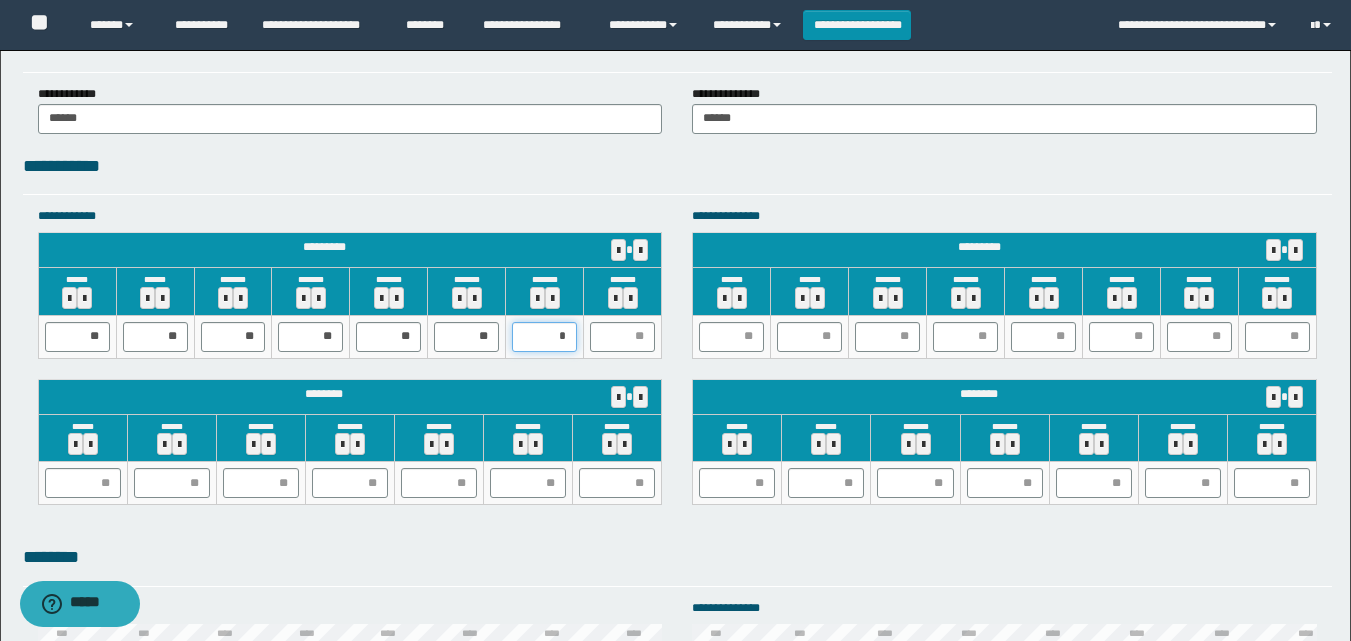 type on "**" 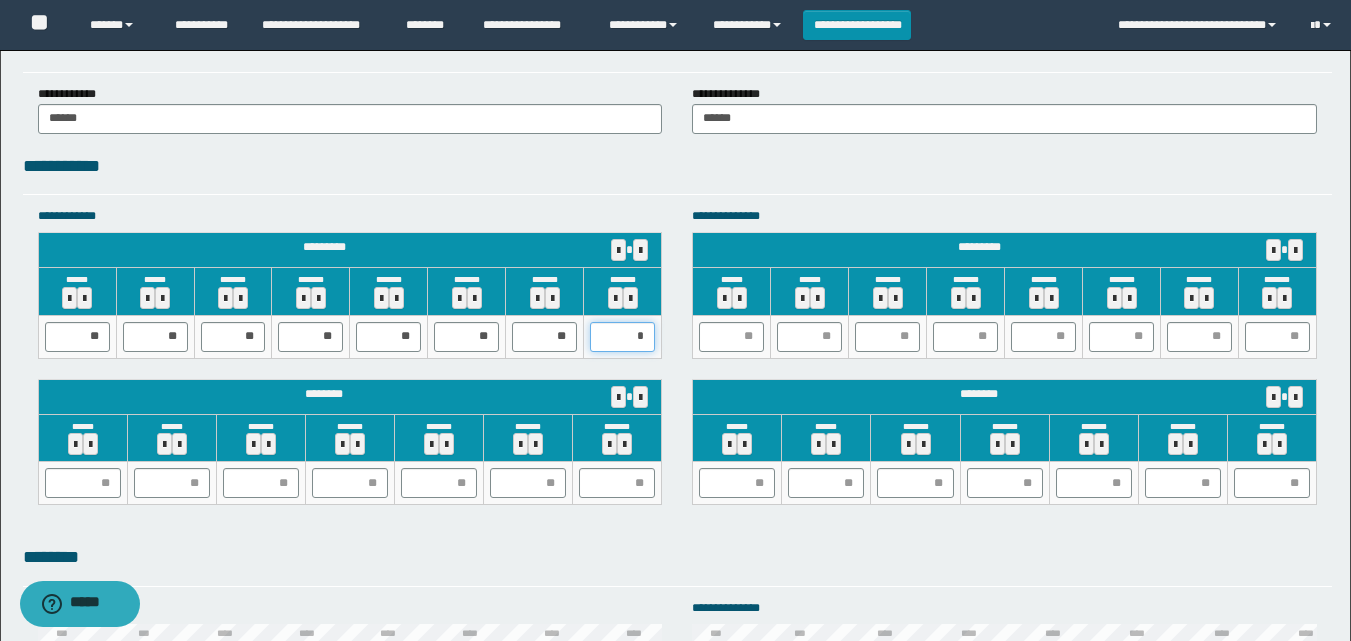 type on "**" 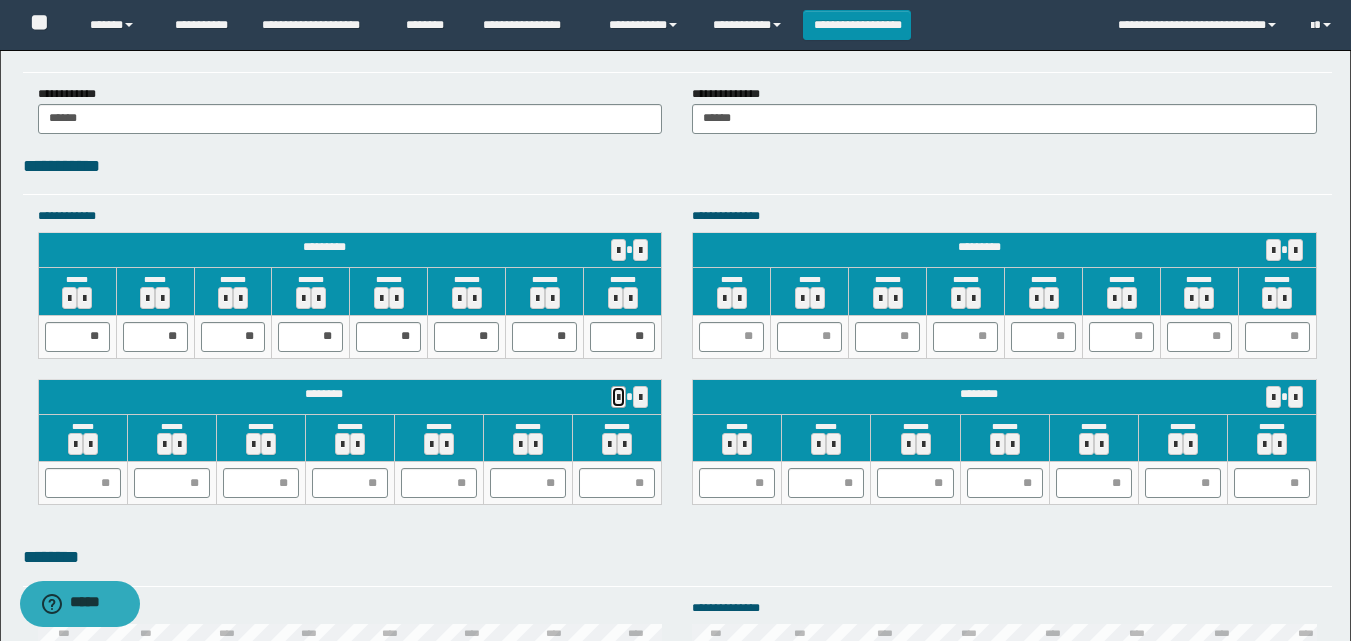 type 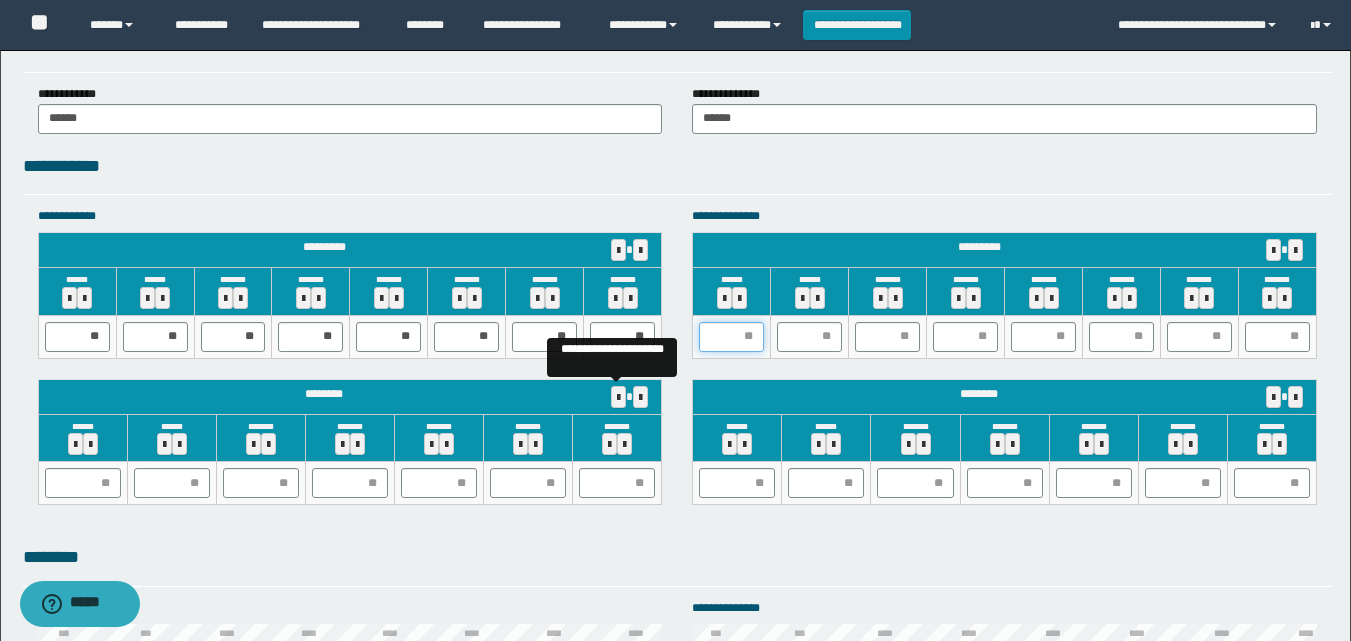 click at bounding box center (731, 337) 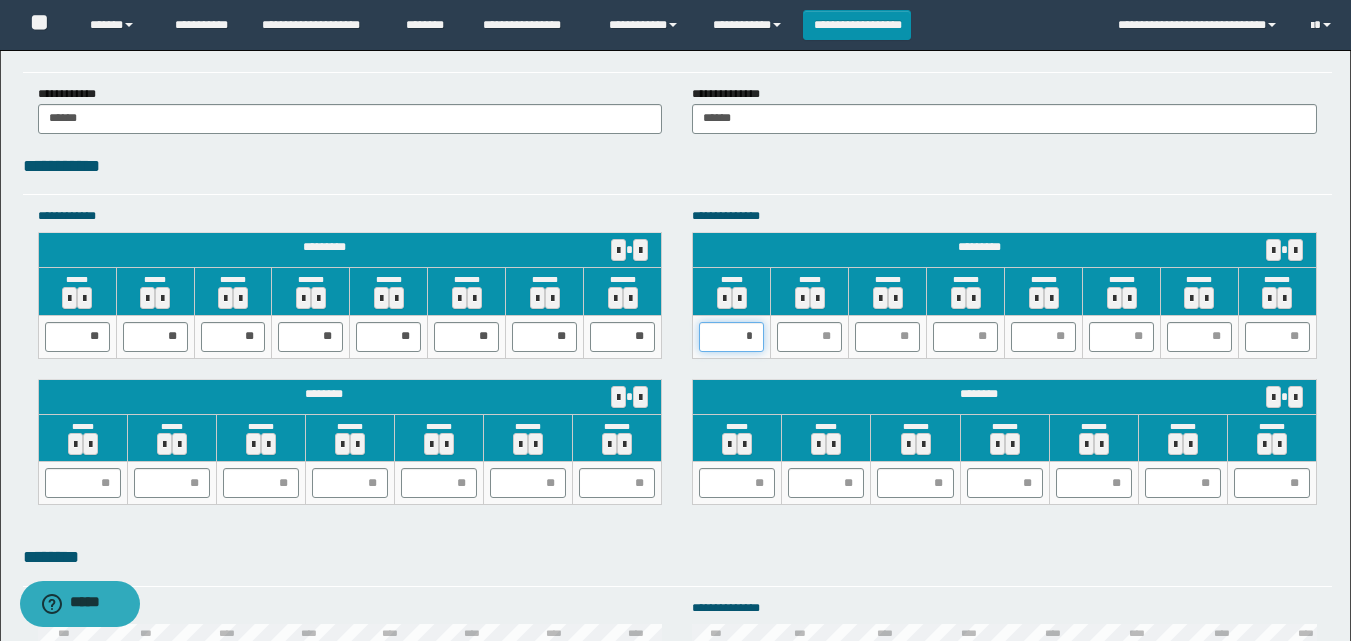 type on "**" 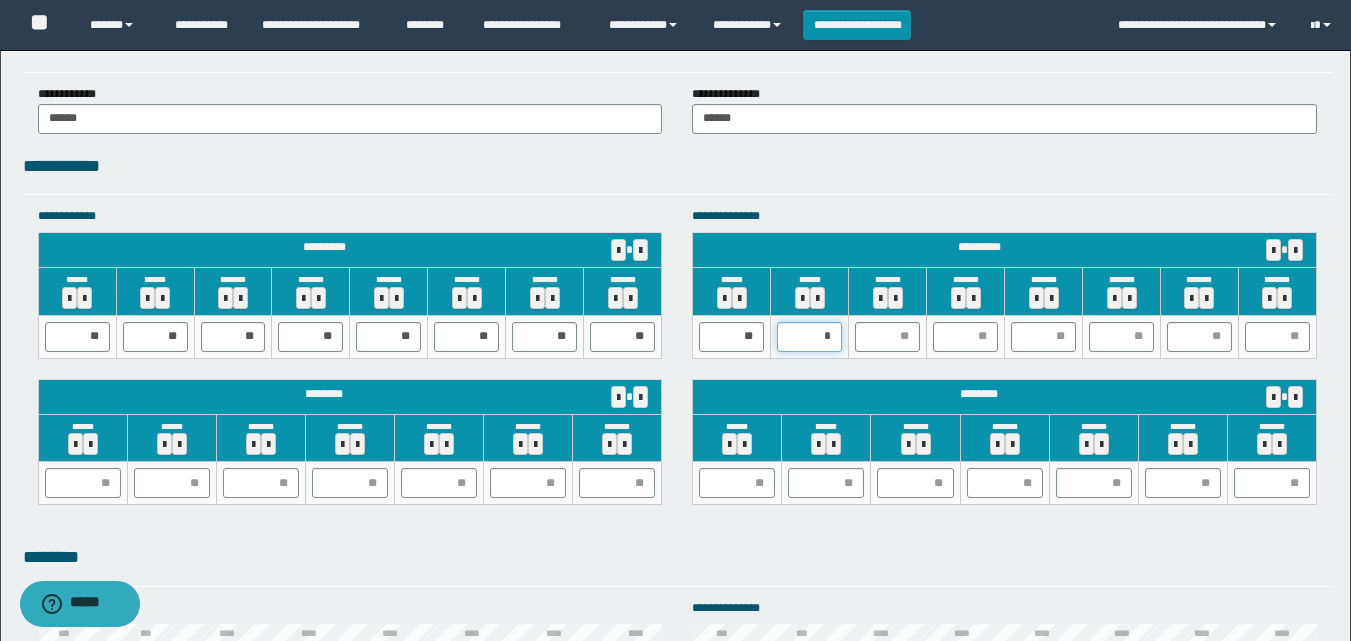 type on "**" 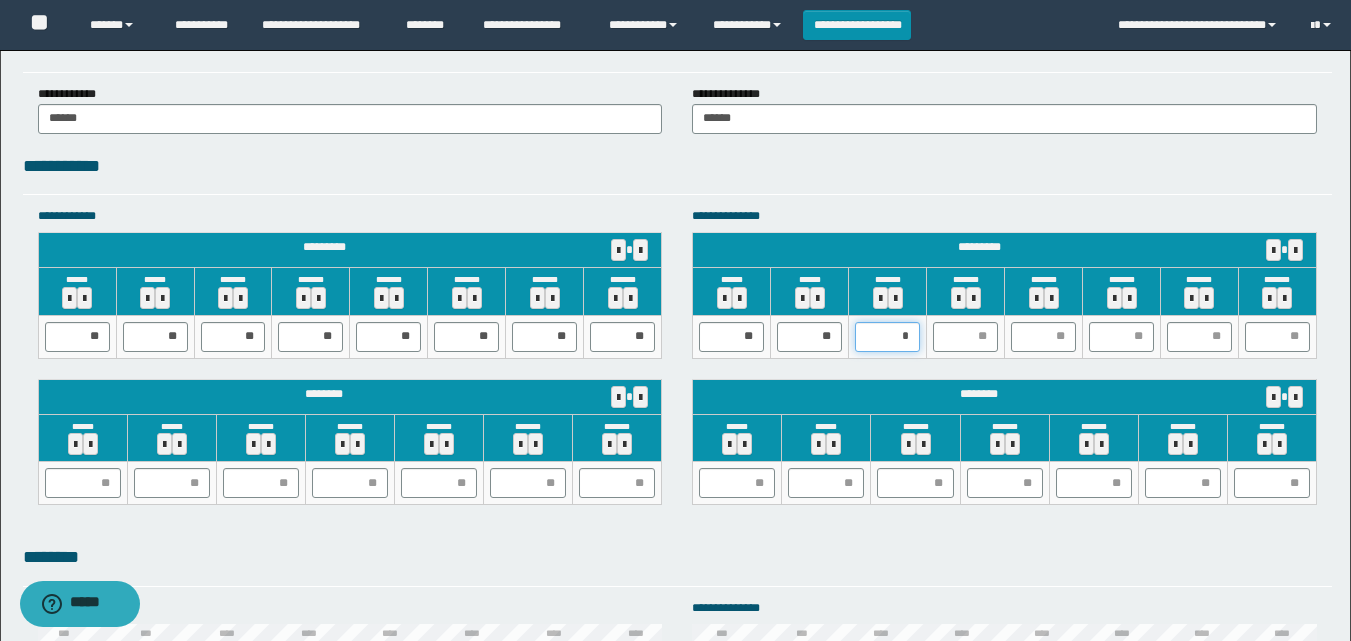 type on "**" 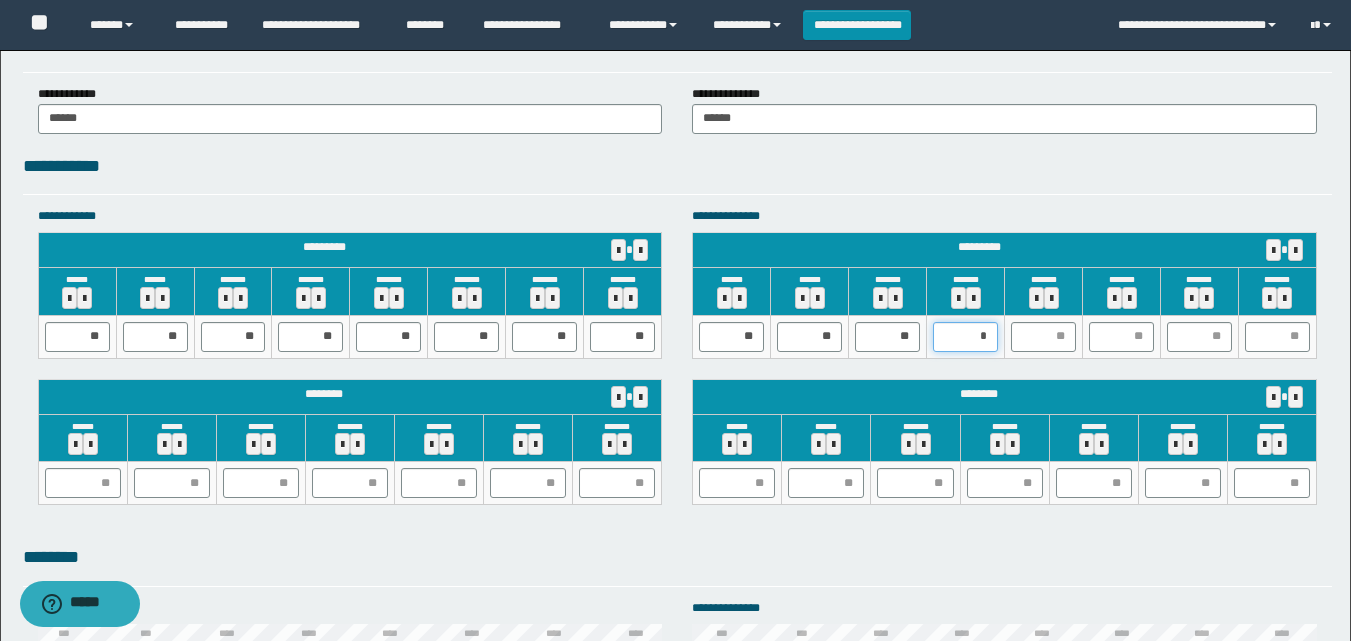 type on "**" 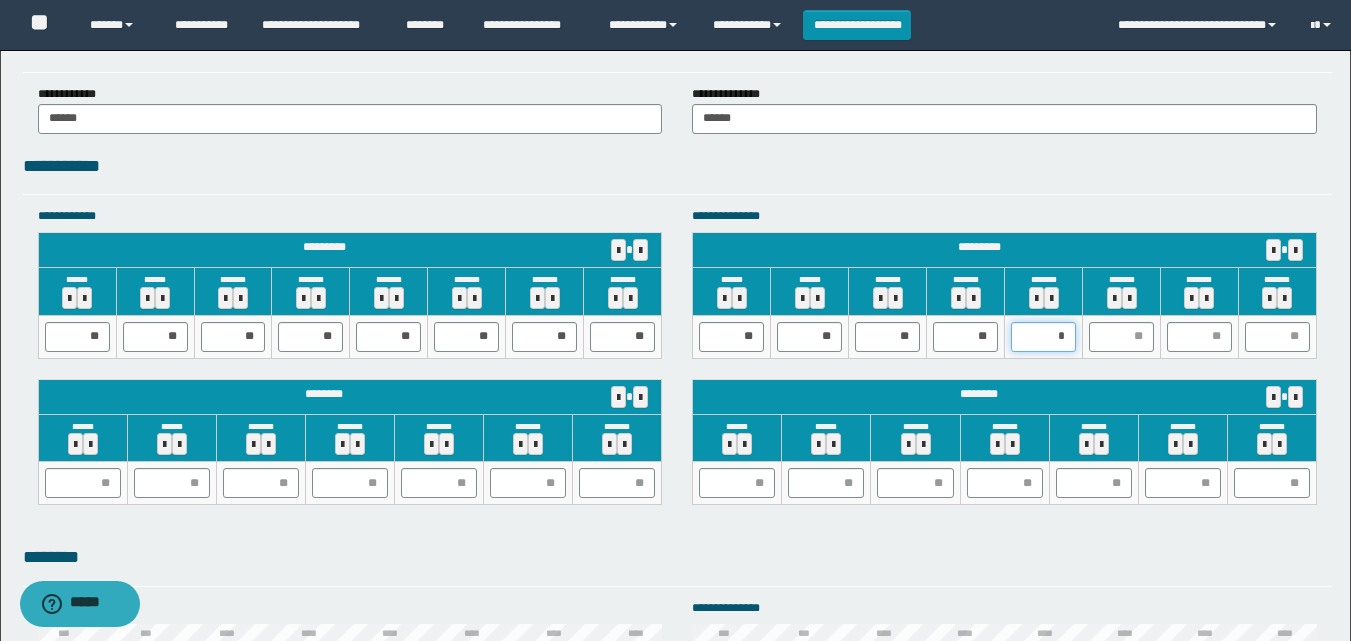 type on "**" 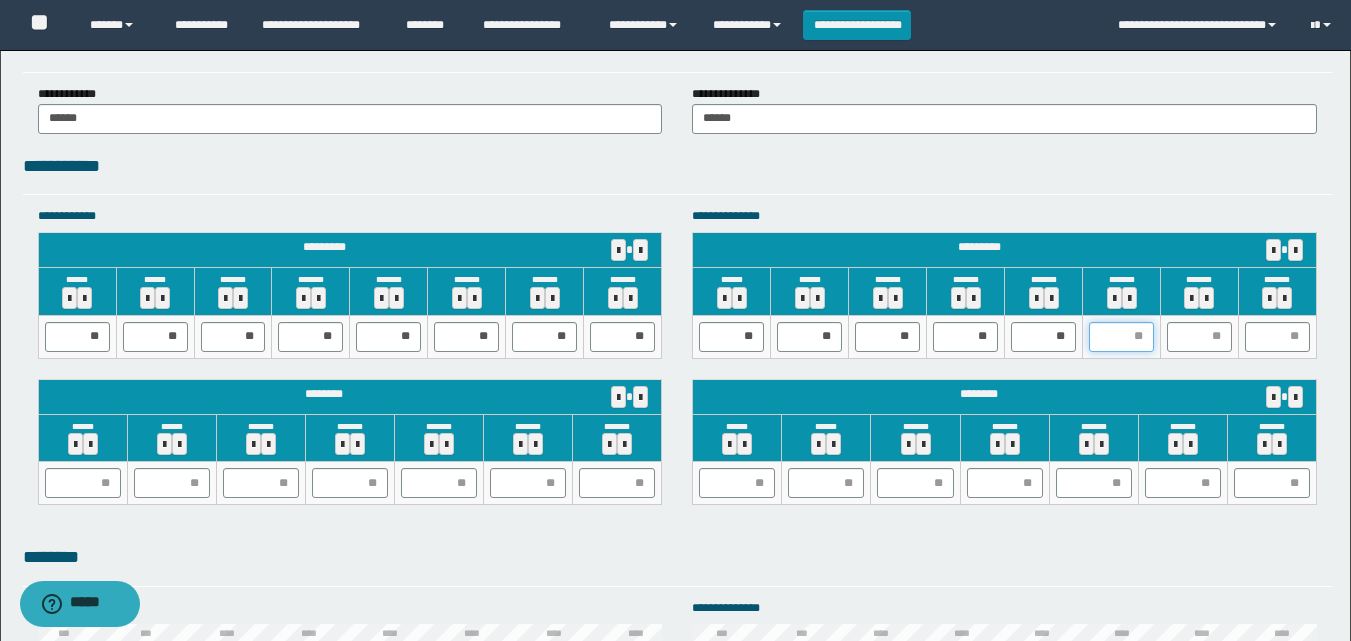 type on "*" 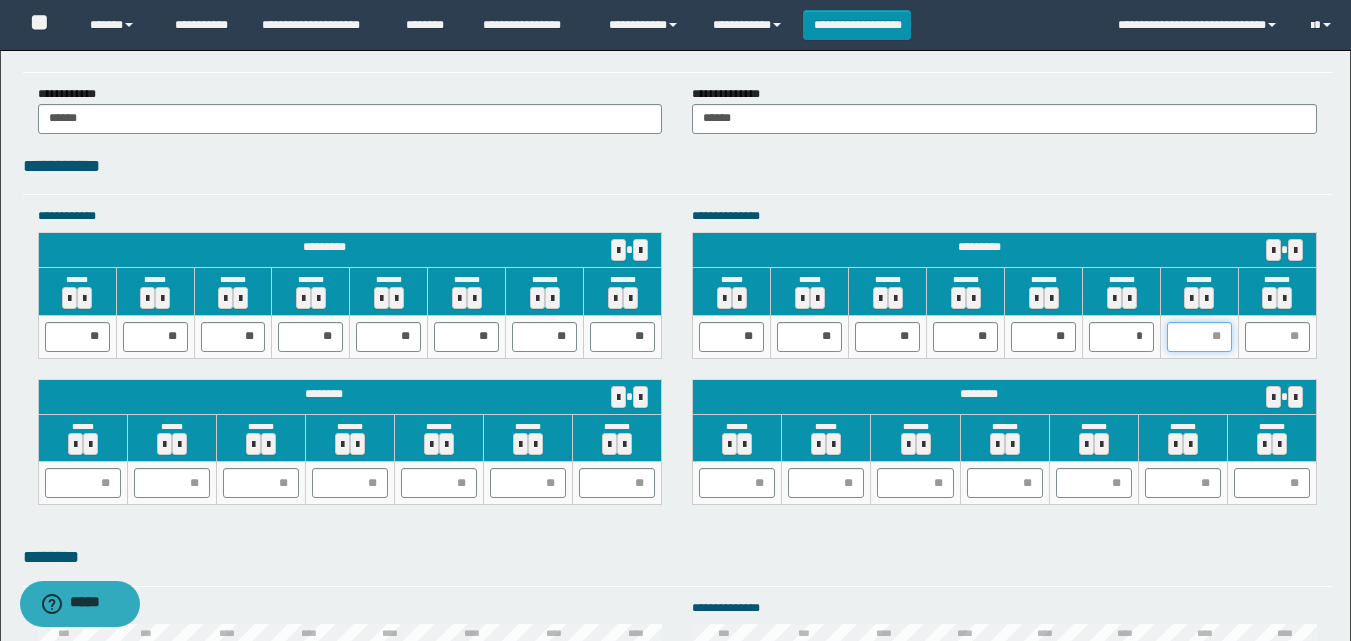 type on "*" 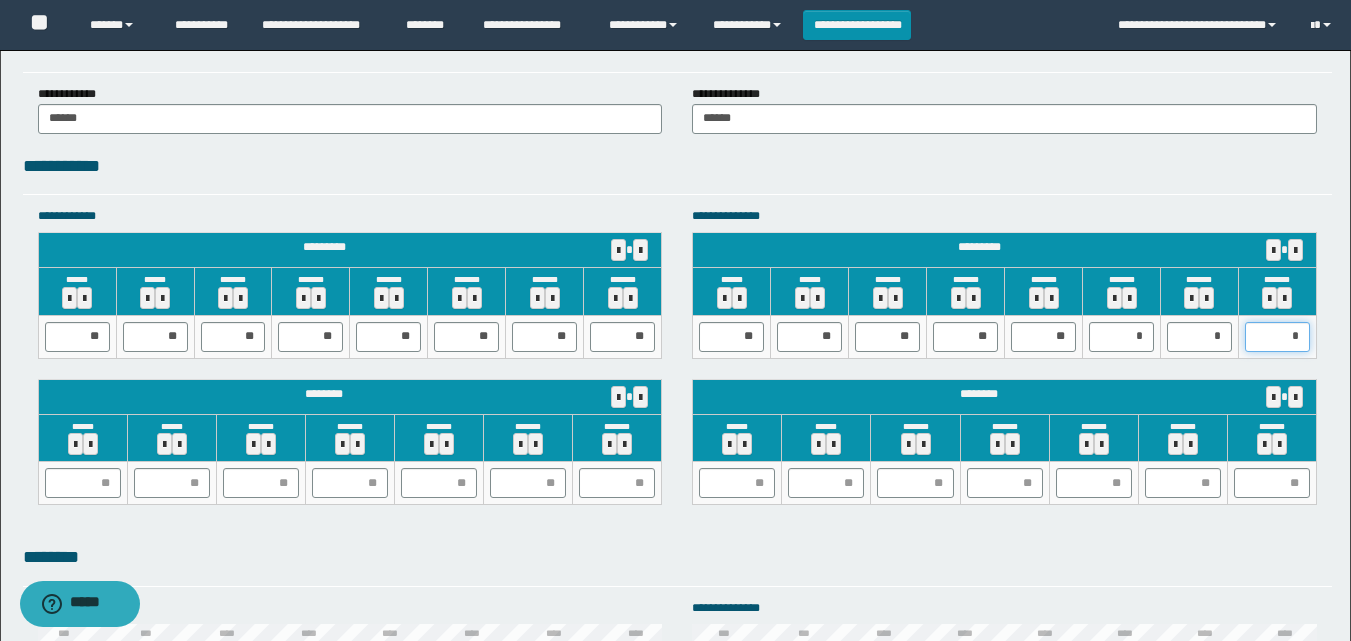type on "**" 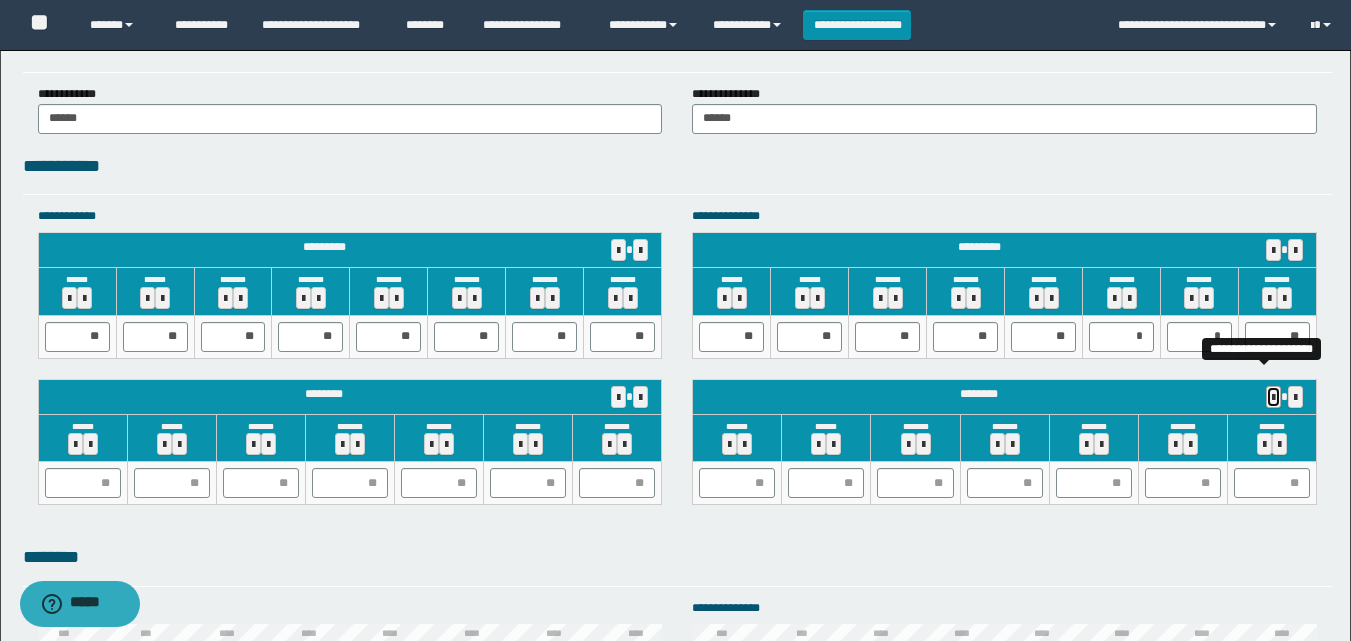 type 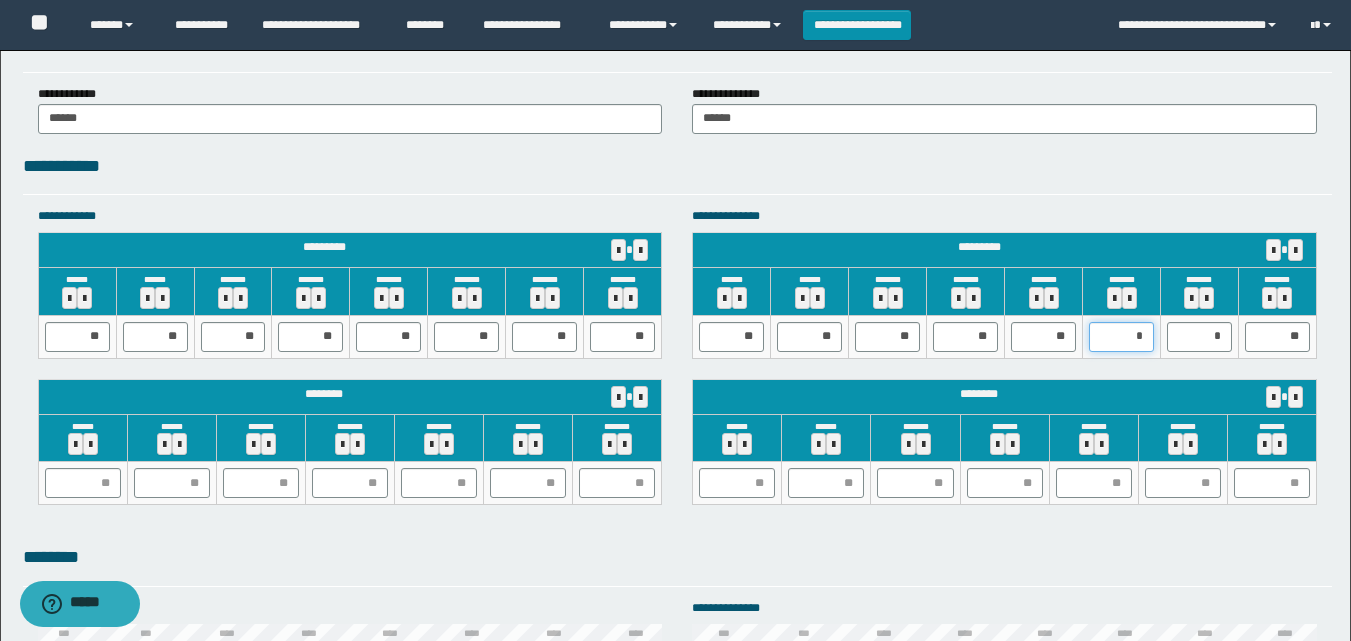 click on "*" at bounding box center (1121, 337) 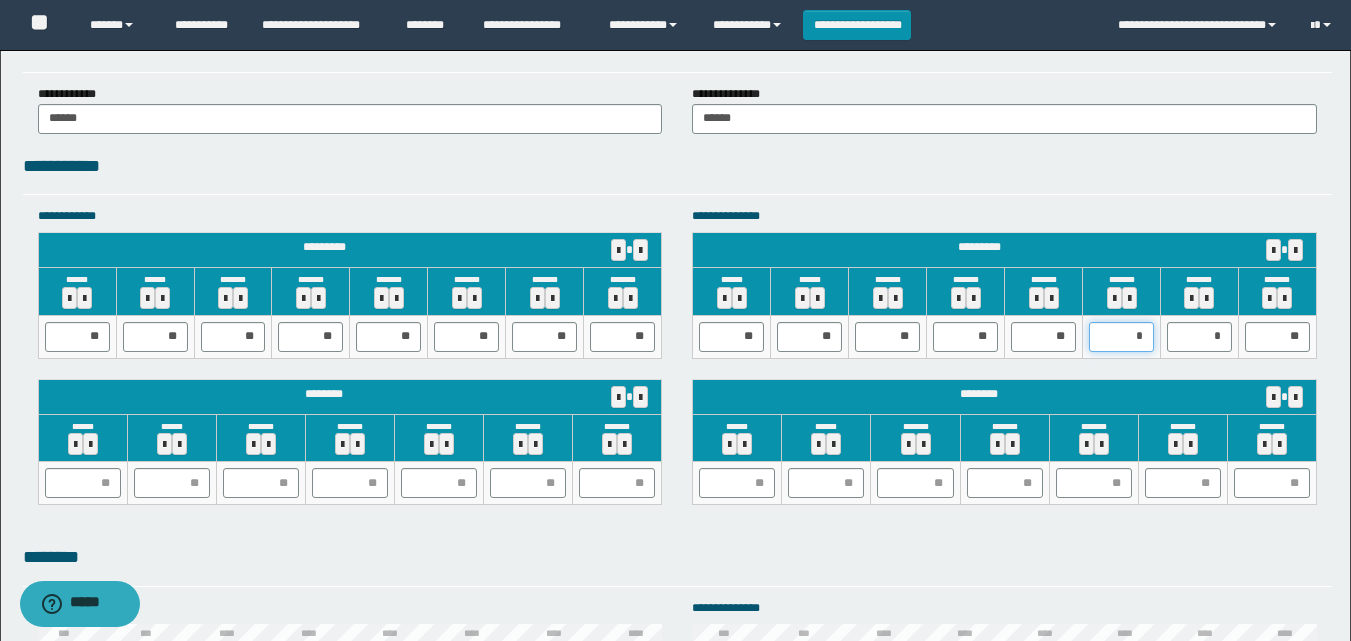 type on "**" 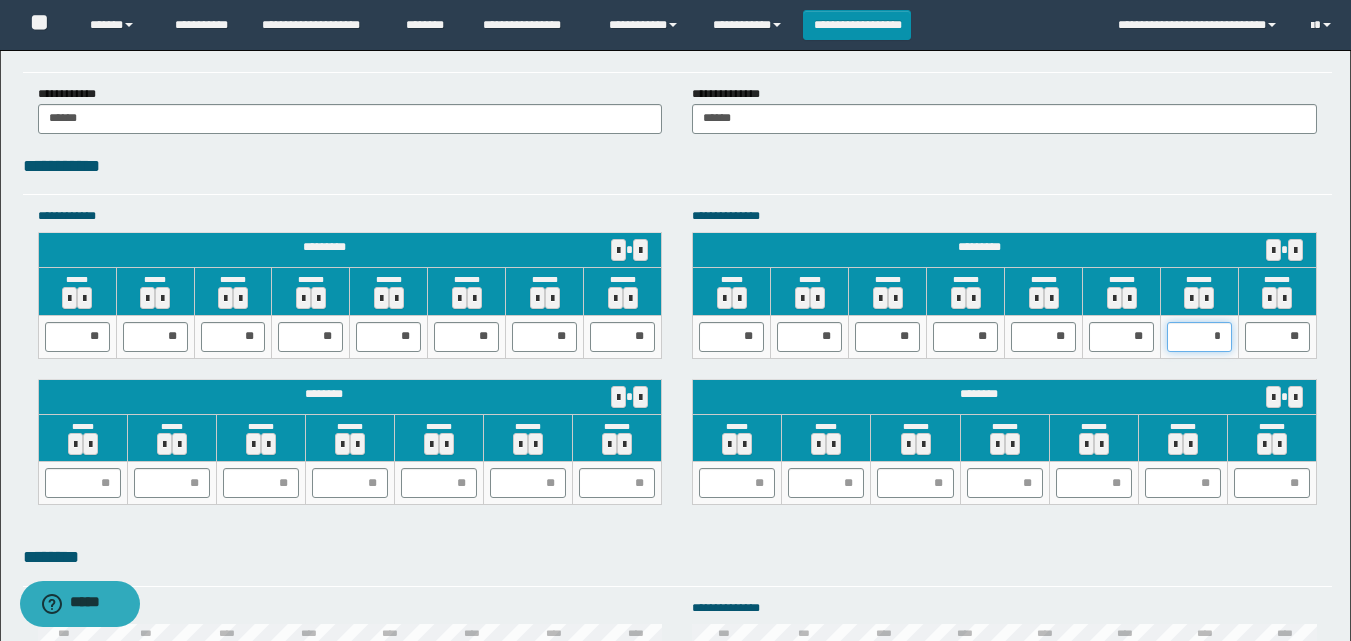 type on "**" 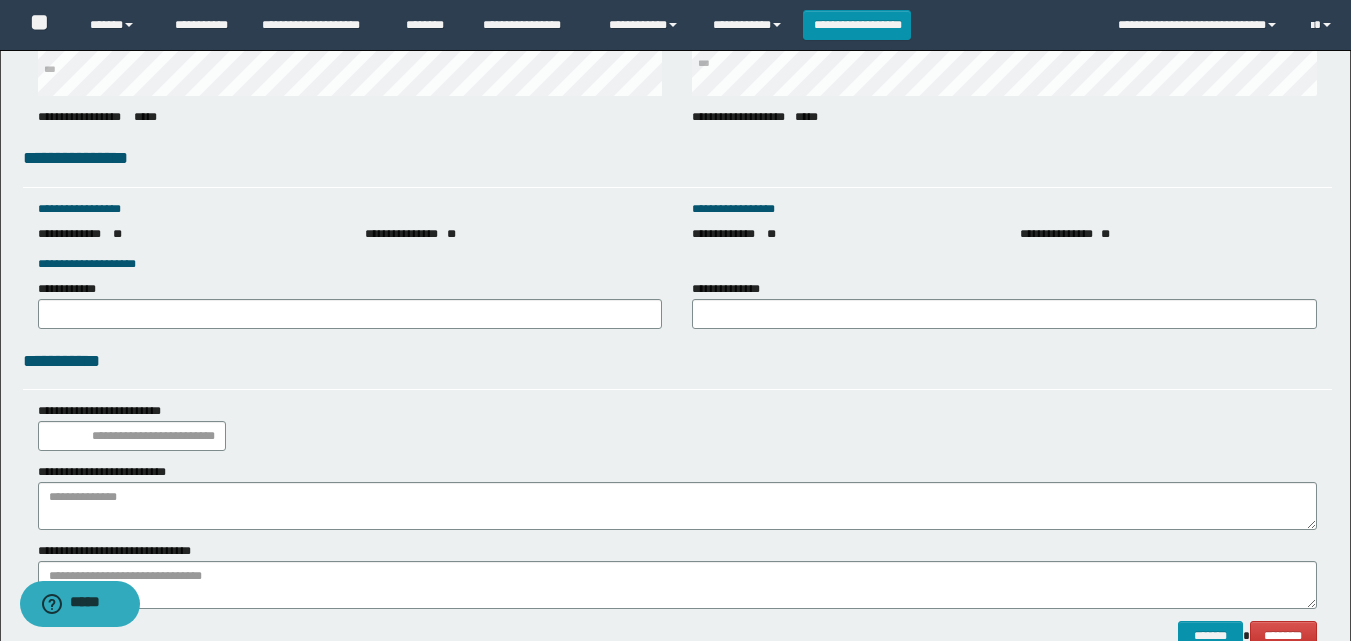 scroll, scrollTop: 2847, scrollLeft: 0, axis: vertical 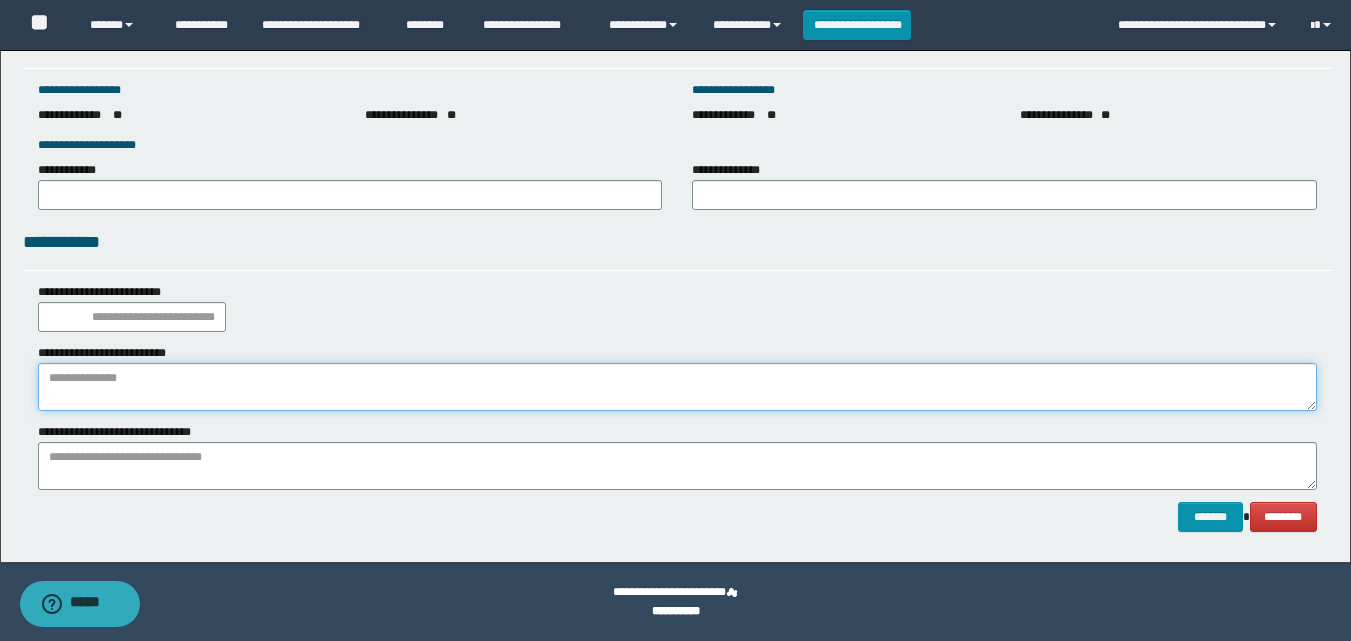 click at bounding box center [677, 387] 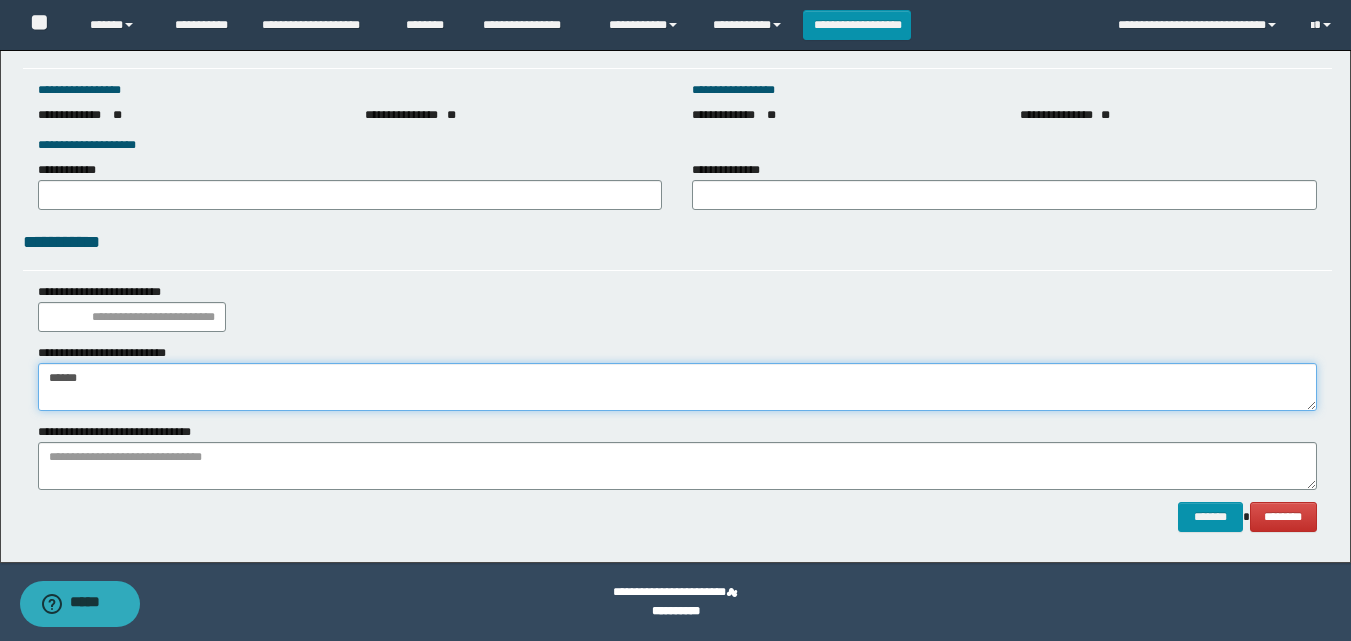 type on "******" 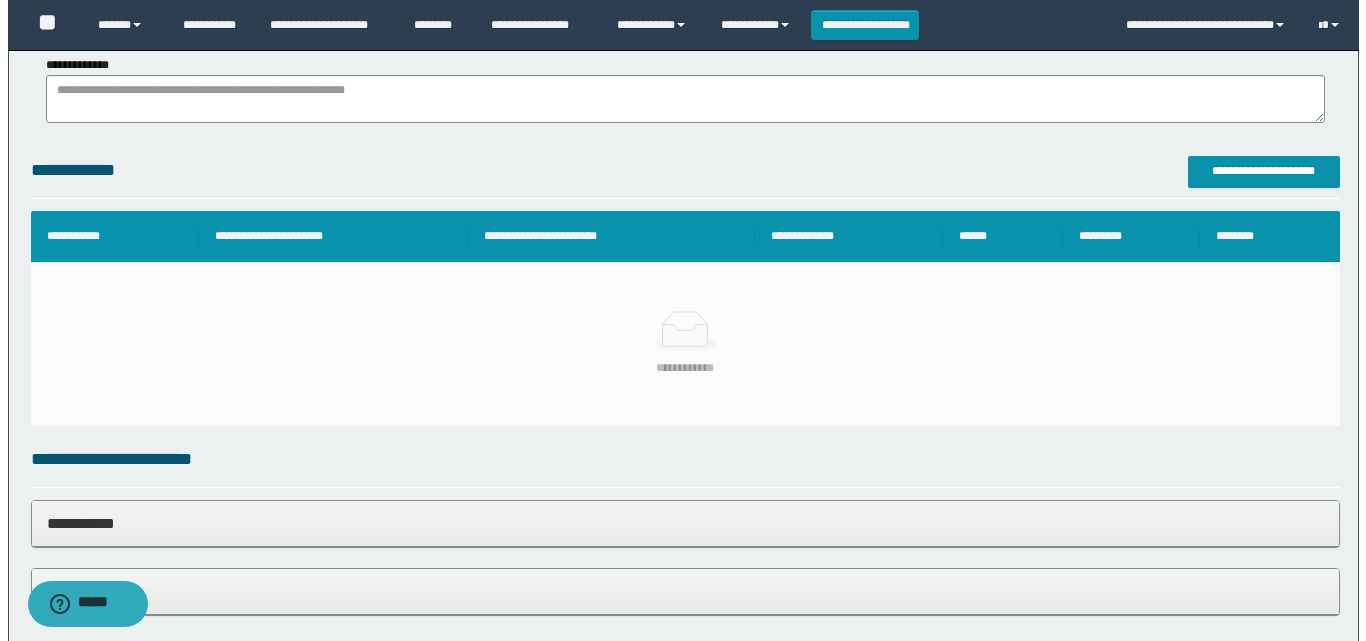 scroll, scrollTop: 147, scrollLeft: 0, axis: vertical 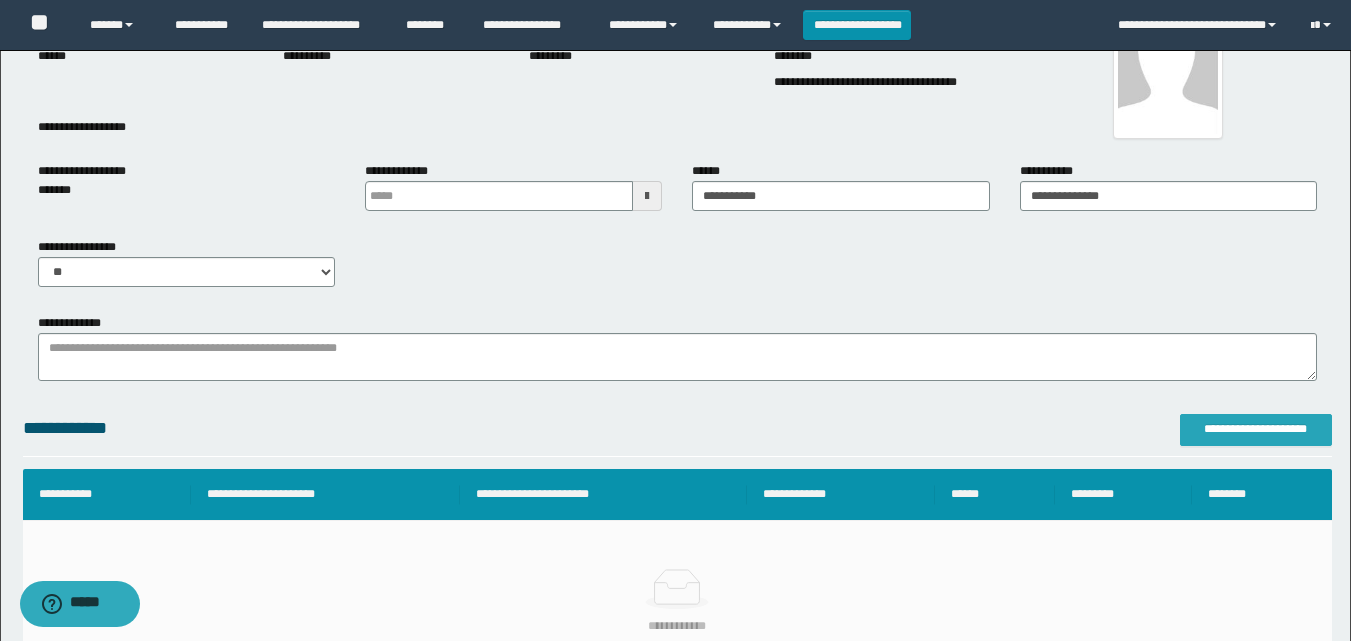 type on "**********" 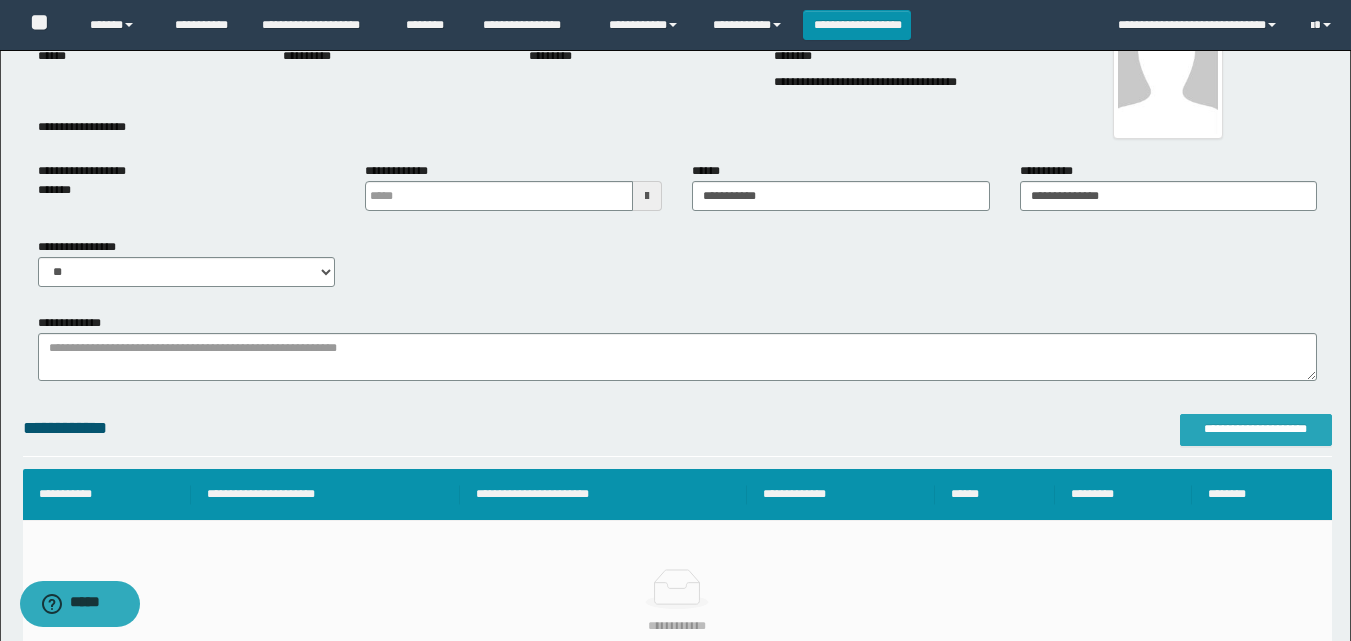 click on "**********" at bounding box center (1256, 429) 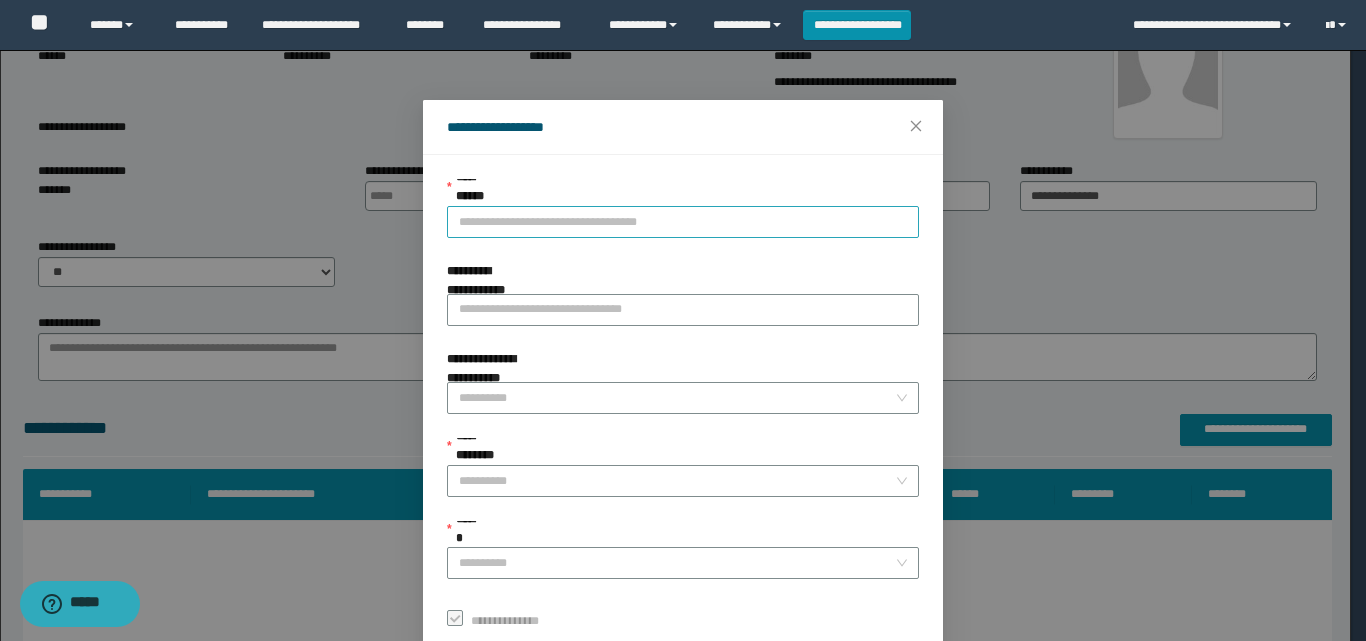 click on "**********" at bounding box center (683, 222) 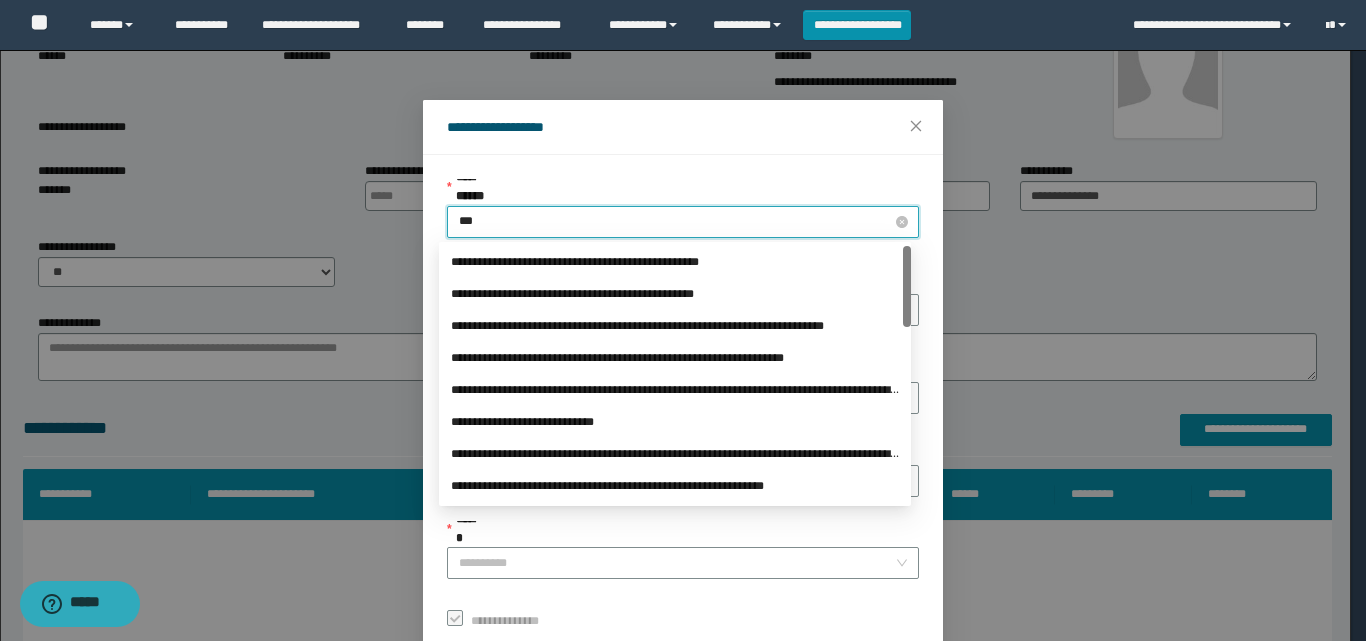 type on "****" 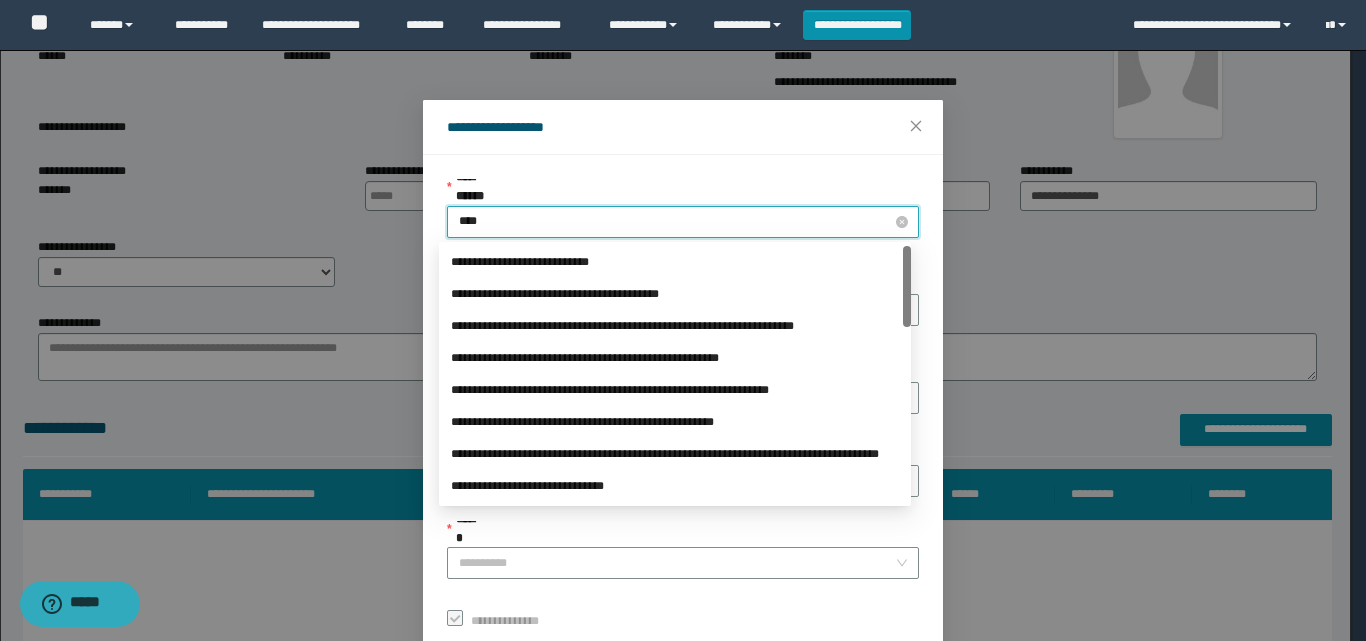 type 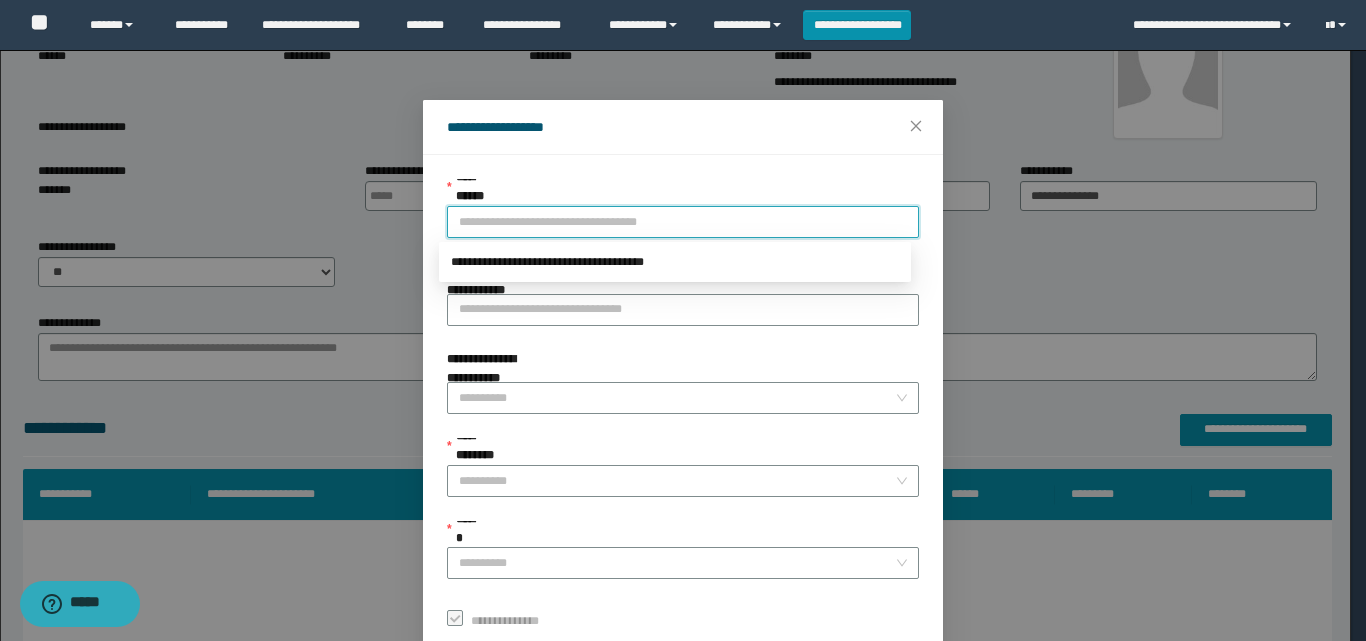 click on "**********" at bounding box center (683, 222) 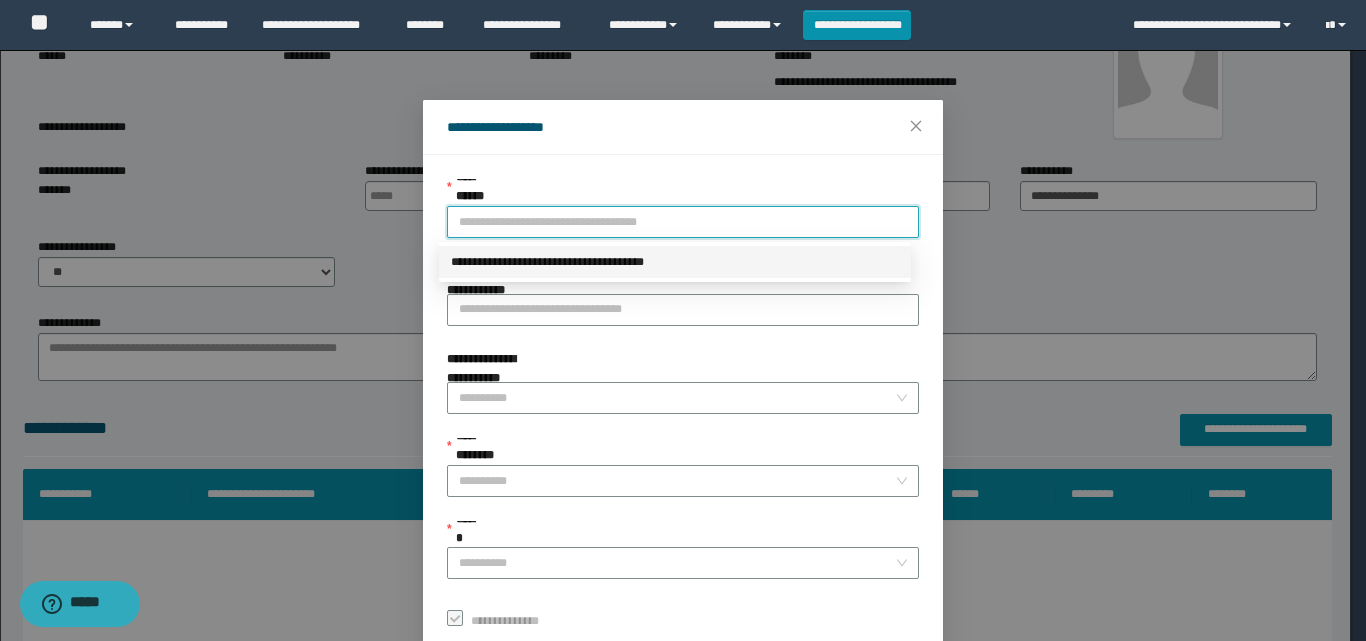 click on "**********" at bounding box center (675, 262) 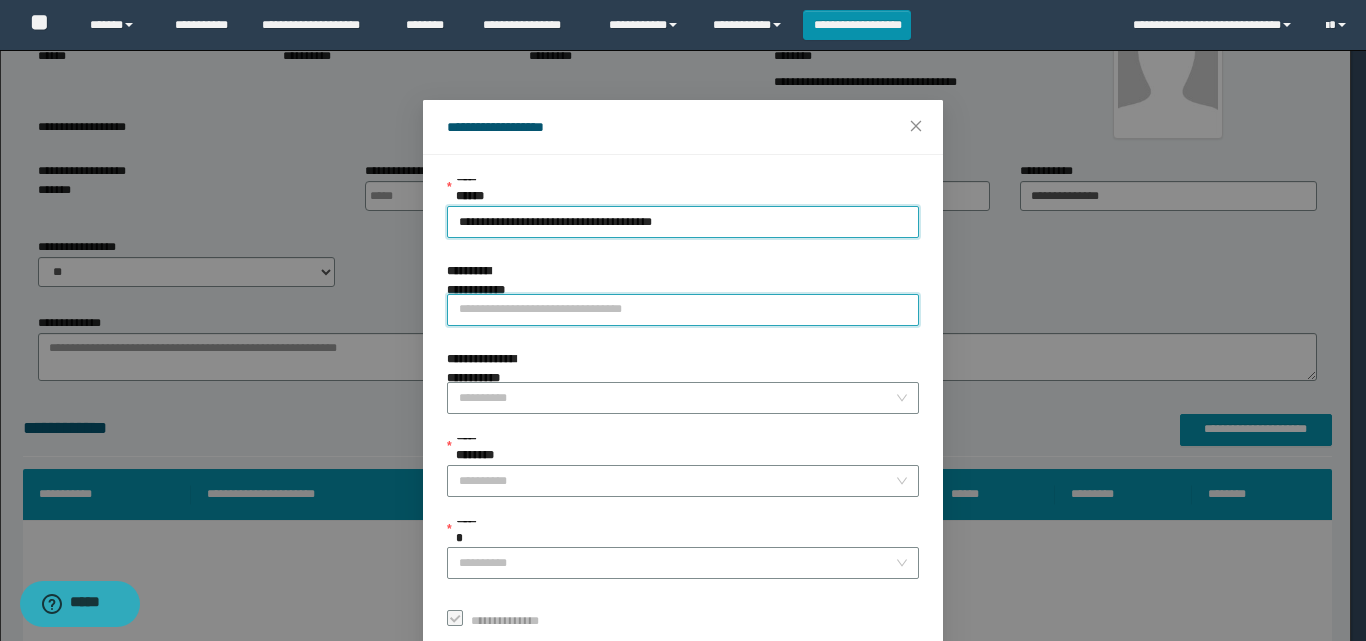 click on "**********" at bounding box center [683, 310] 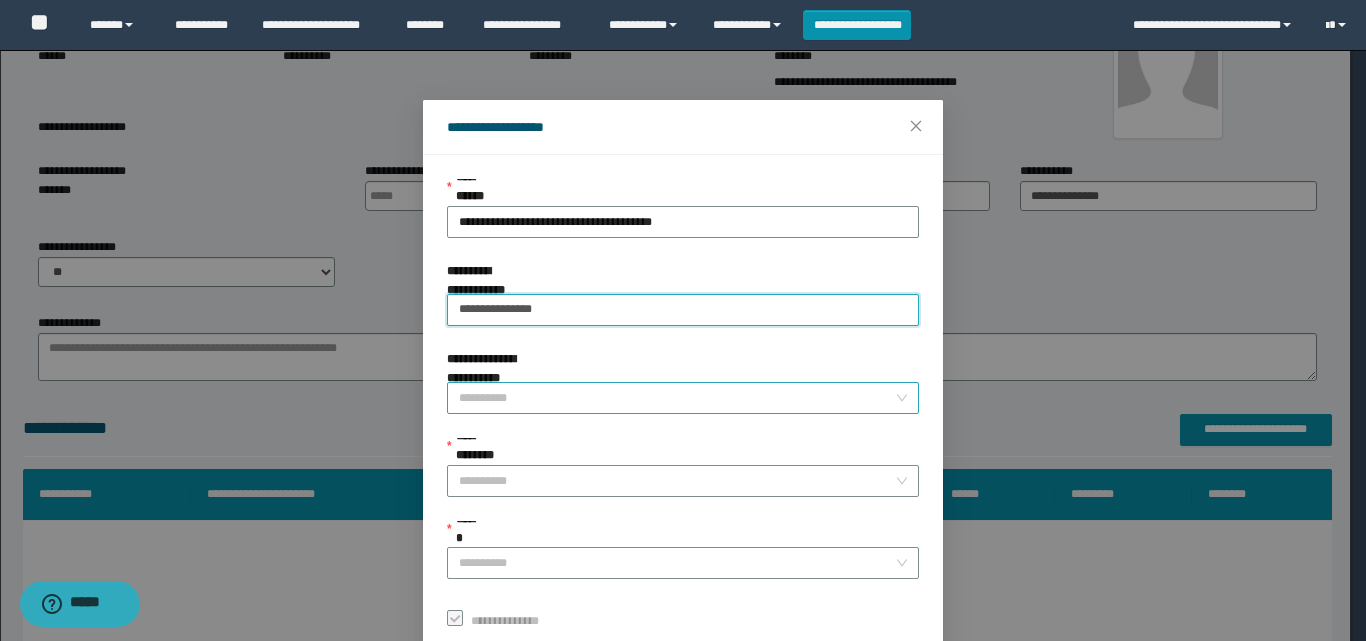 type on "**********" 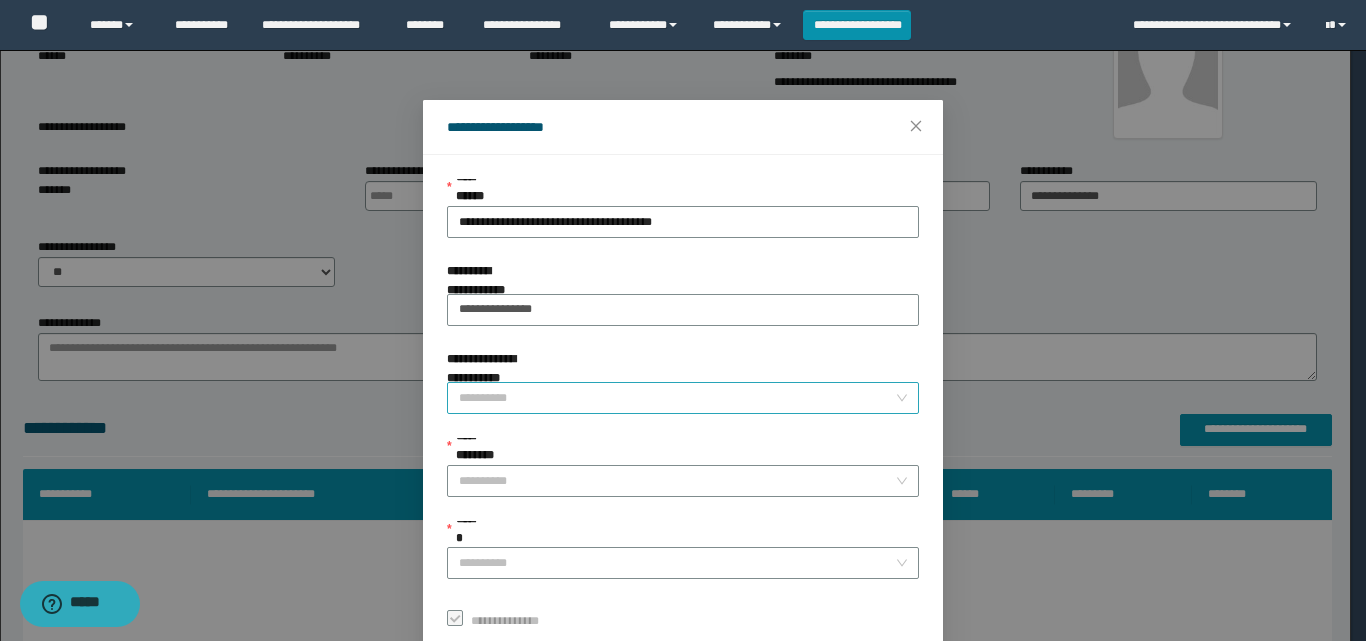 click on "**********" at bounding box center [677, 398] 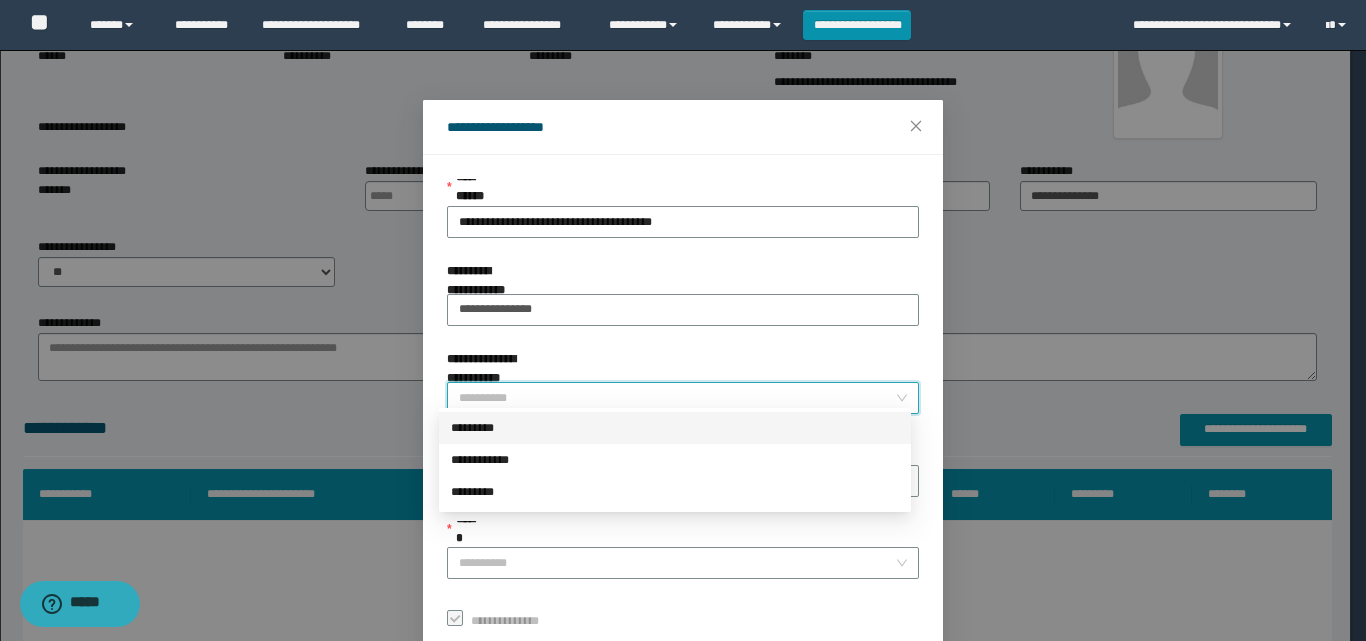 click on "*********" at bounding box center [675, 428] 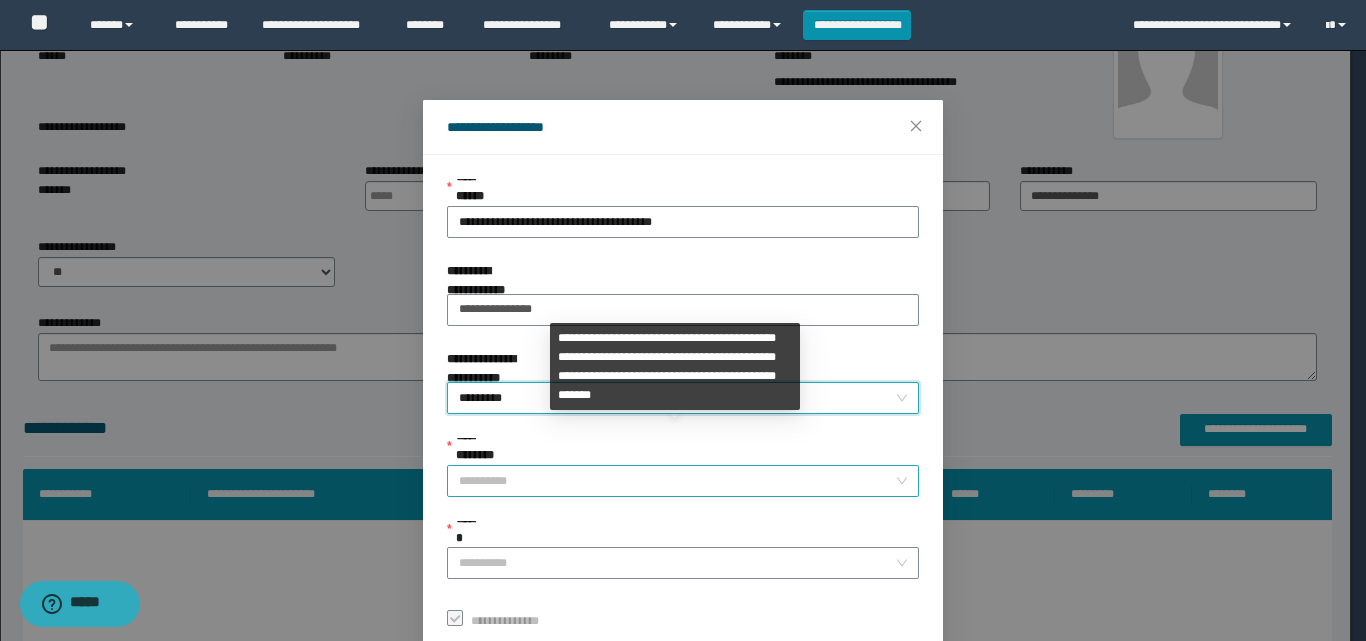 drag, startPoint x: 527, startPoint y: 472, endPoint x: 540, endPoint y: 474, distance: 13.152946 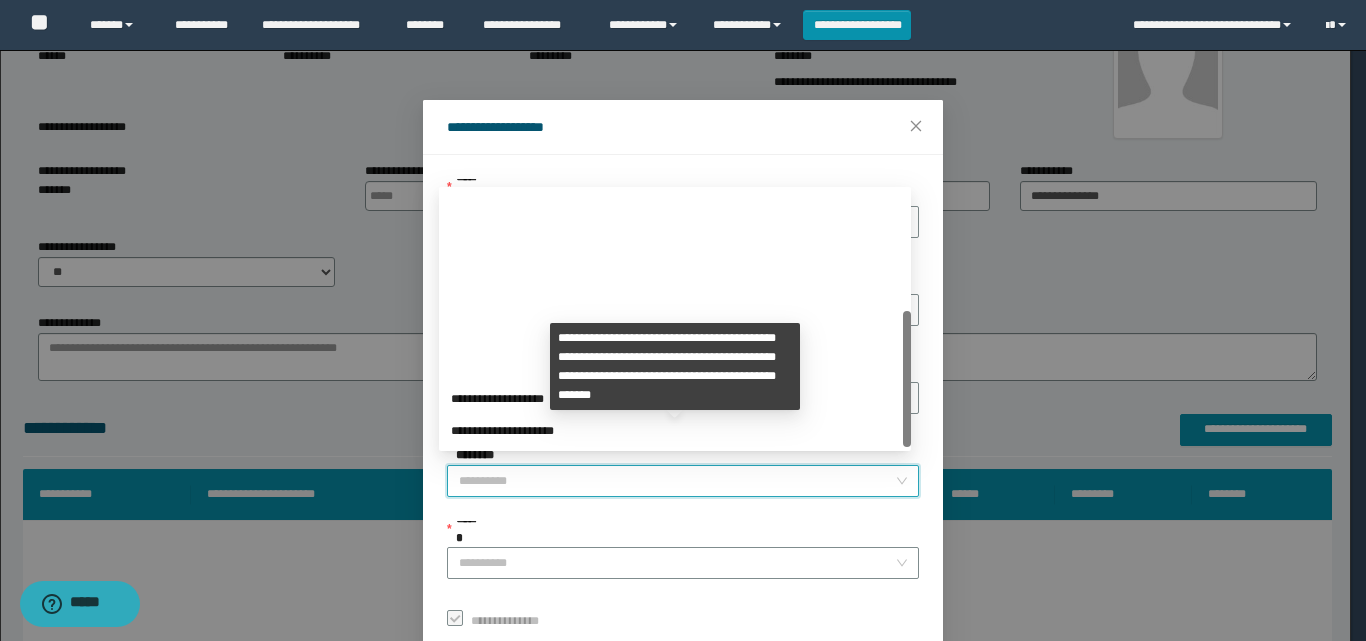 scroll, scrollTop: 224, scrollLeft: 0, axis: vertical 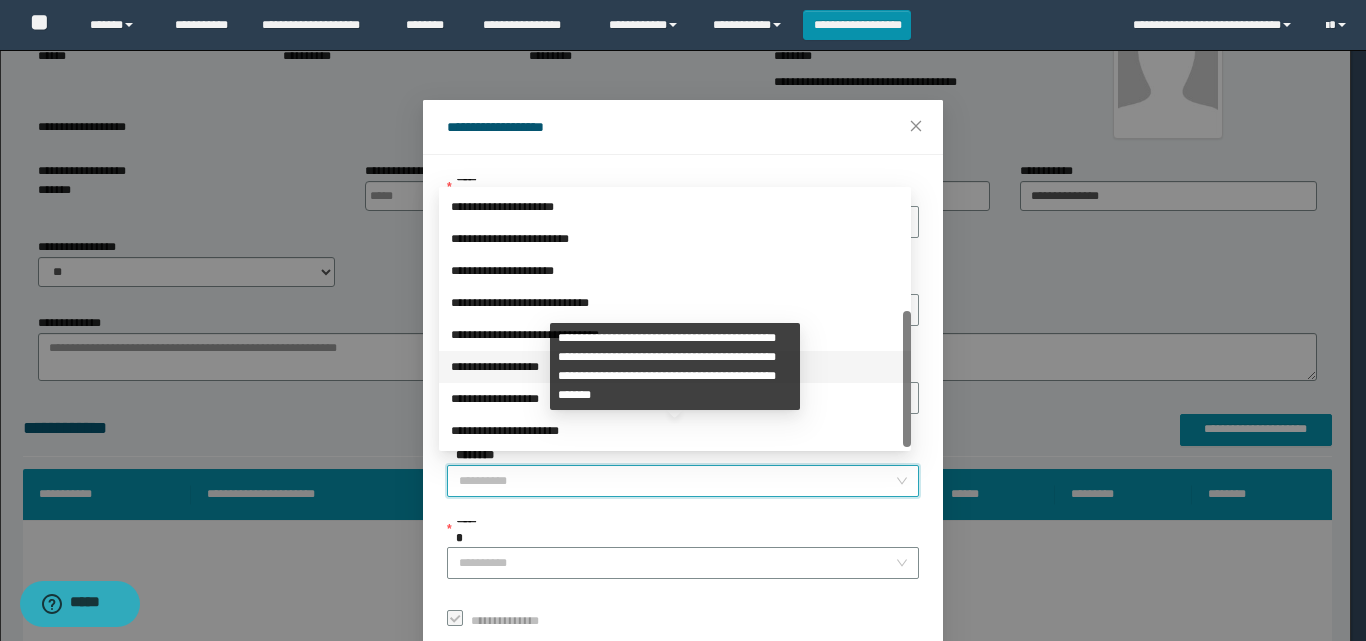 click on "**********" at bounding box center [675, 367] 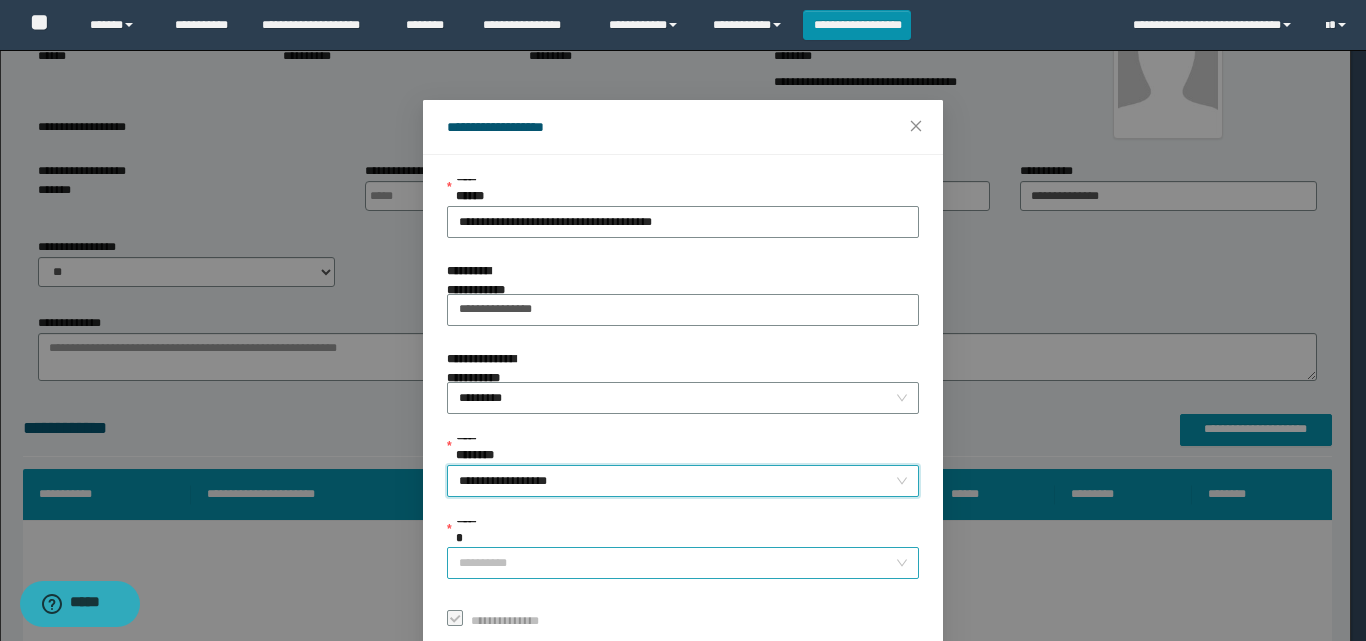 click on "******" at bounding box center [677, 563] 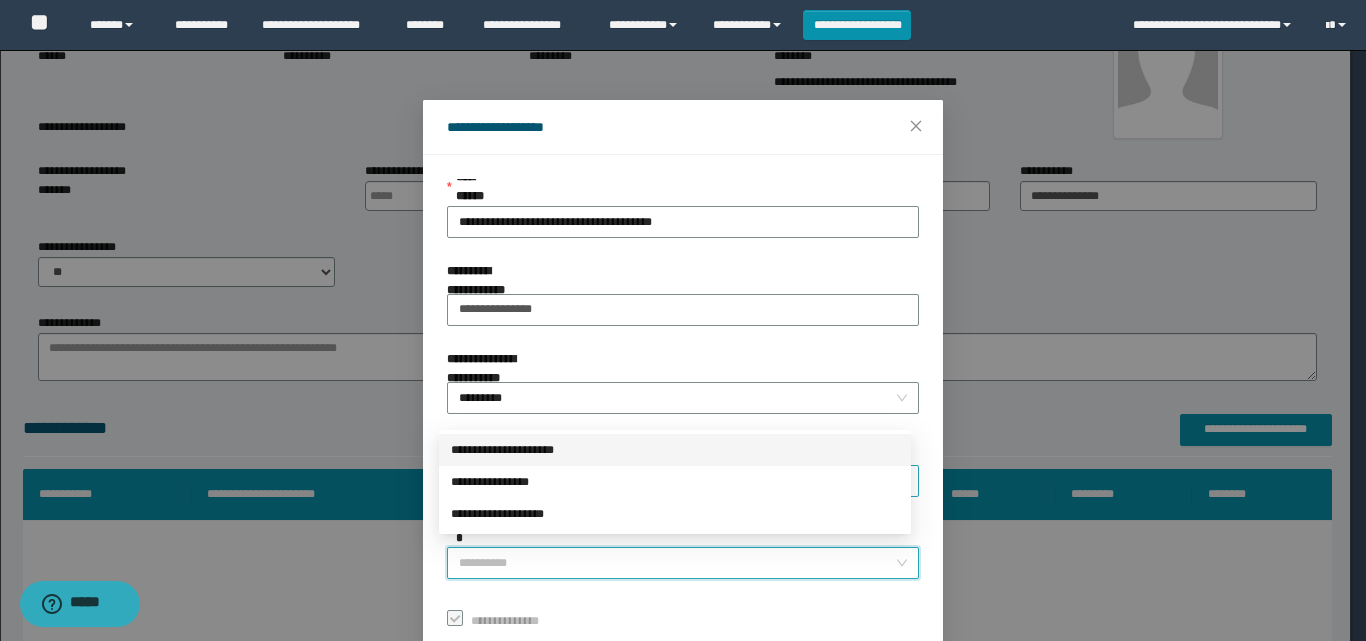 drag, startPoint x: 539, startPoint y: 449, endPoint x: 561, endPoint y: 467, distance: 28.42534 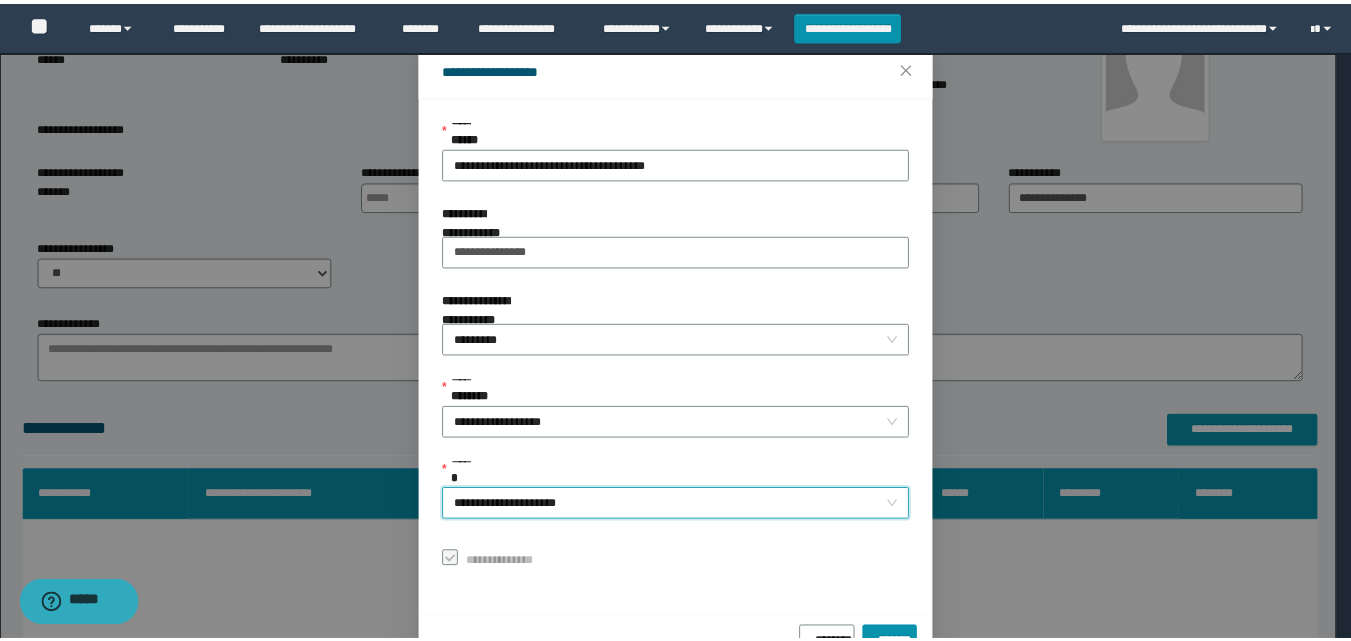 scroll, scrollTop: 111, scrollLeft: 0, axis: vertical 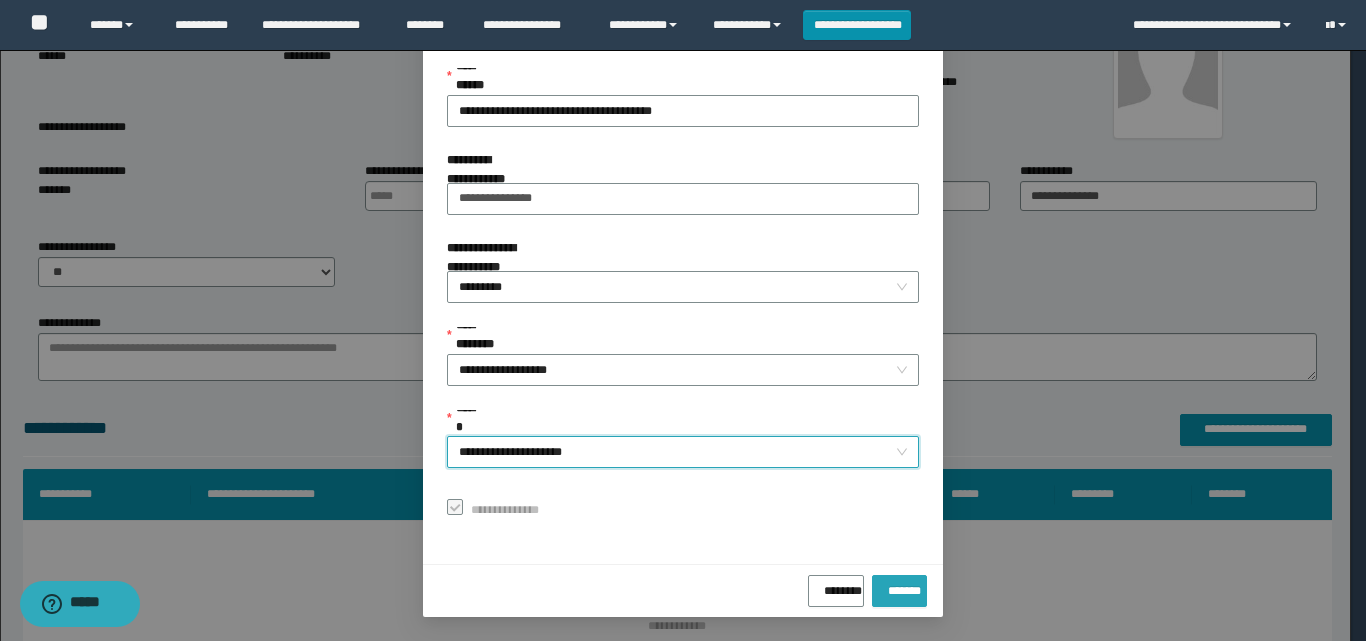 click on "*******" at bounding box center [899, 587] 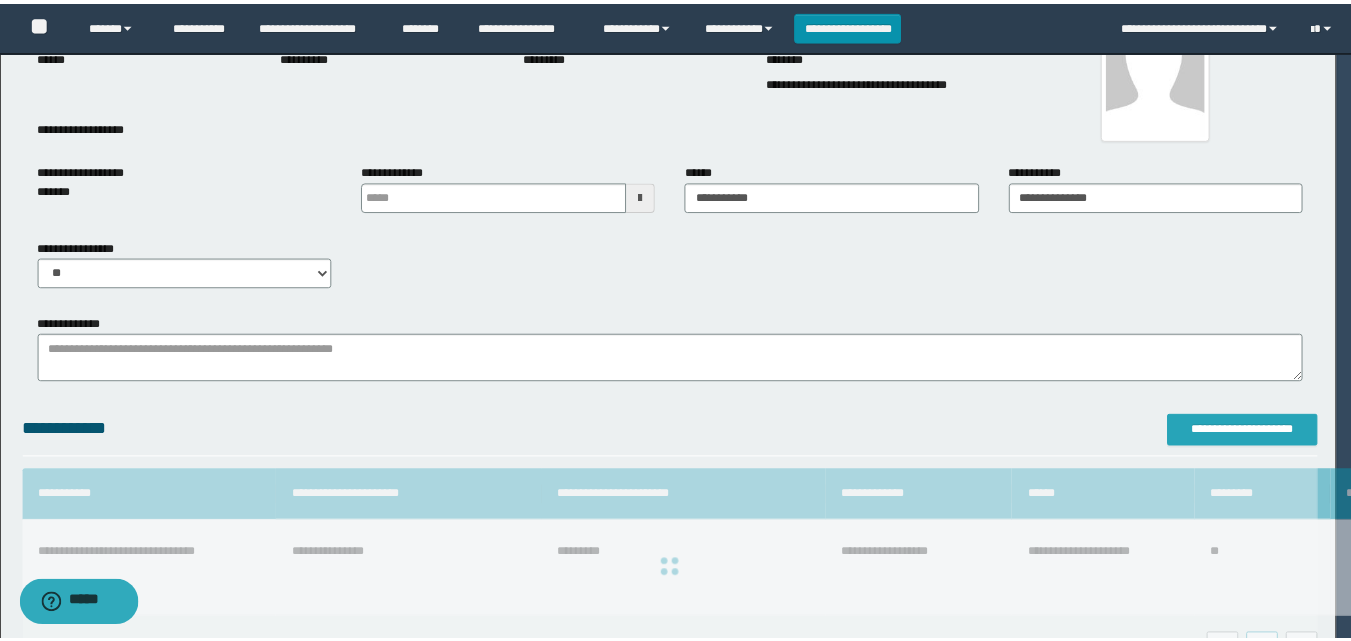 scroll, scrollTop: 0, scrollLeft: 0, axis: both 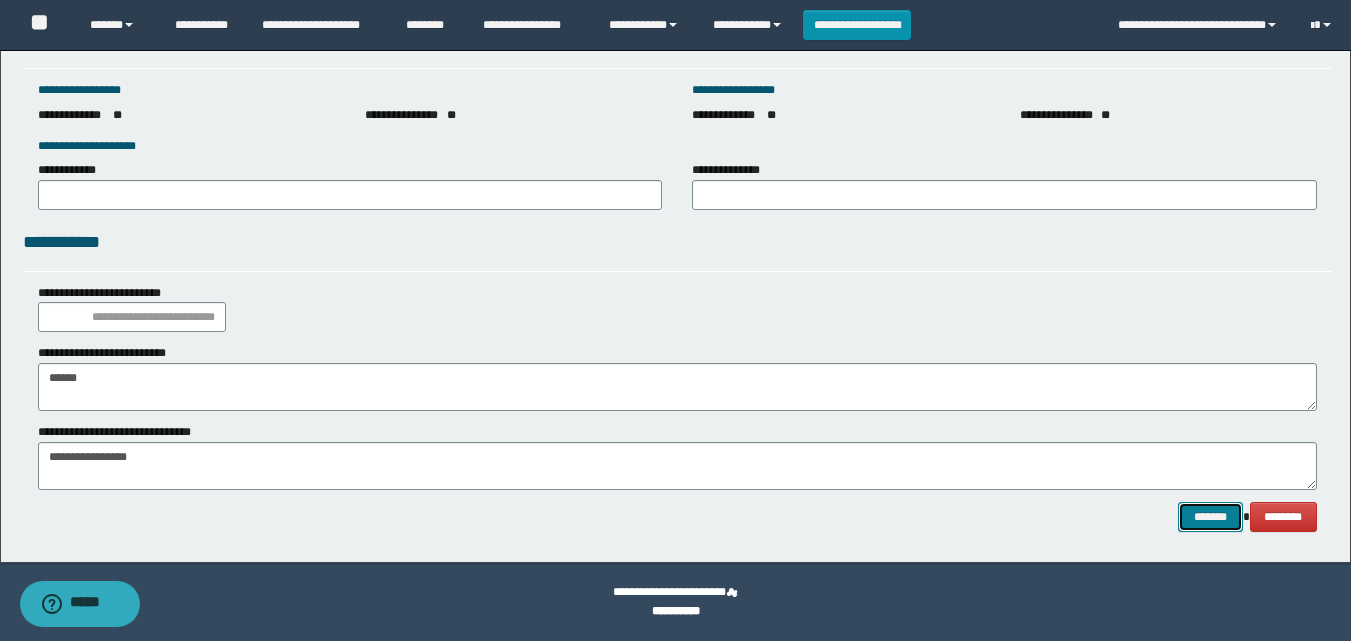 click on "*******" at bounding box center (1210, 517) 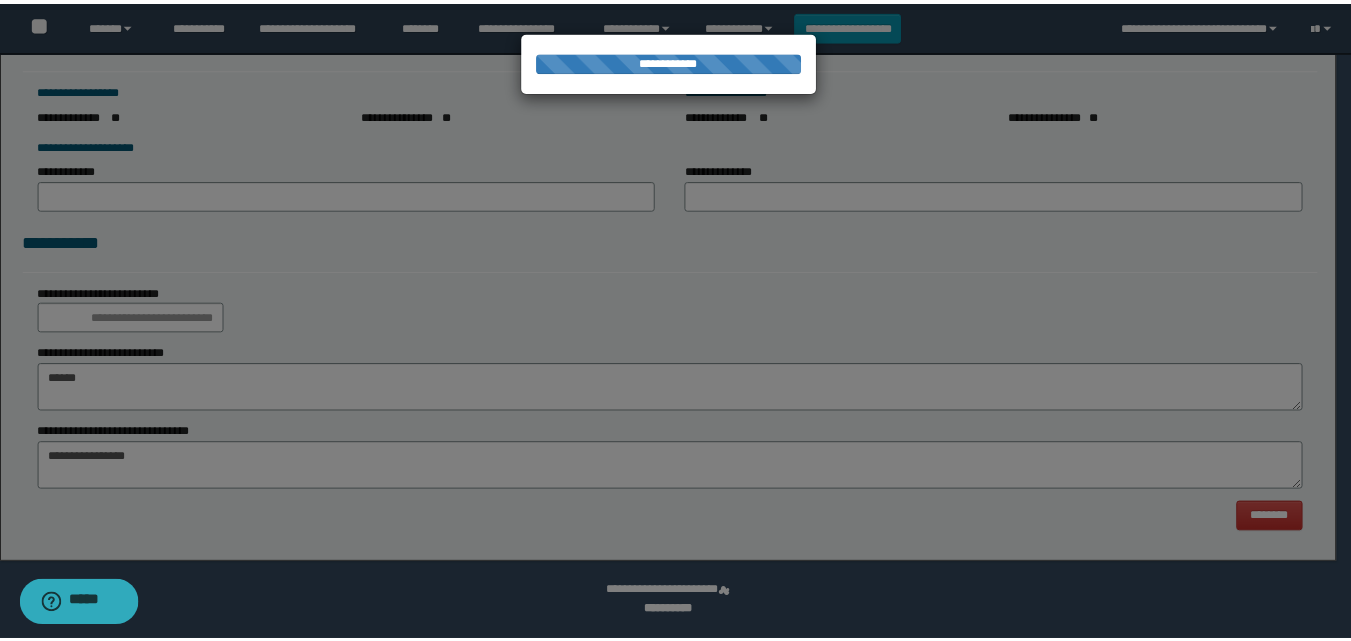 scroll, scrollTop: 0, scrollLeft: 0, axis: both 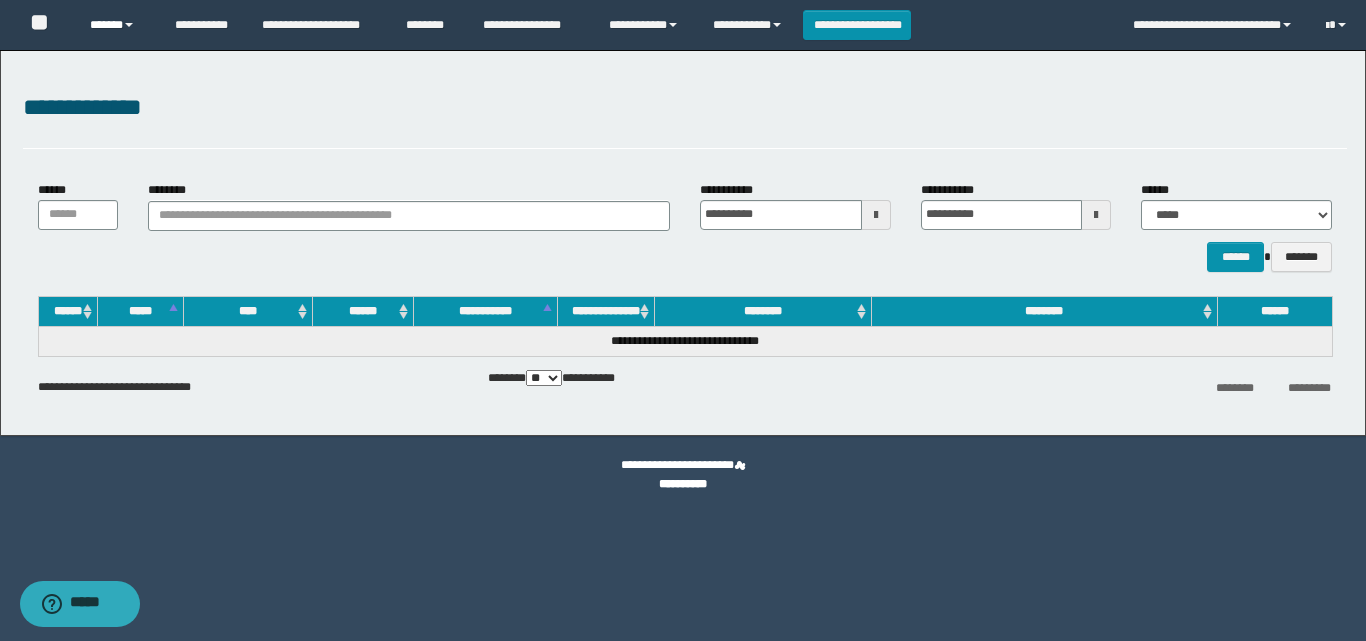 click on "******" at bounding box center [117, 25] 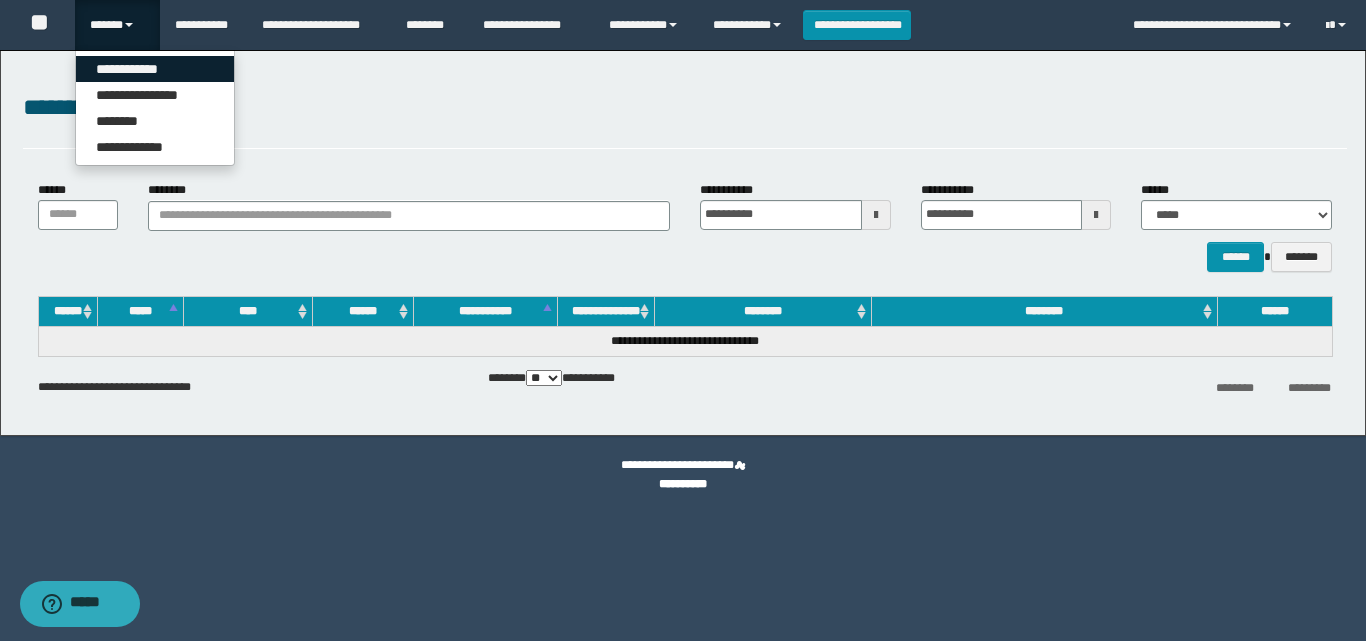 drag, startPoint x: 128, startPoint y: 63, endPoint x: 142, endPoint y: 73, distance: 17.20465 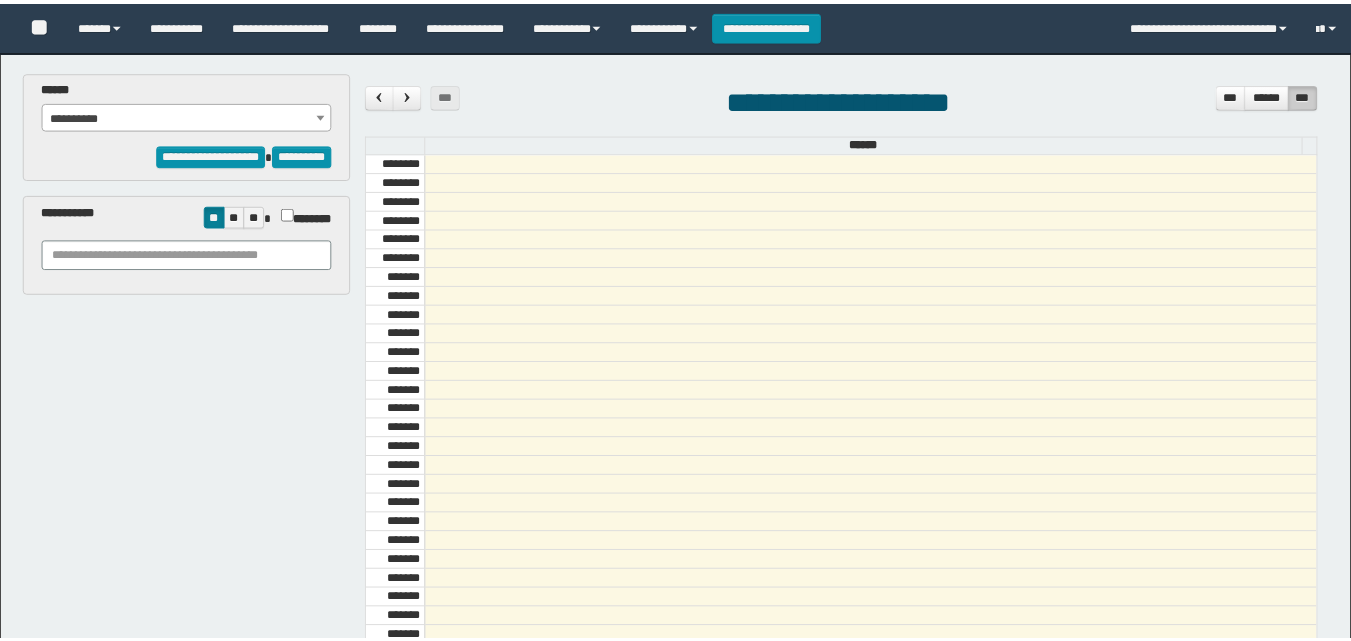 scroll, scrollTop: 0, scrollLeft: 0, axis: both 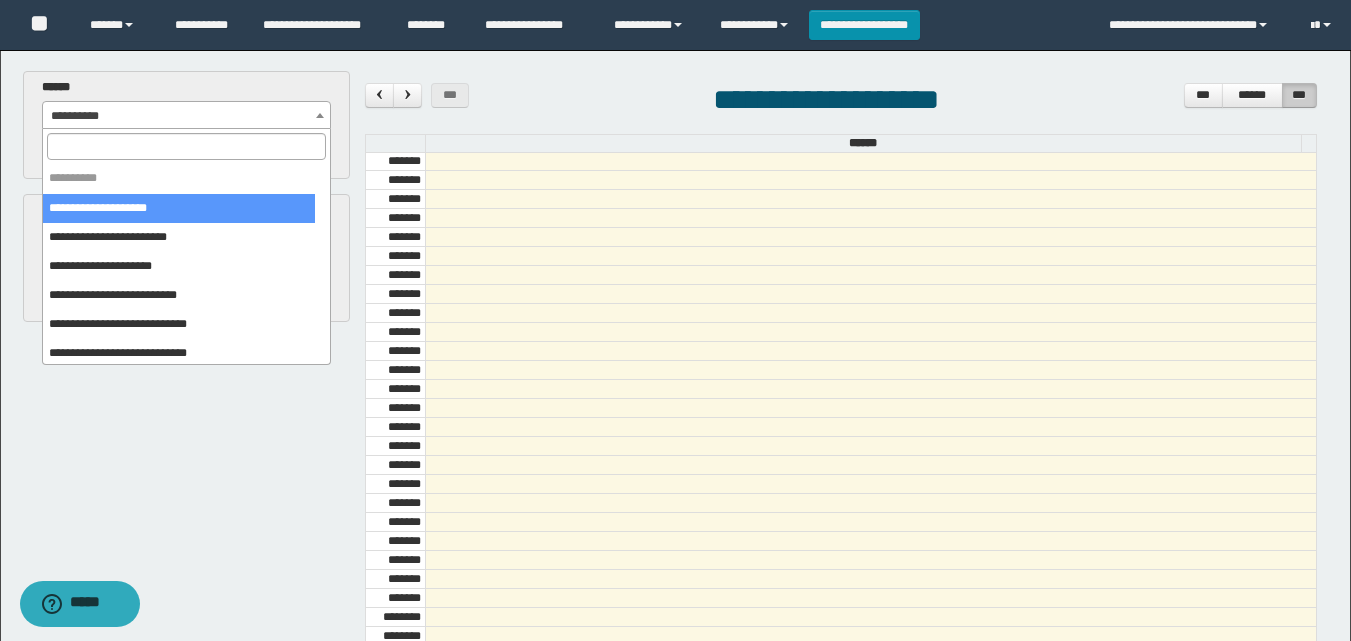 click on "**********" at bounding box center [186, 116] 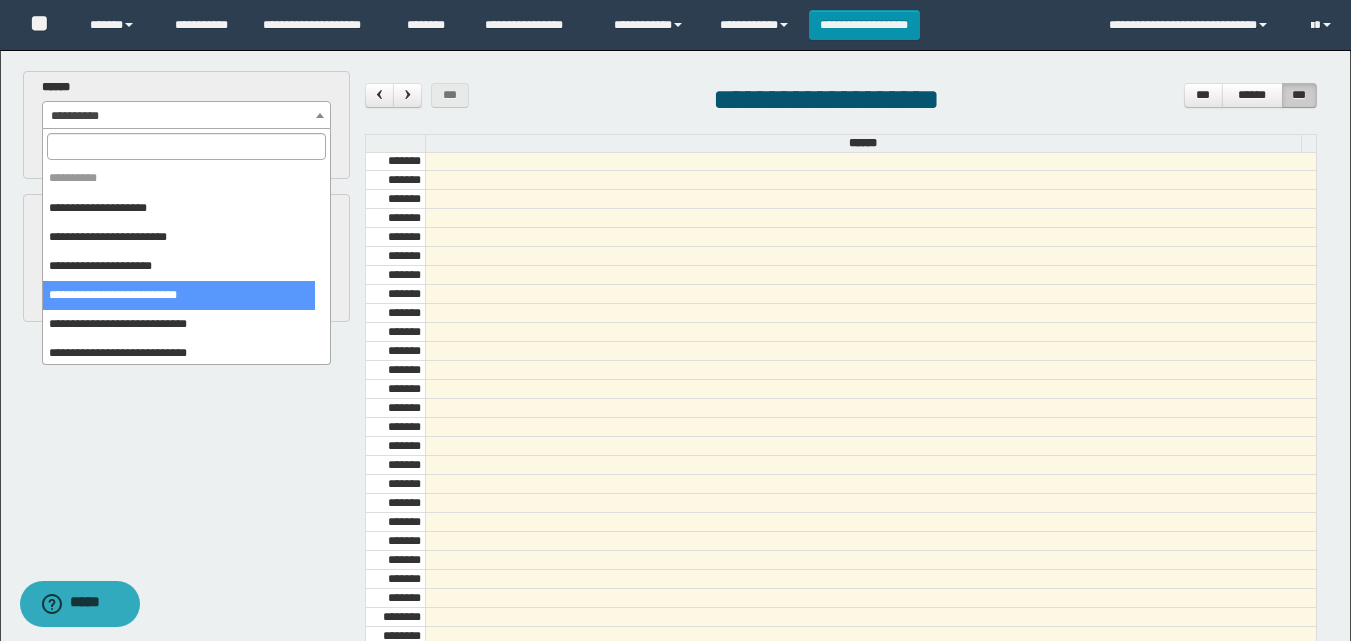 select on "******" 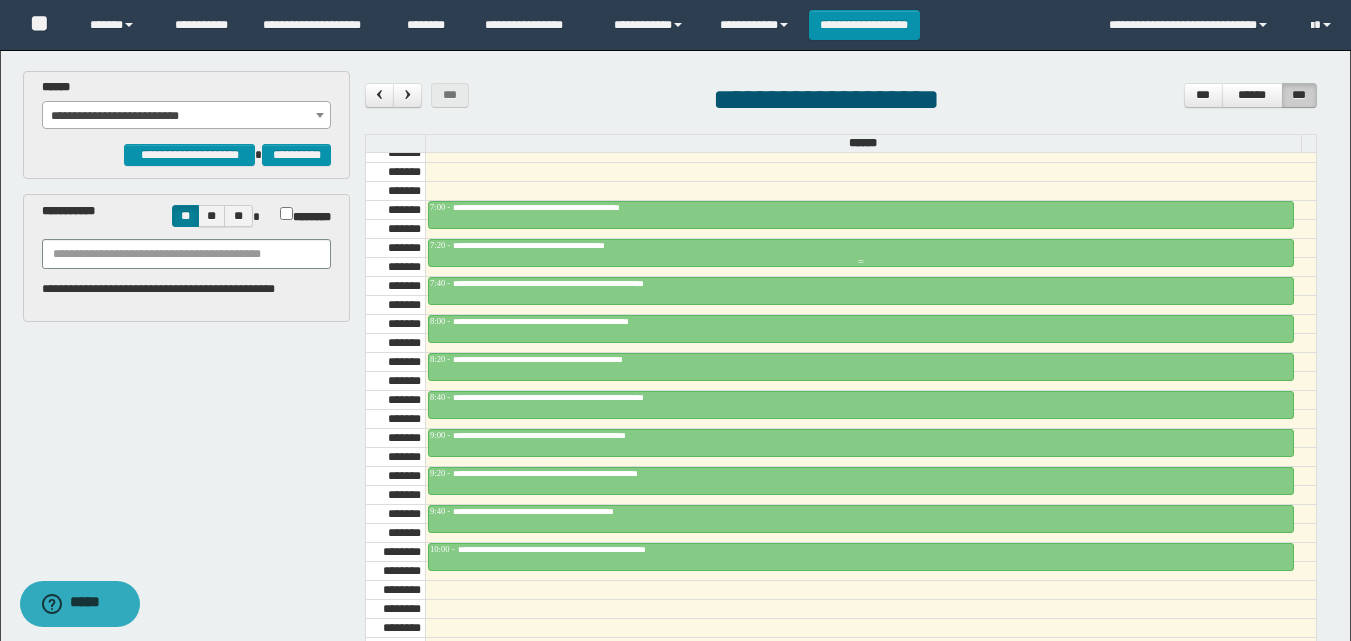 scroll, scrollTop: 785, scrollLeft: 0, axis: vertical 